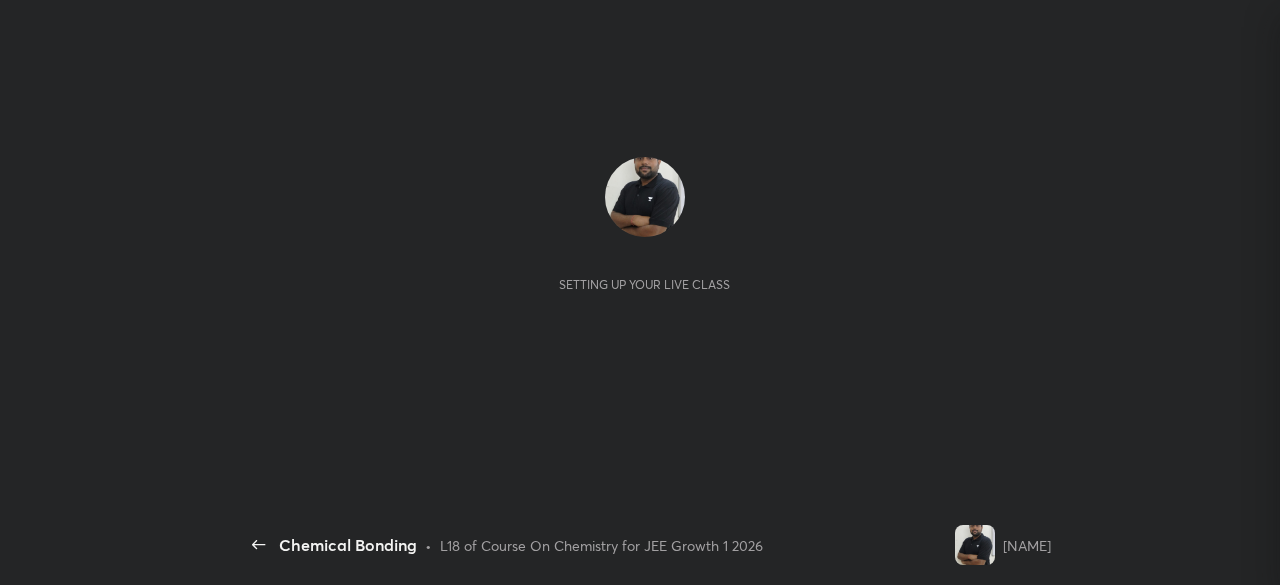 scroll, scrollTop: 0, scrollLeft: 0, axis: both 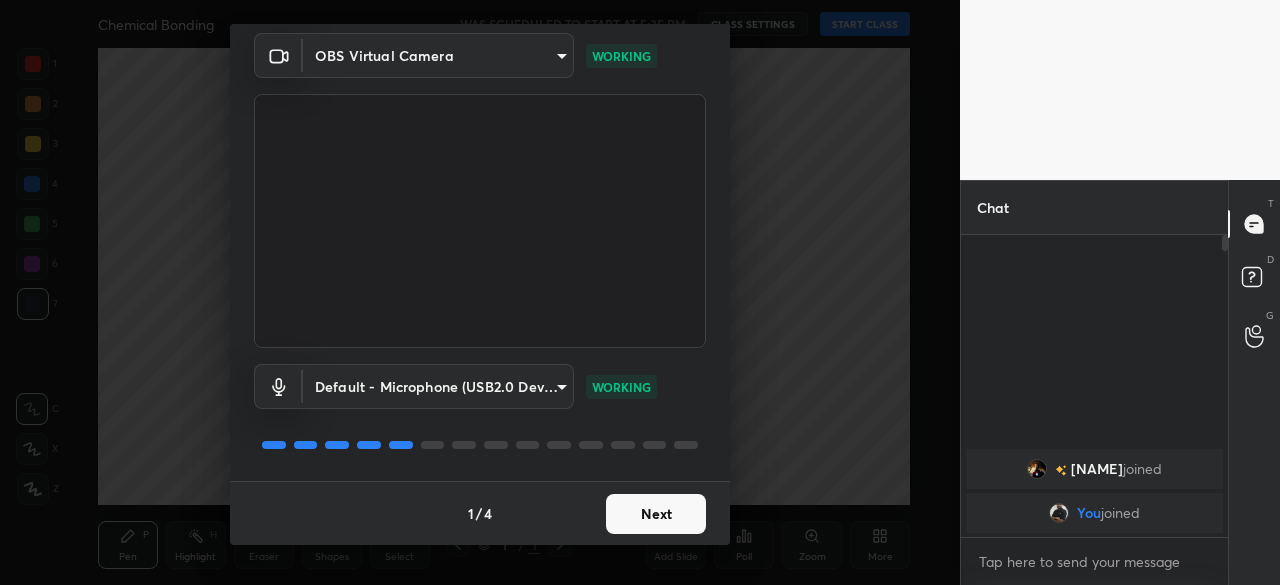 click on "Next" at bounding box center [656, 514] 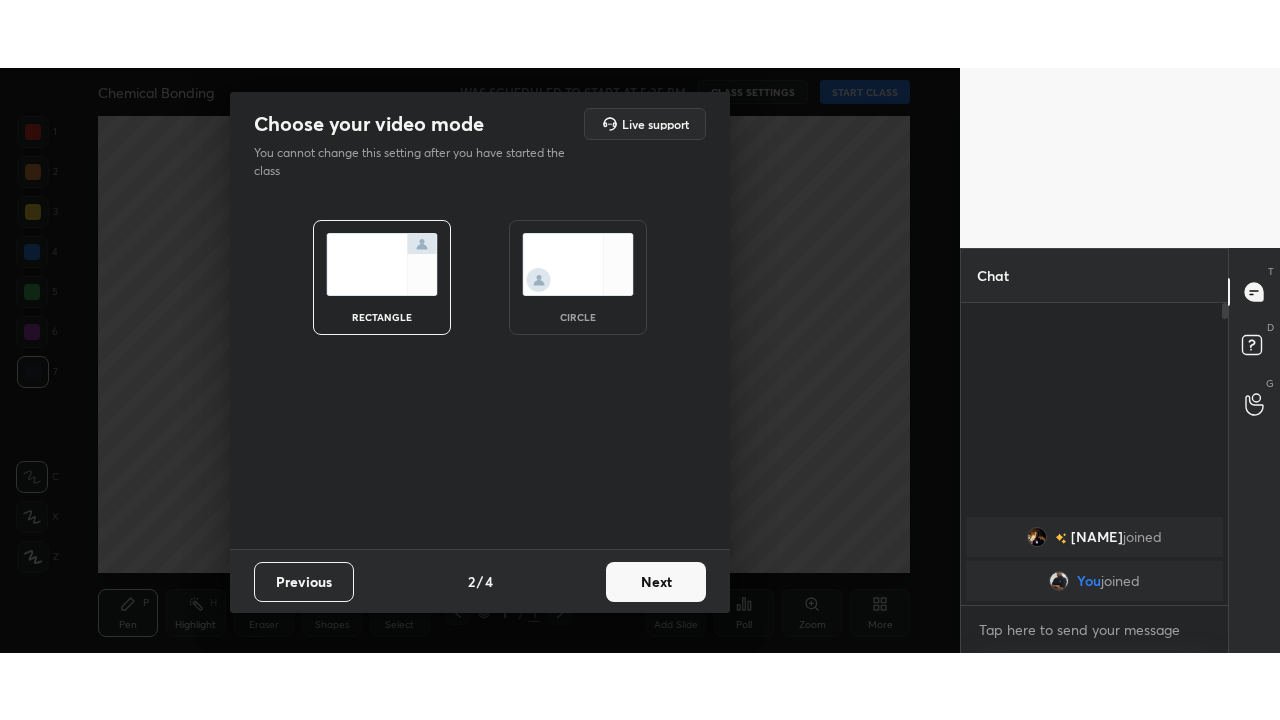 scroll, scrollTop: 0, scrollLeft: 0, axis: both 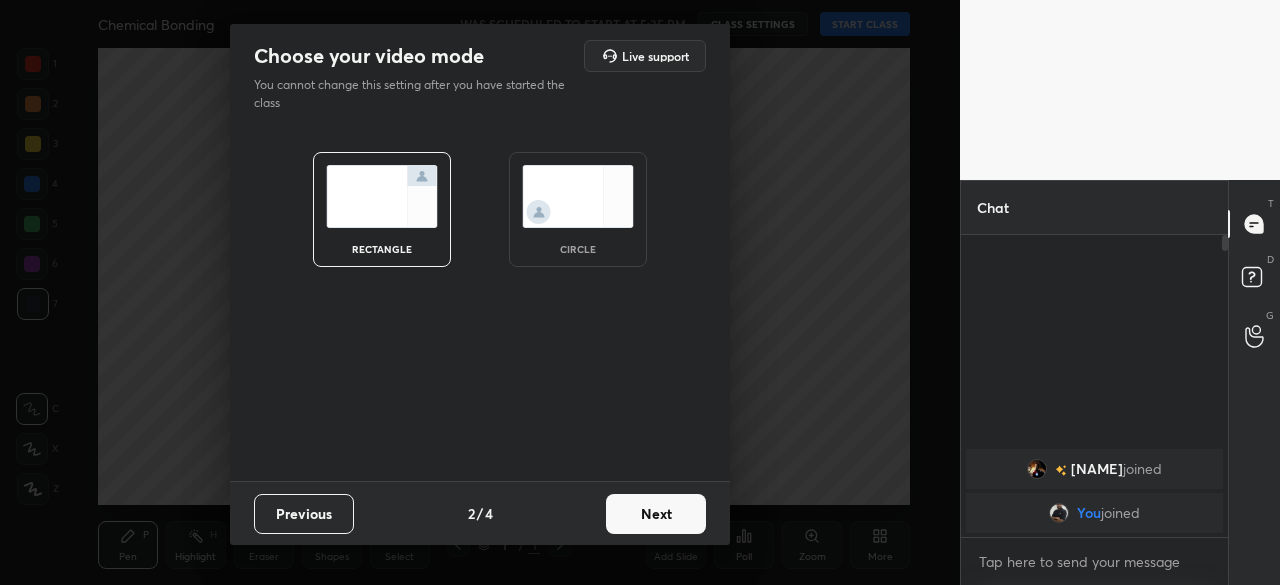click on "Next" at bounding box center (656, 514) 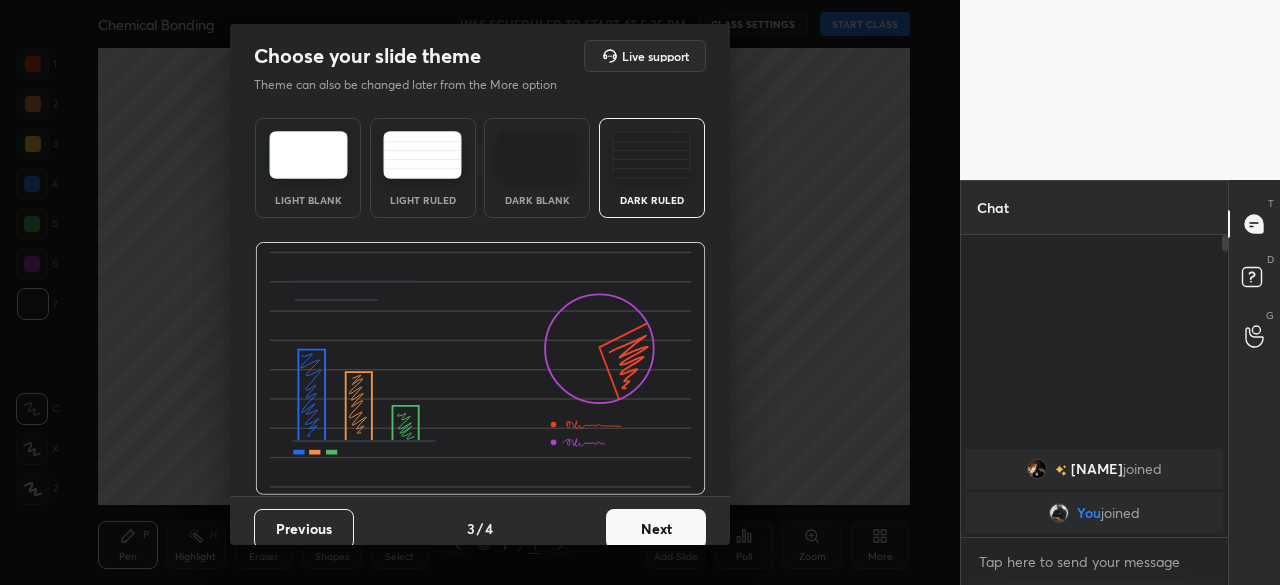 click on "Next" at bounding box center [656, 529] 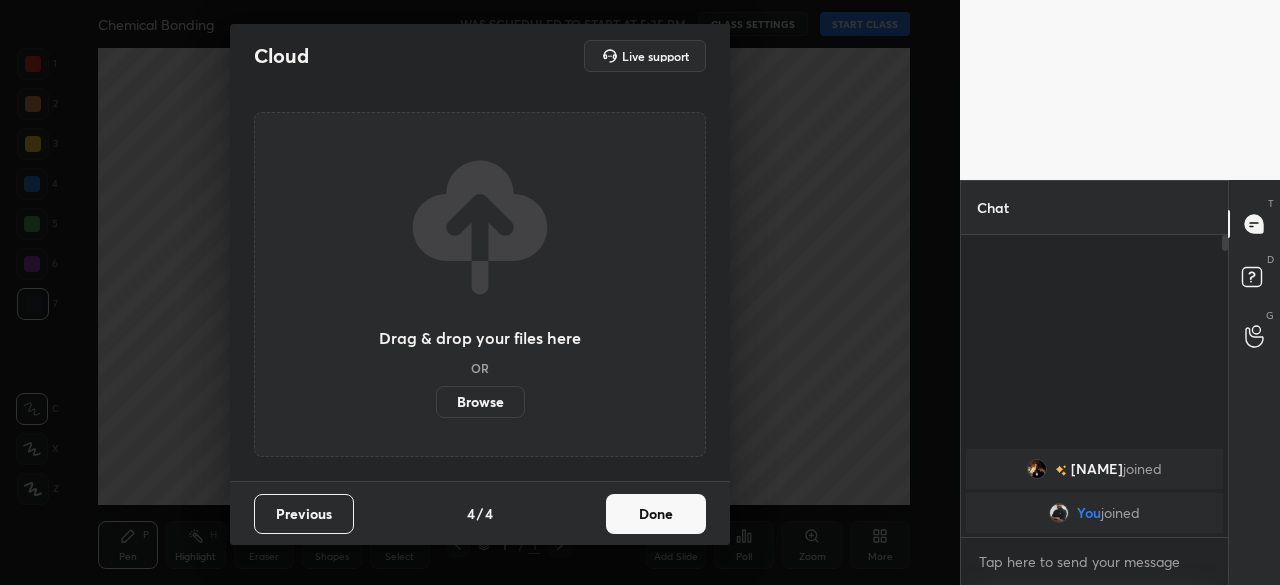 click on "Done" at bounding box center [656, 514] 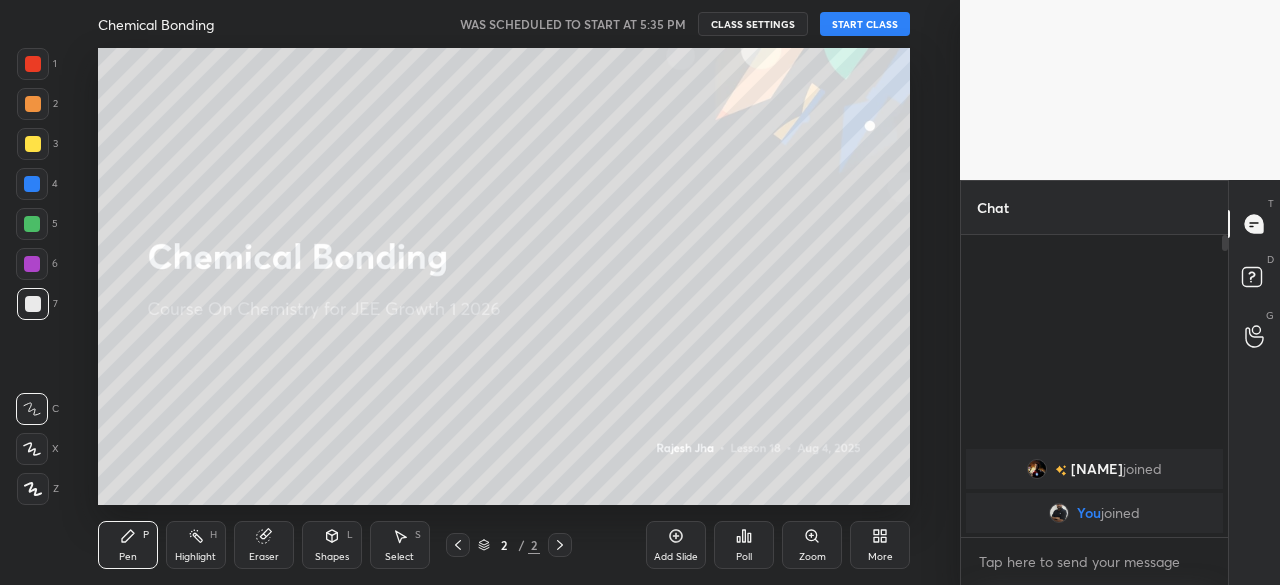 click on "START CLASS" at bounding box center [865, 24] 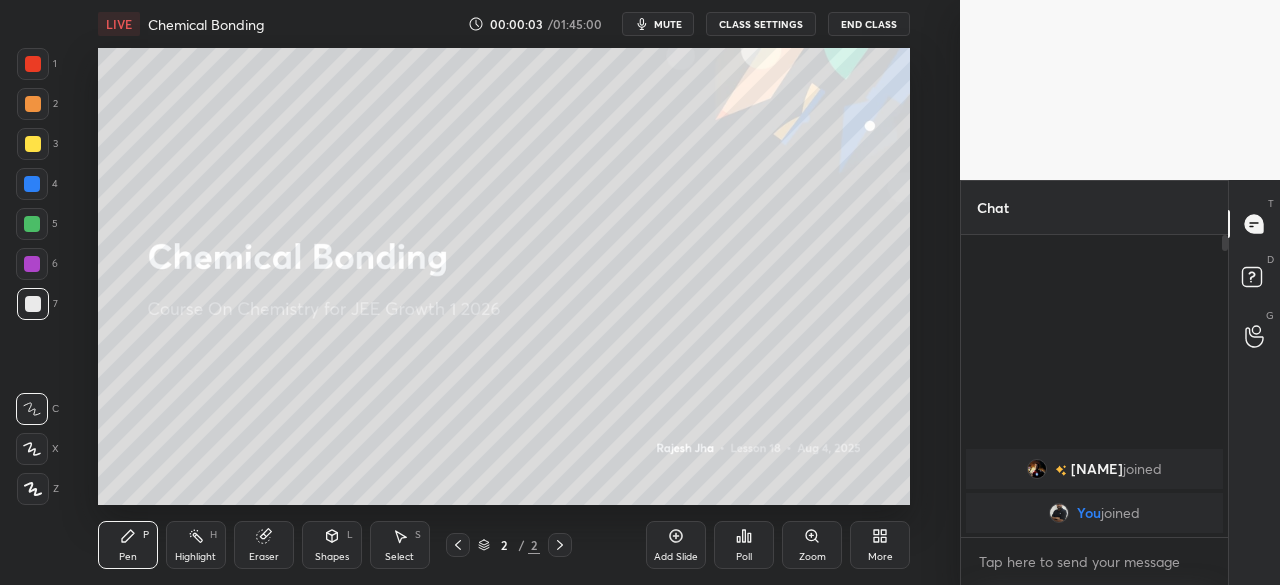 click 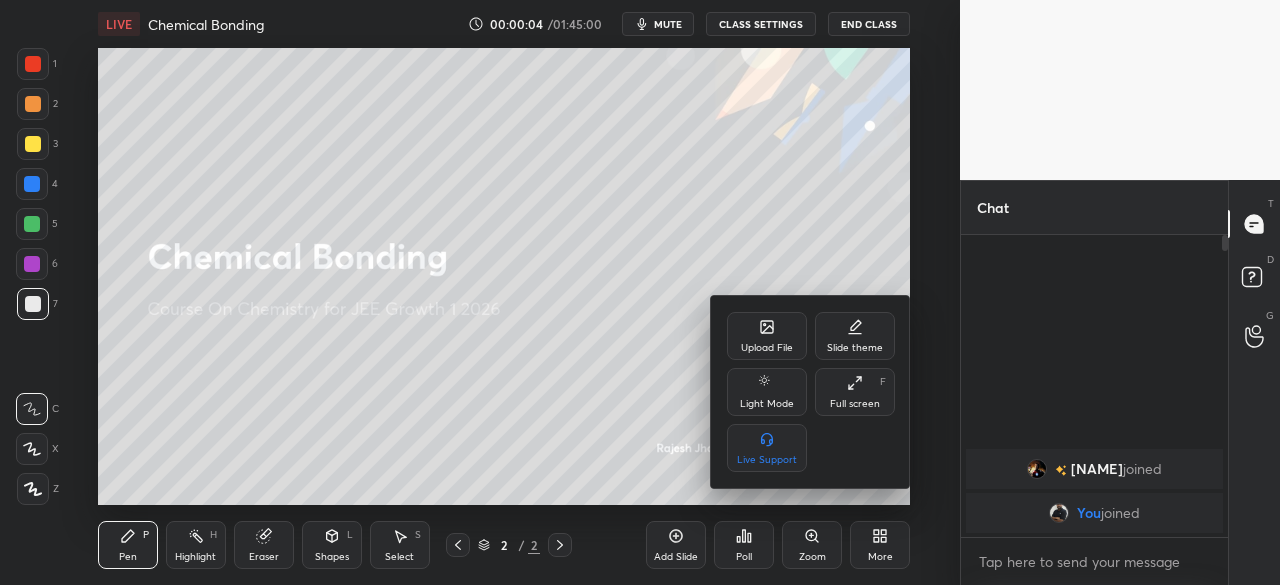 click 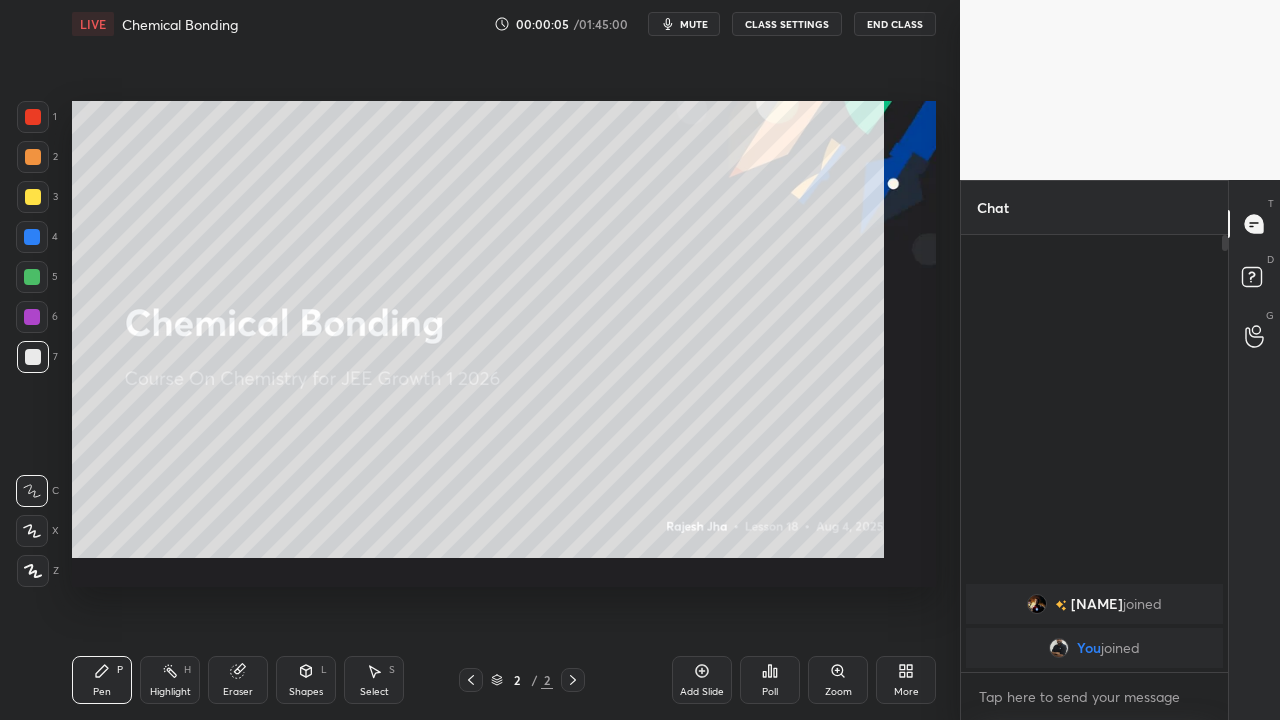 scroll, scrollTop: 99408, scrollLeft: 99120, axis: both 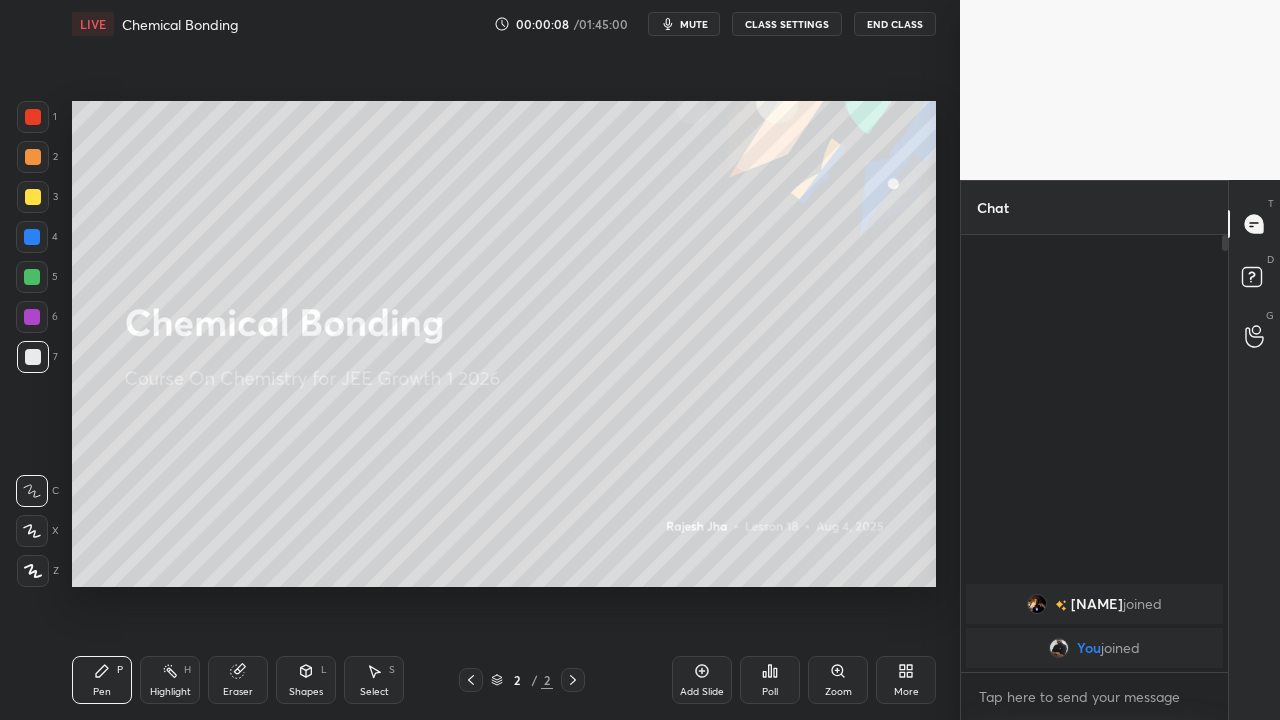 click on "Add Slide" at bounding box center [702, 680] 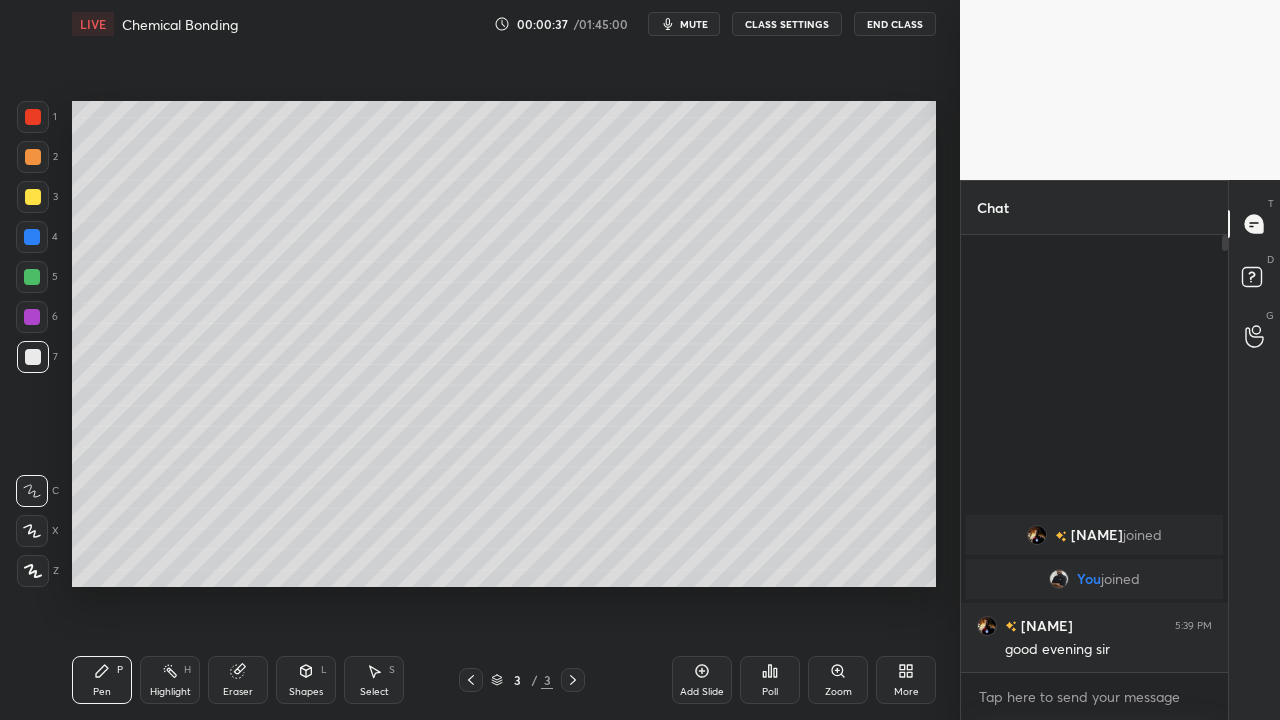 click 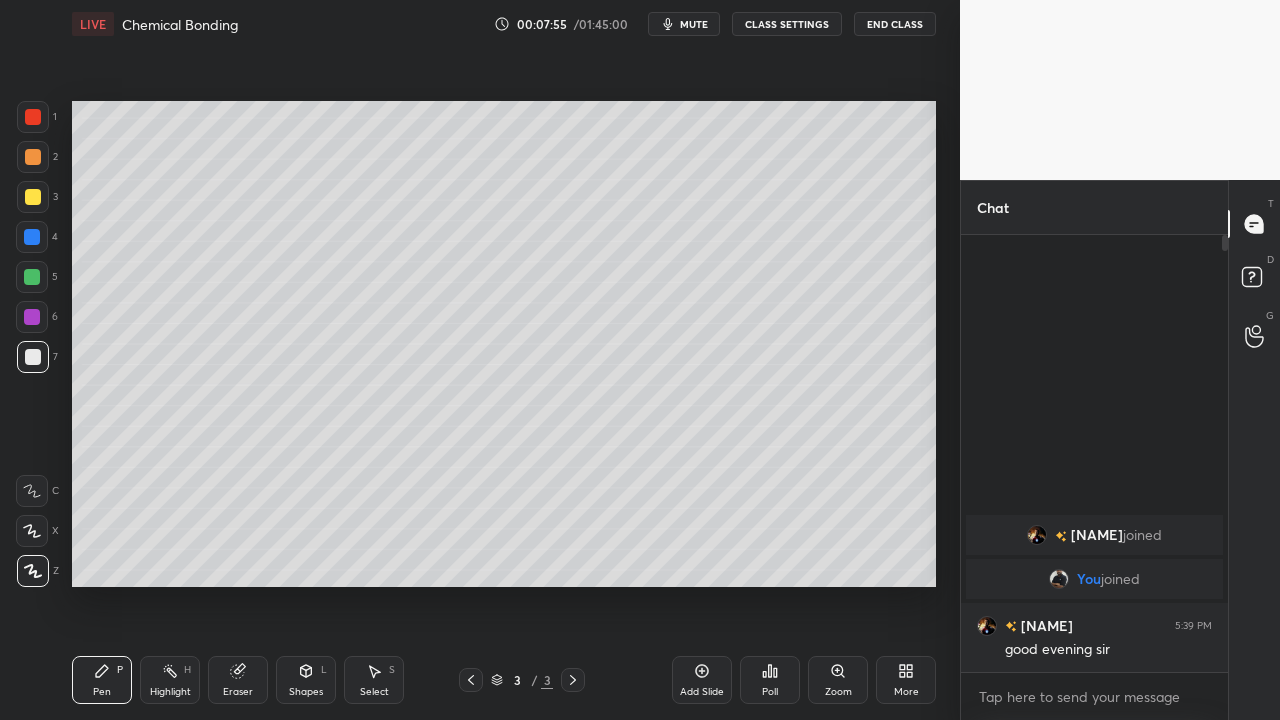 click 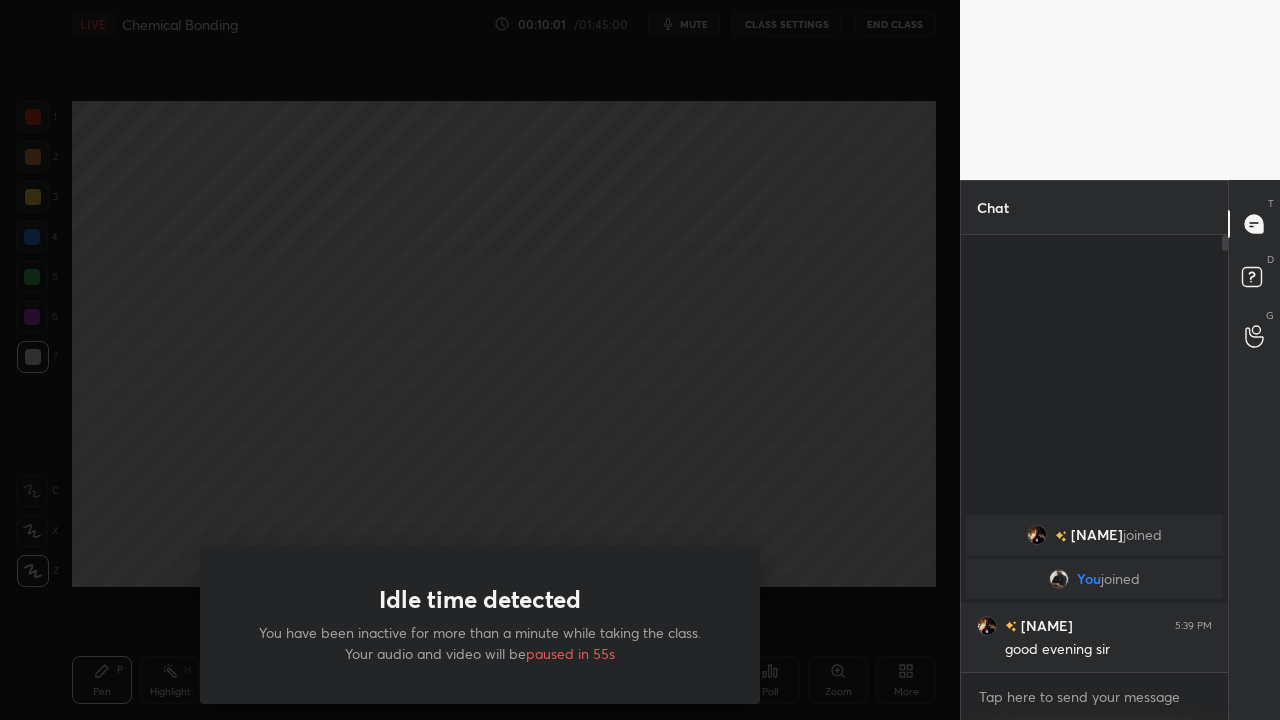 click on "Idle time detected You have been inactive for more than a minute while taking the class. Your audio and video will be  paused in 55s" at bounding box center (480, 360) 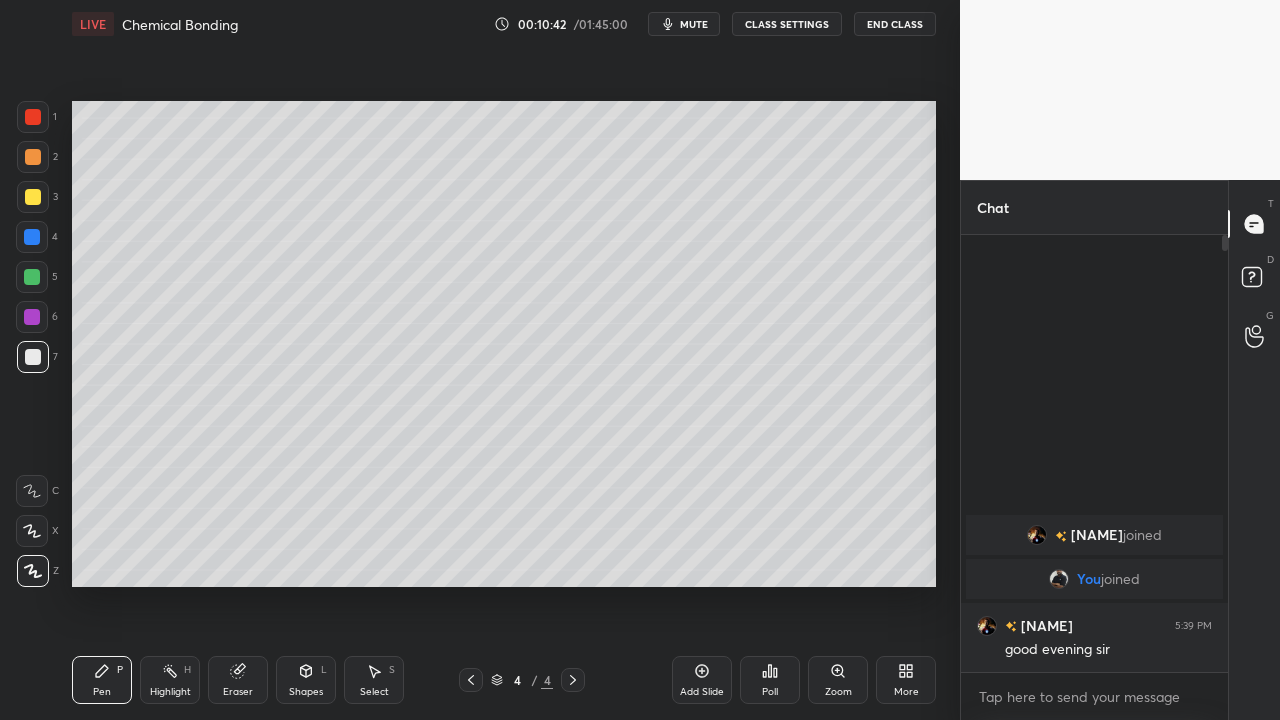 click at bounding box center [33, 197] 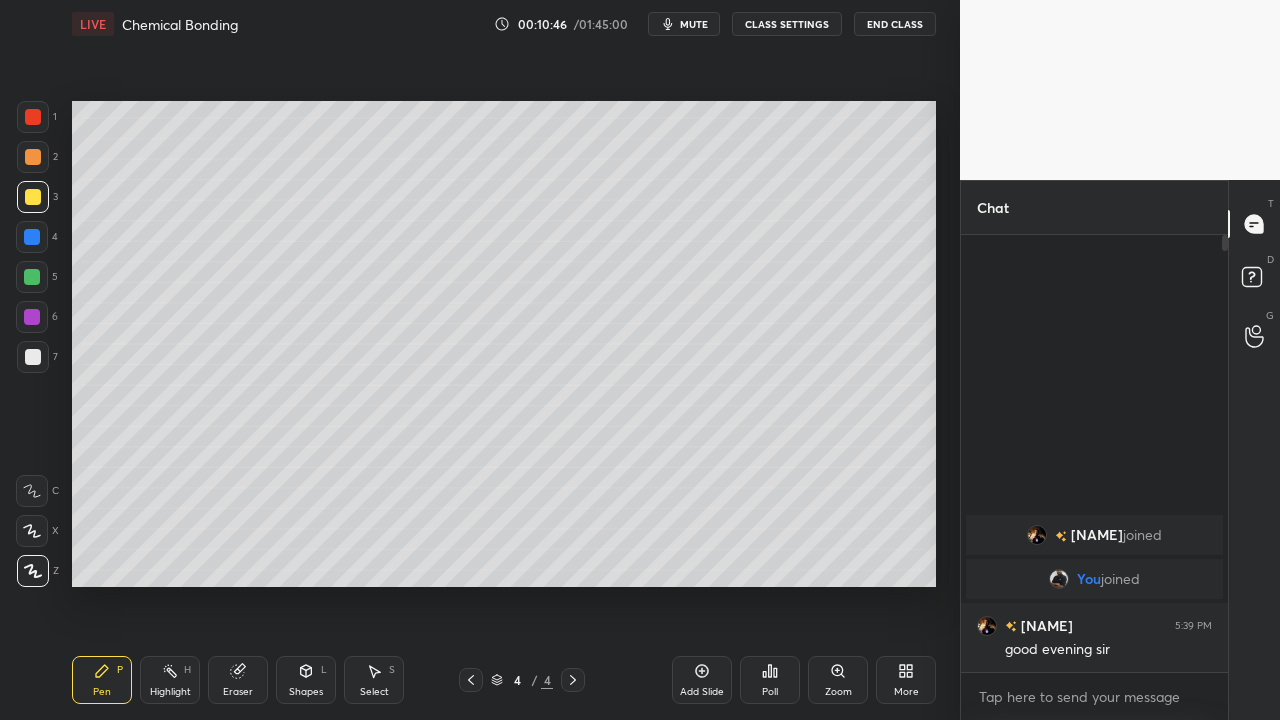 click at bounding box center (33, 357) 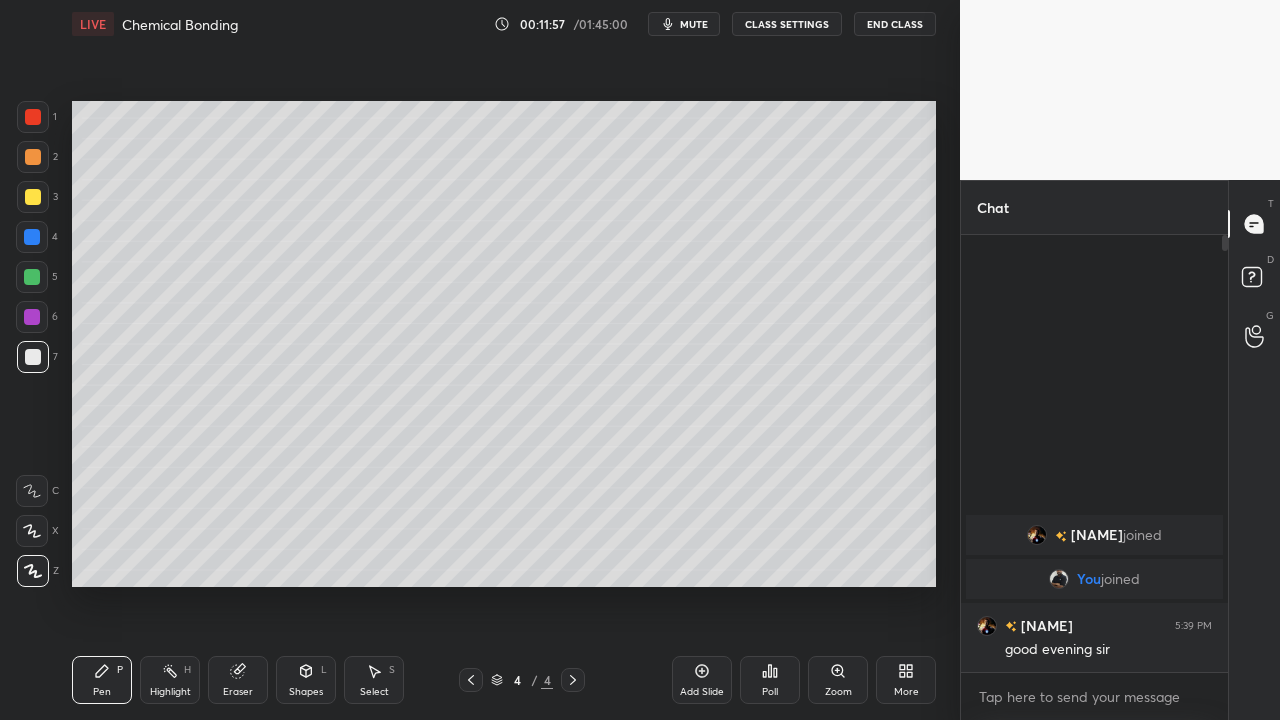 click on "Eraser" at bounding box center (238, 680) 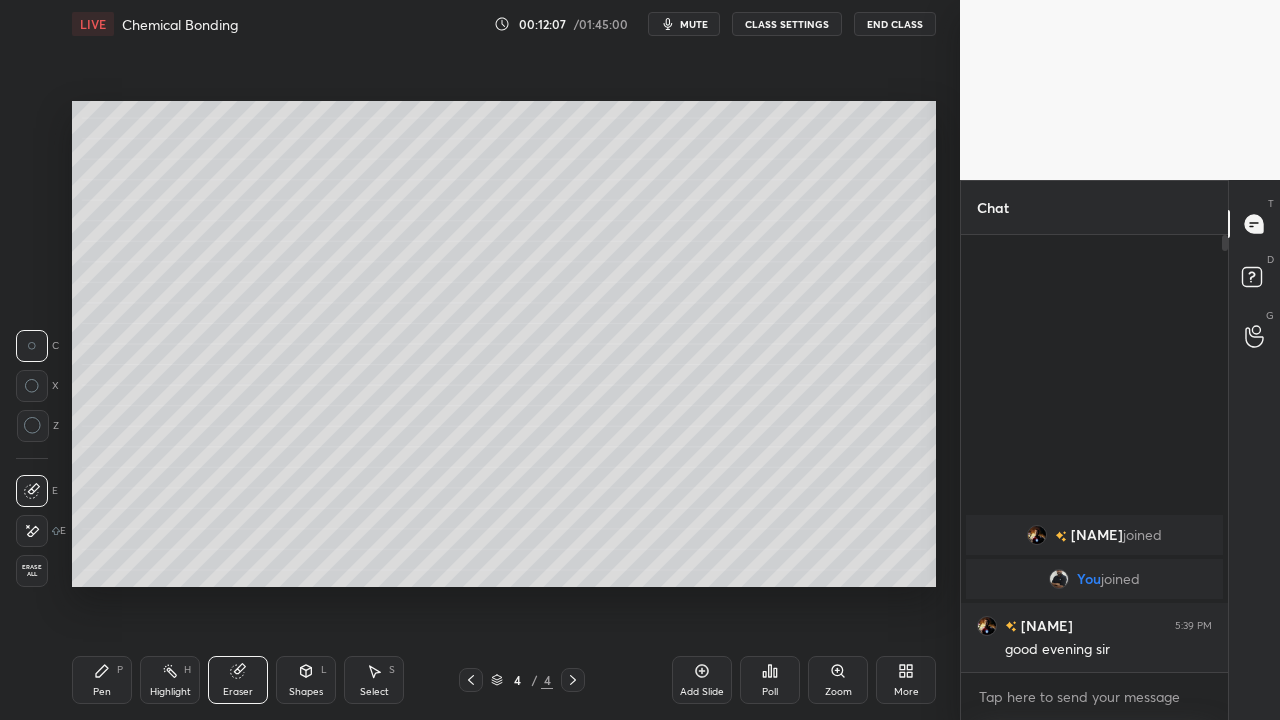 click 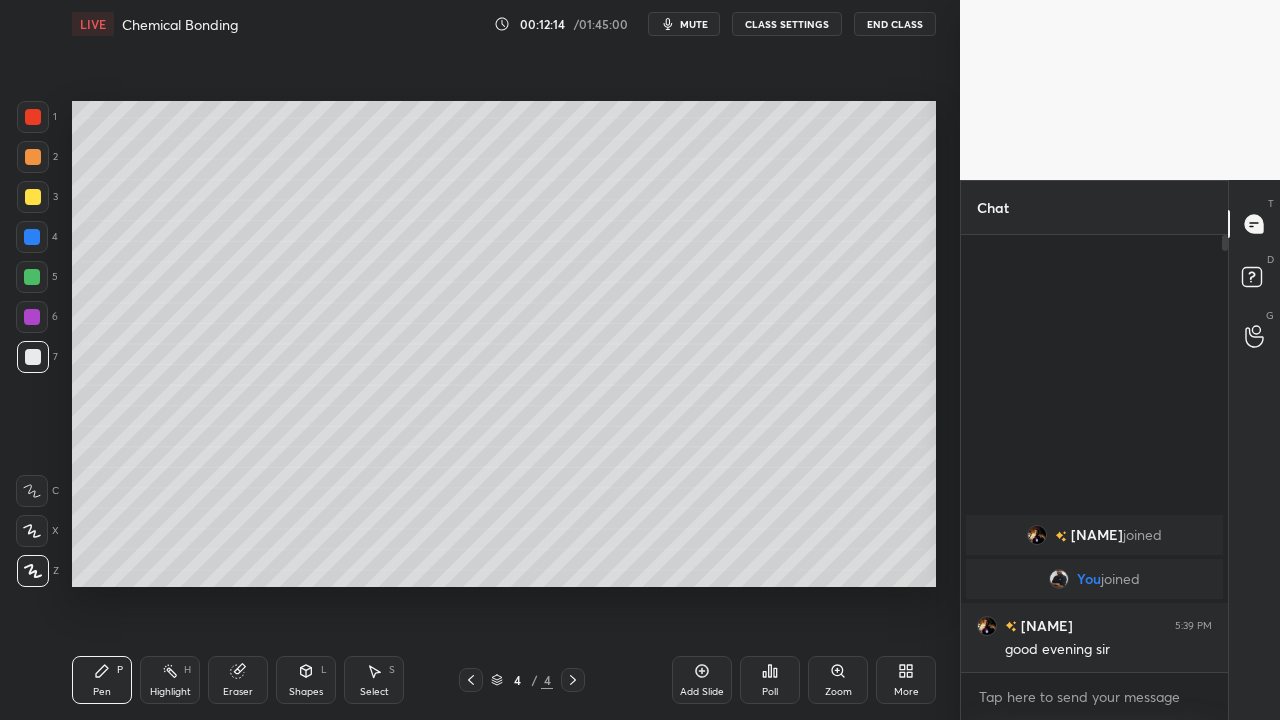 click at bounding box center (32, 277) 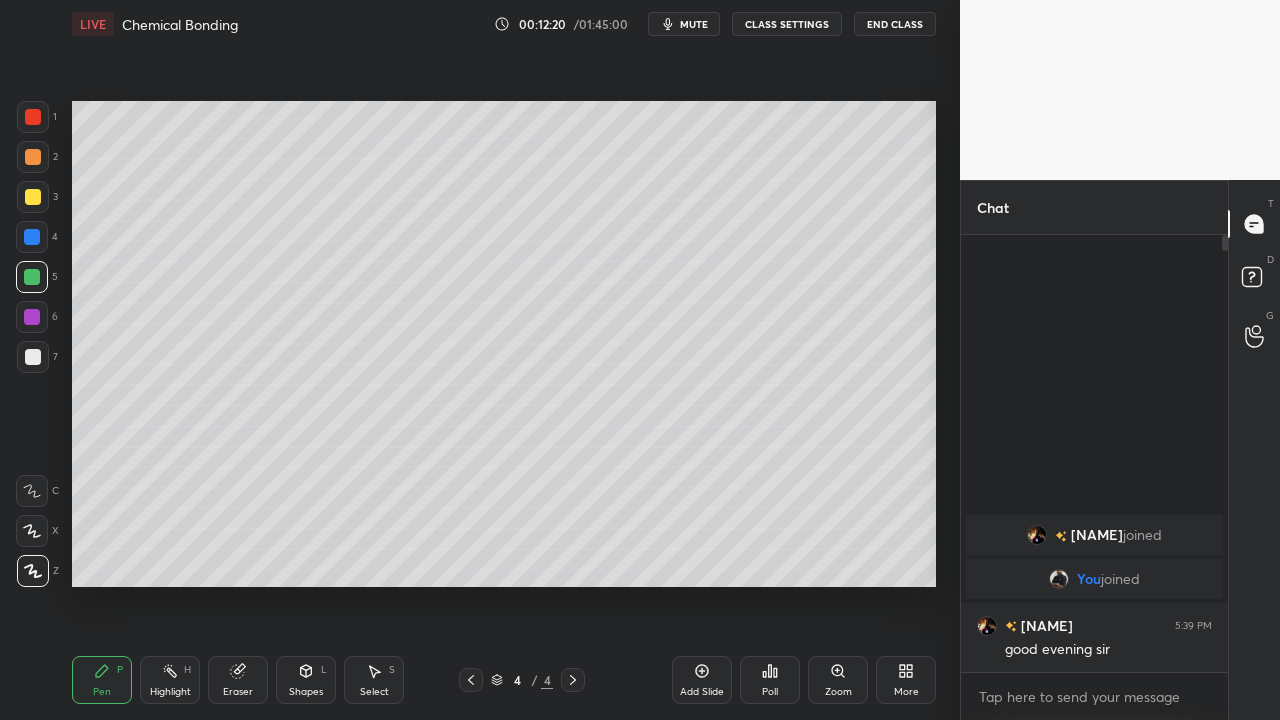click at bounding box center (33, 357) 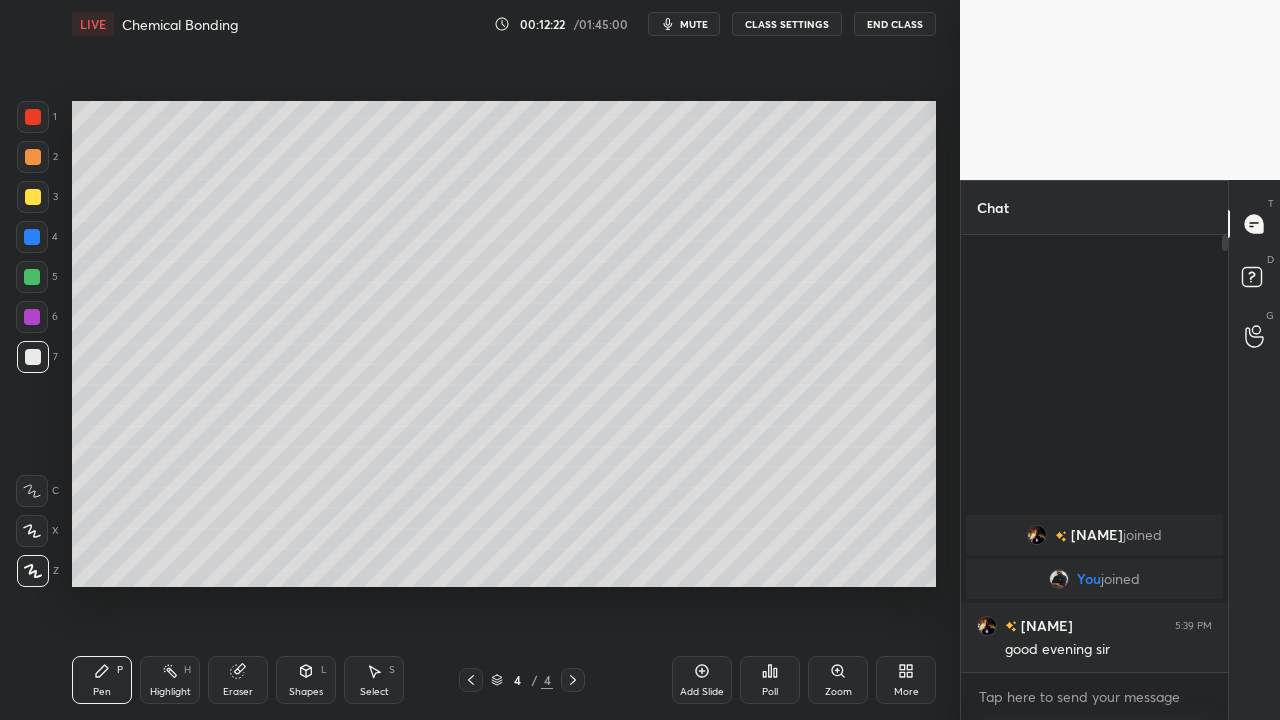 click at bounding box center [33, 197] 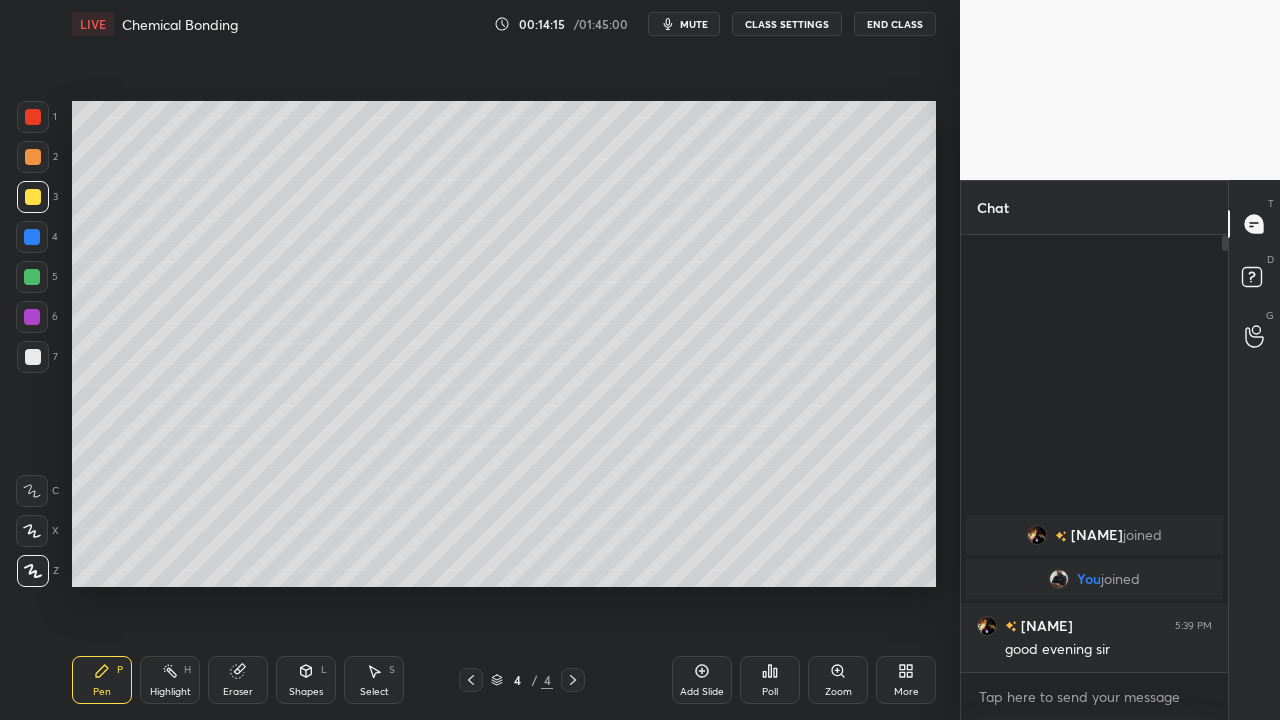 click on "Pen P" at bounding box center [102, 680] 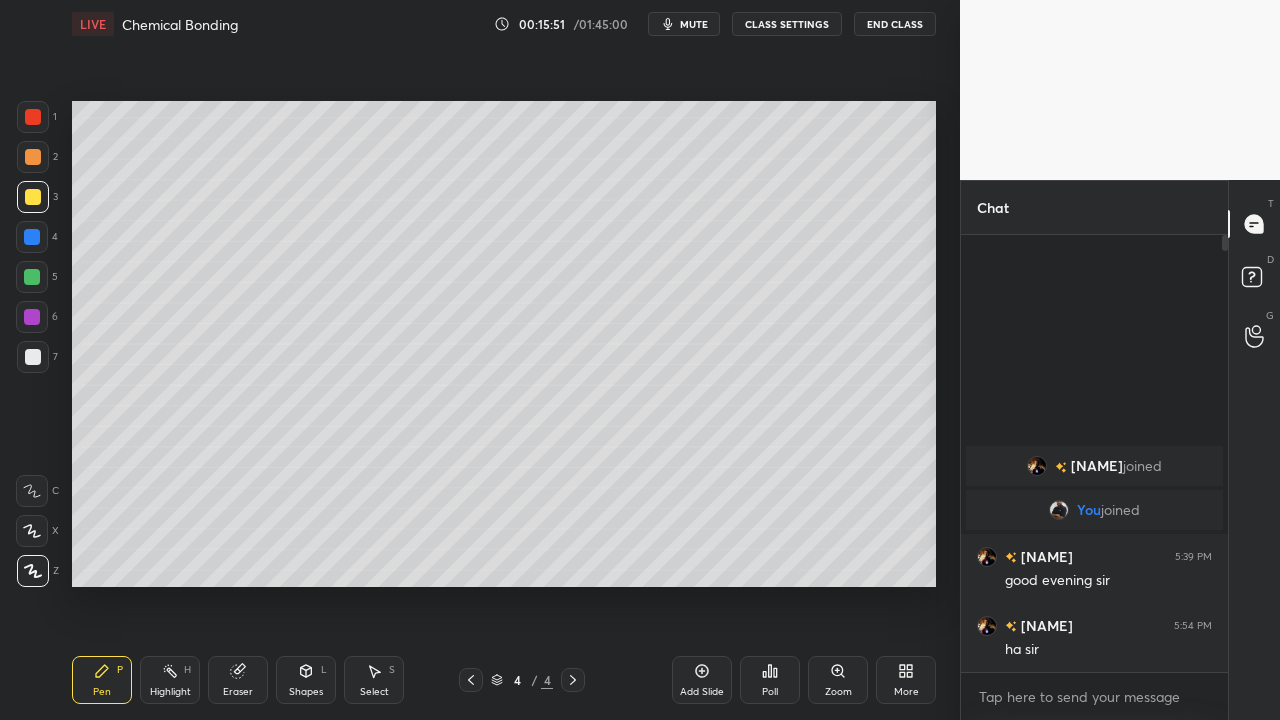 click on "Highlight H" at bounding box center [170, 680] 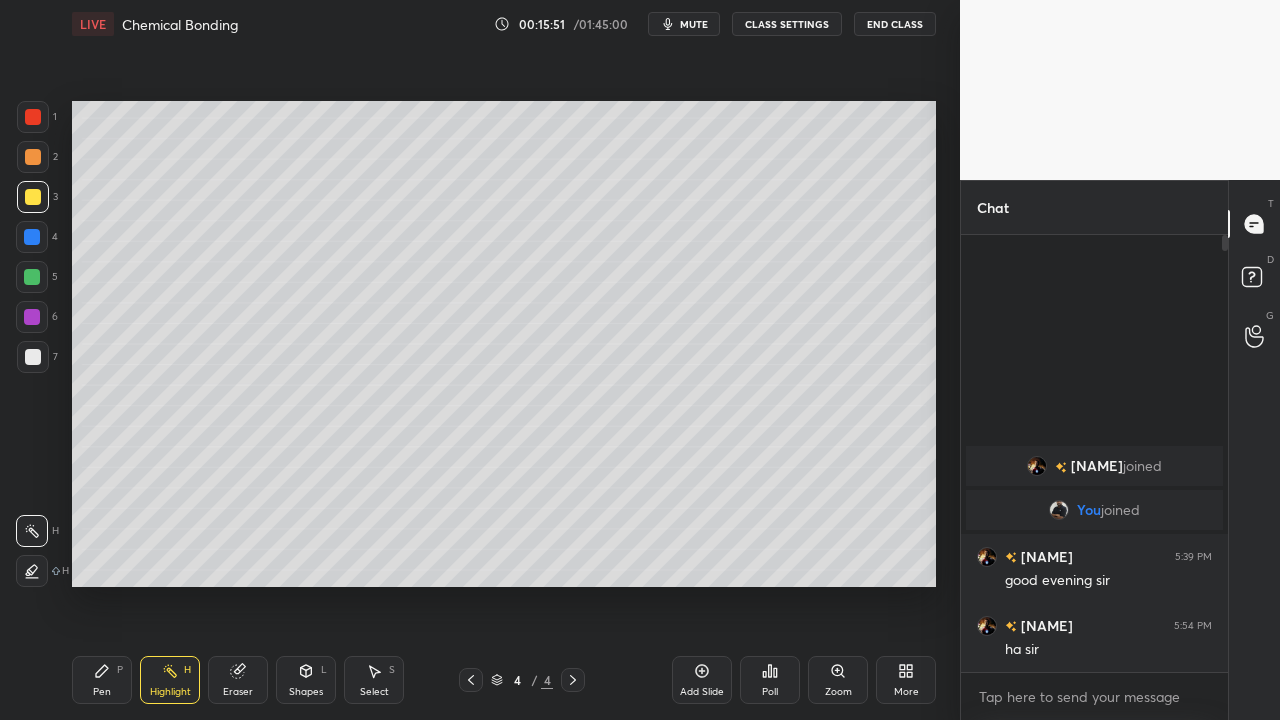click on "Eraser" at bounding box center [238, 680] 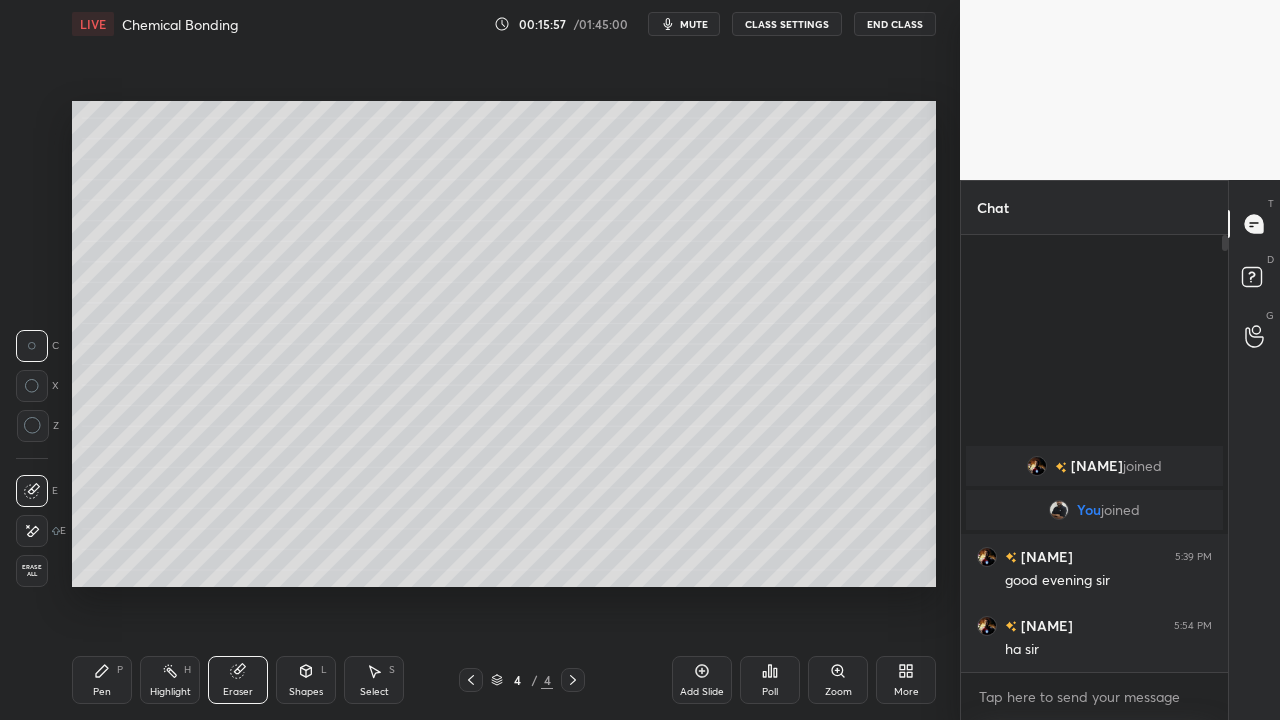 click 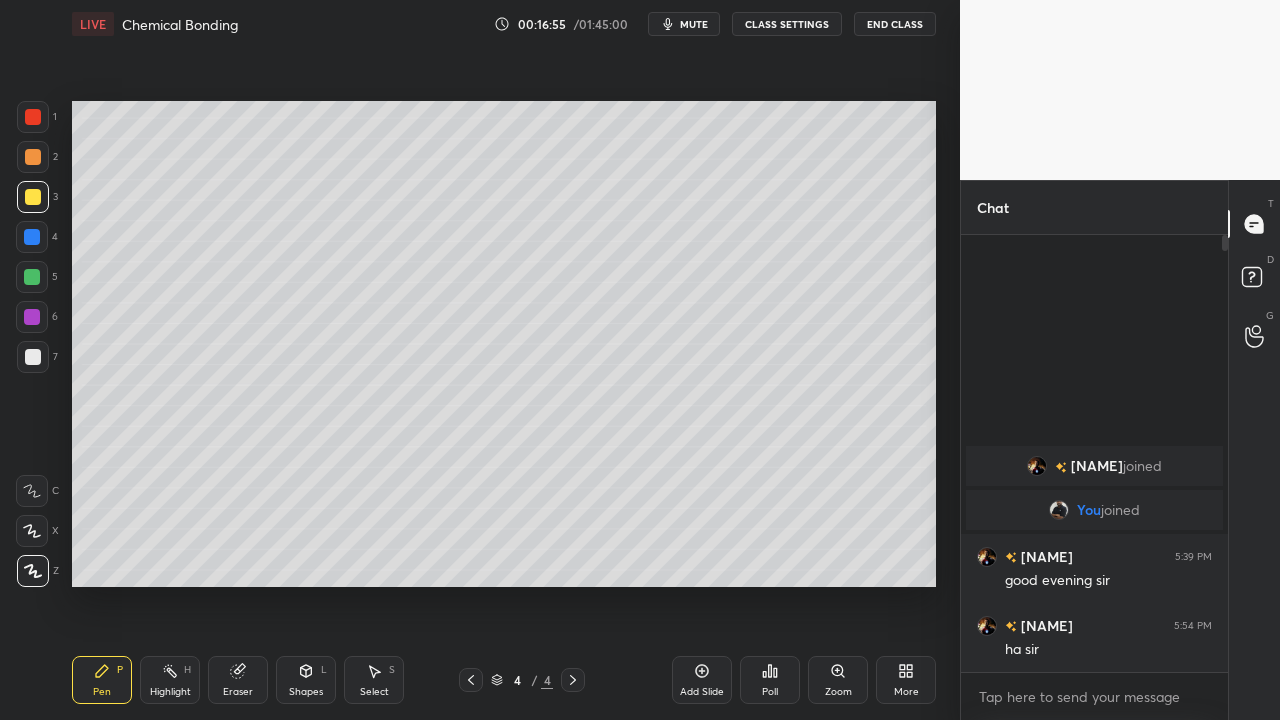 click on "Eraser" at bounding box center (238, 680) 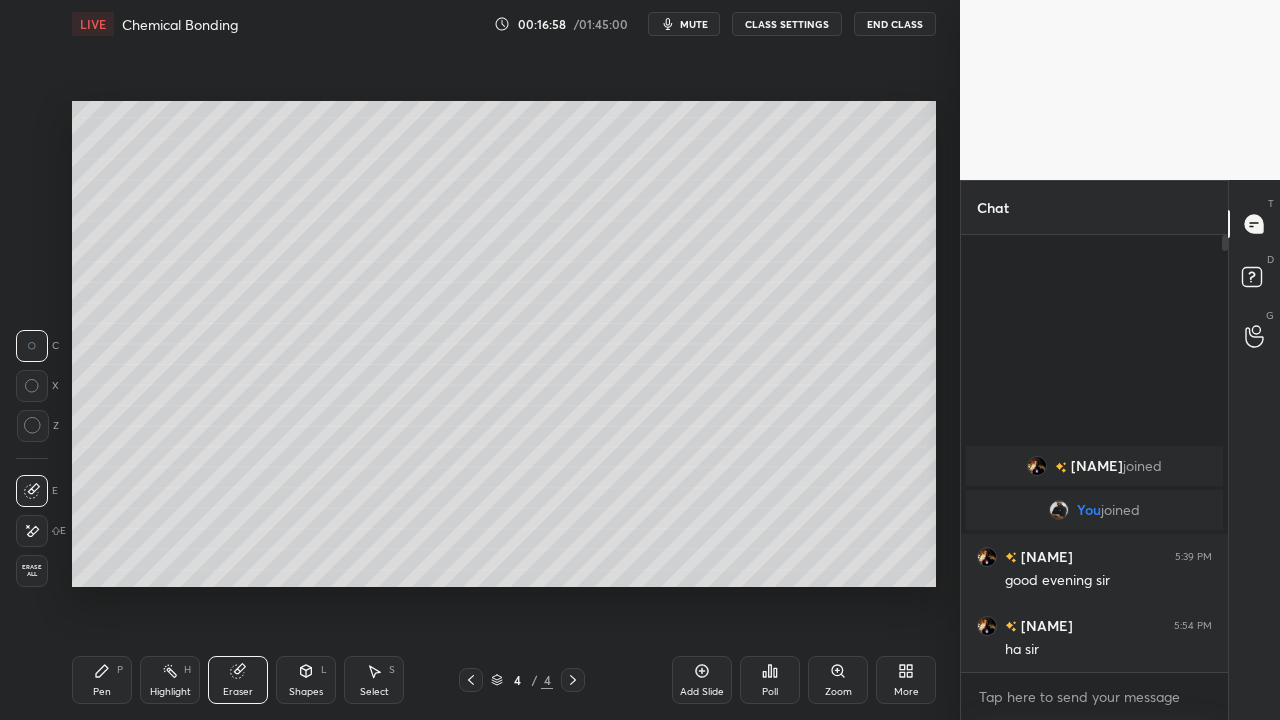 click on "Pen P" at bounding box center [102, 680] 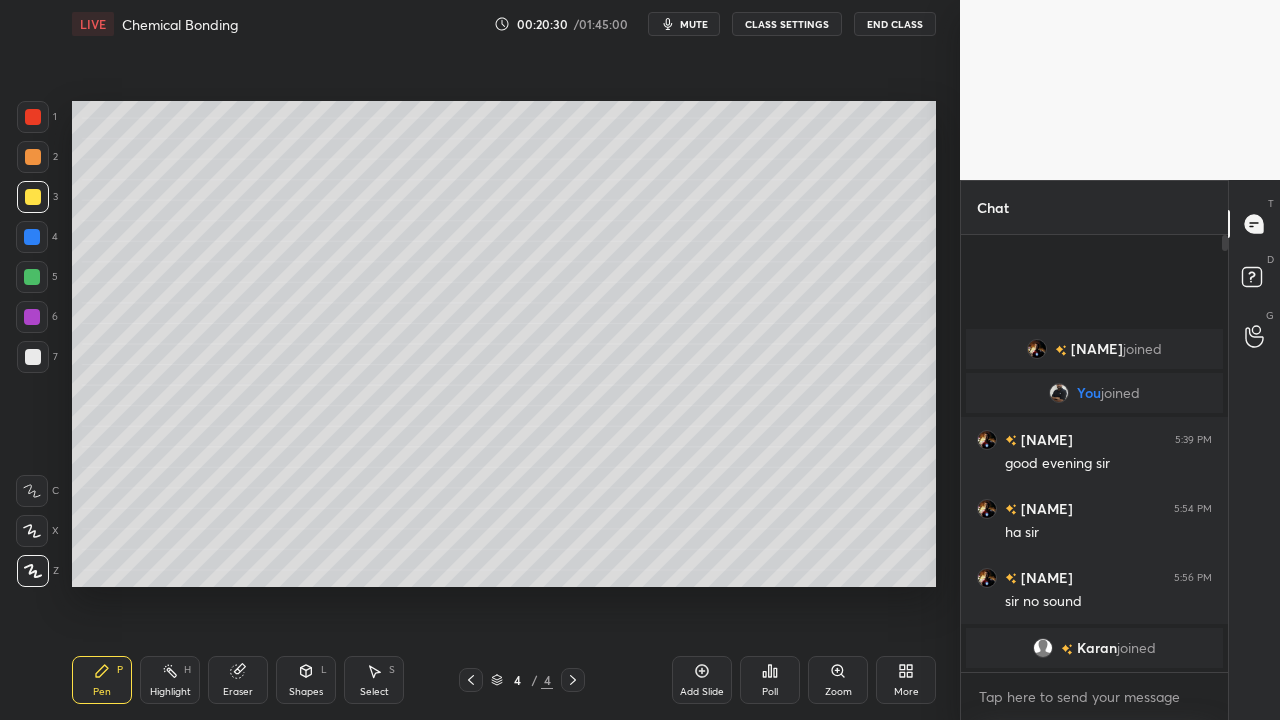 click at bounding box center (33, 357) 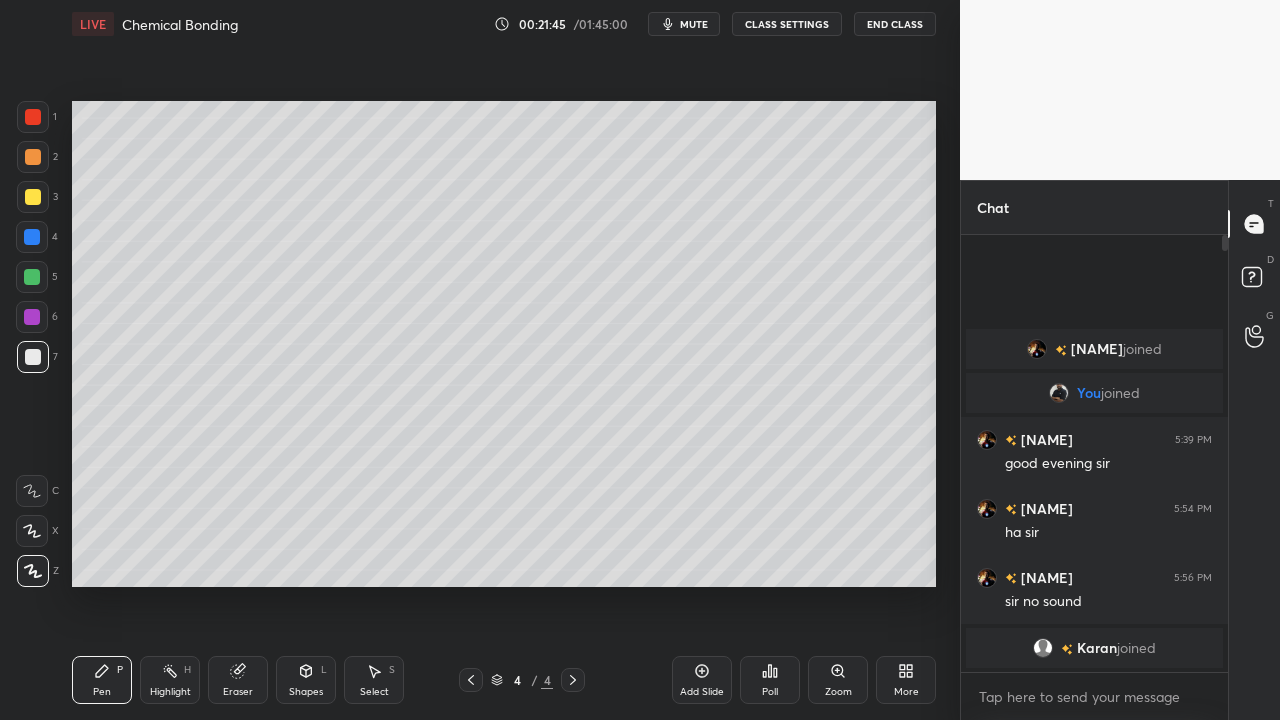 click 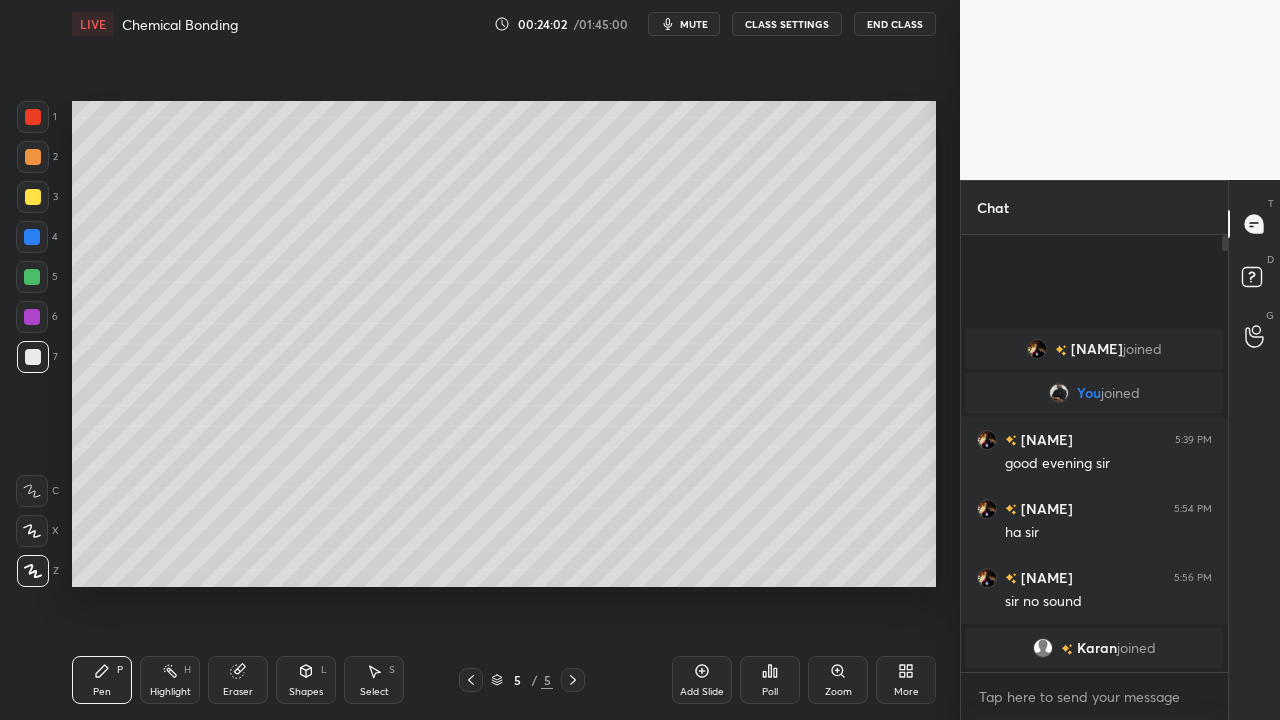click 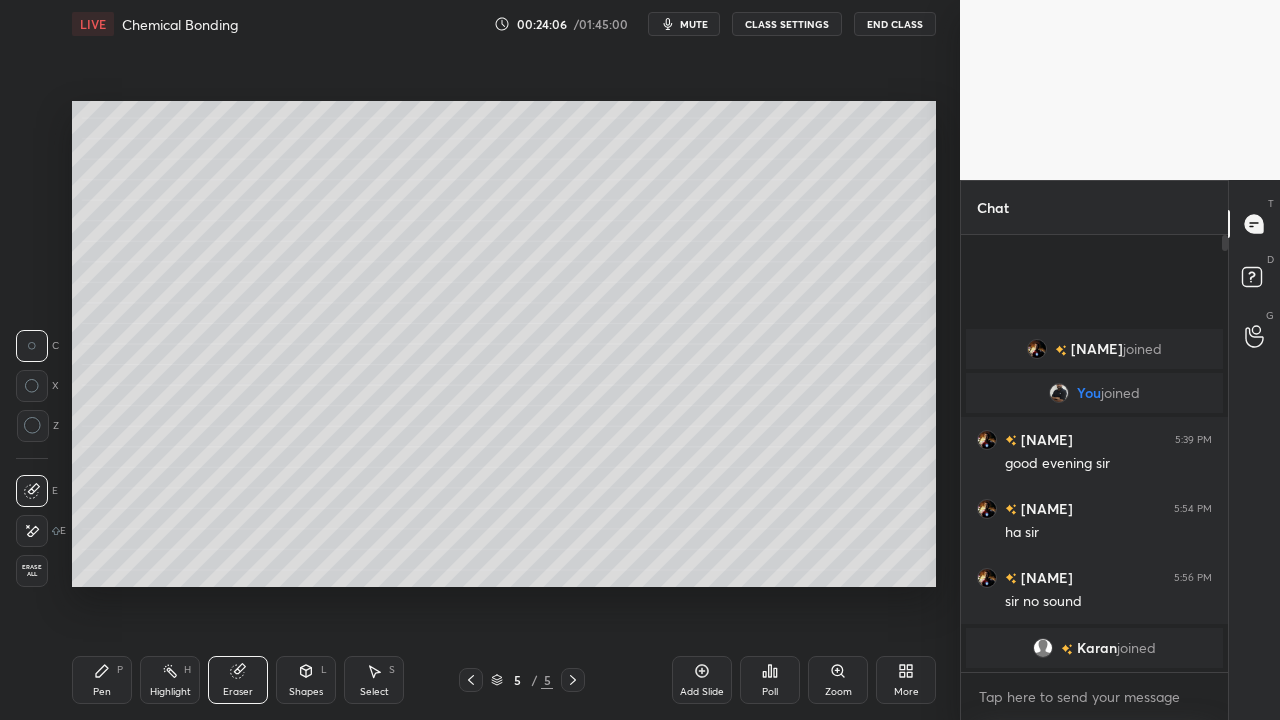 click on "Pen P" at bounding box center (102, 680) 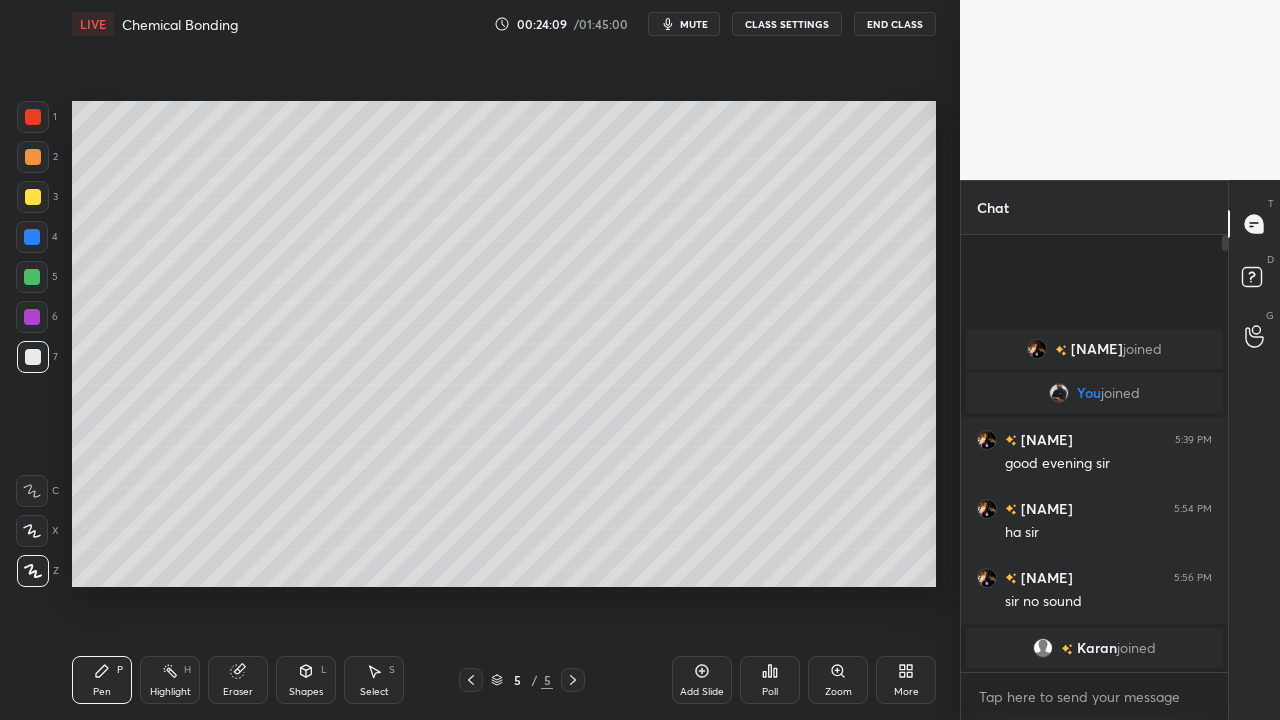 click 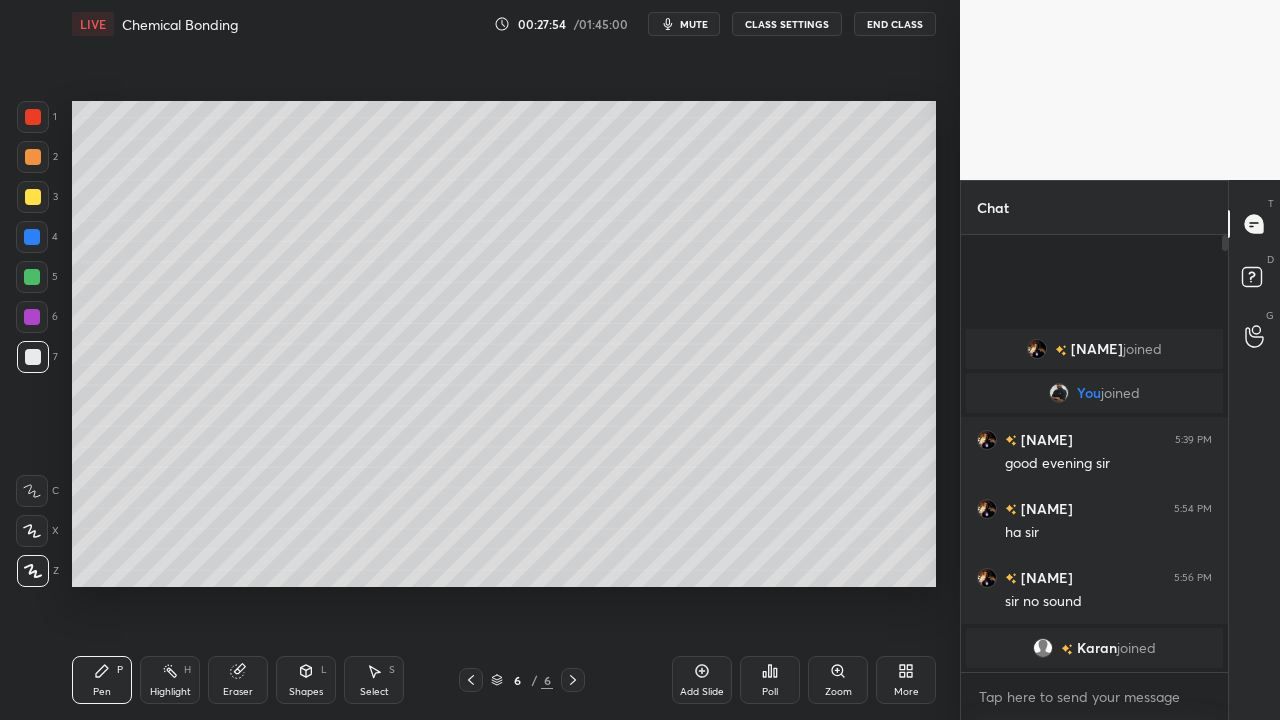 click at bounding box center [32, 277] 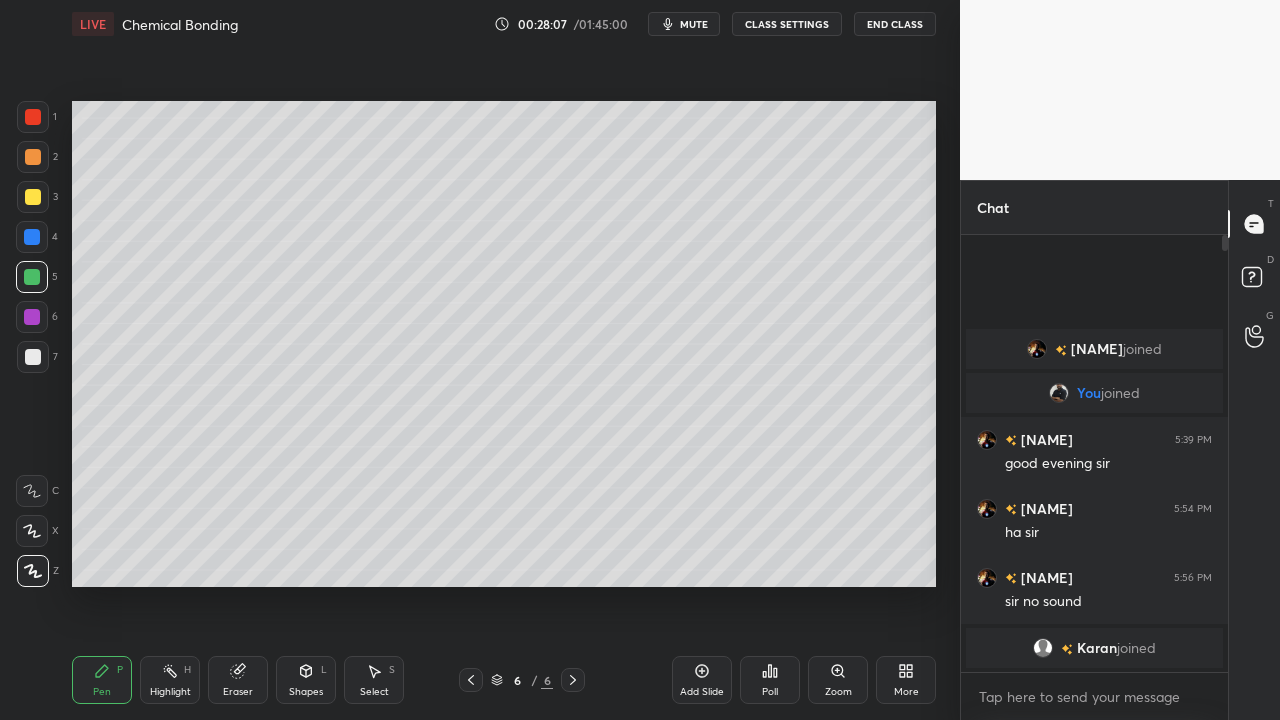 click on "Eraser" at bounding box center [238, 680] 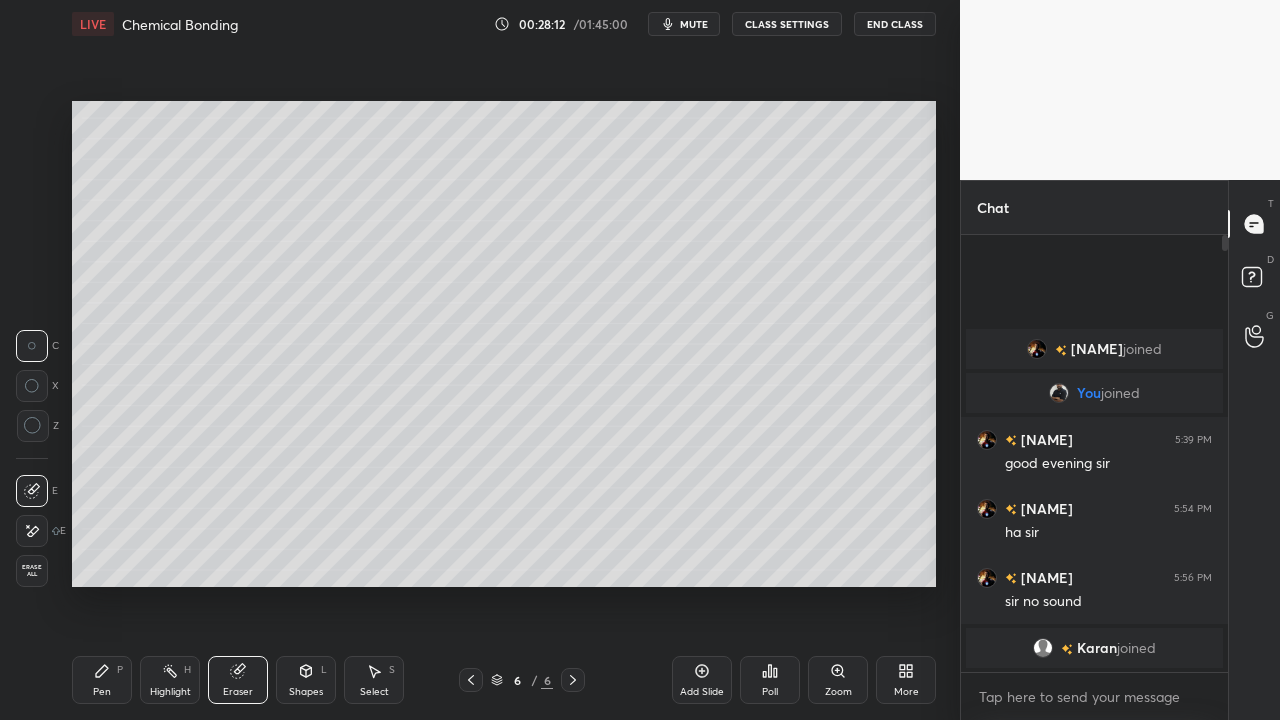 click on "Pen P" at bounding box center (102, 680) 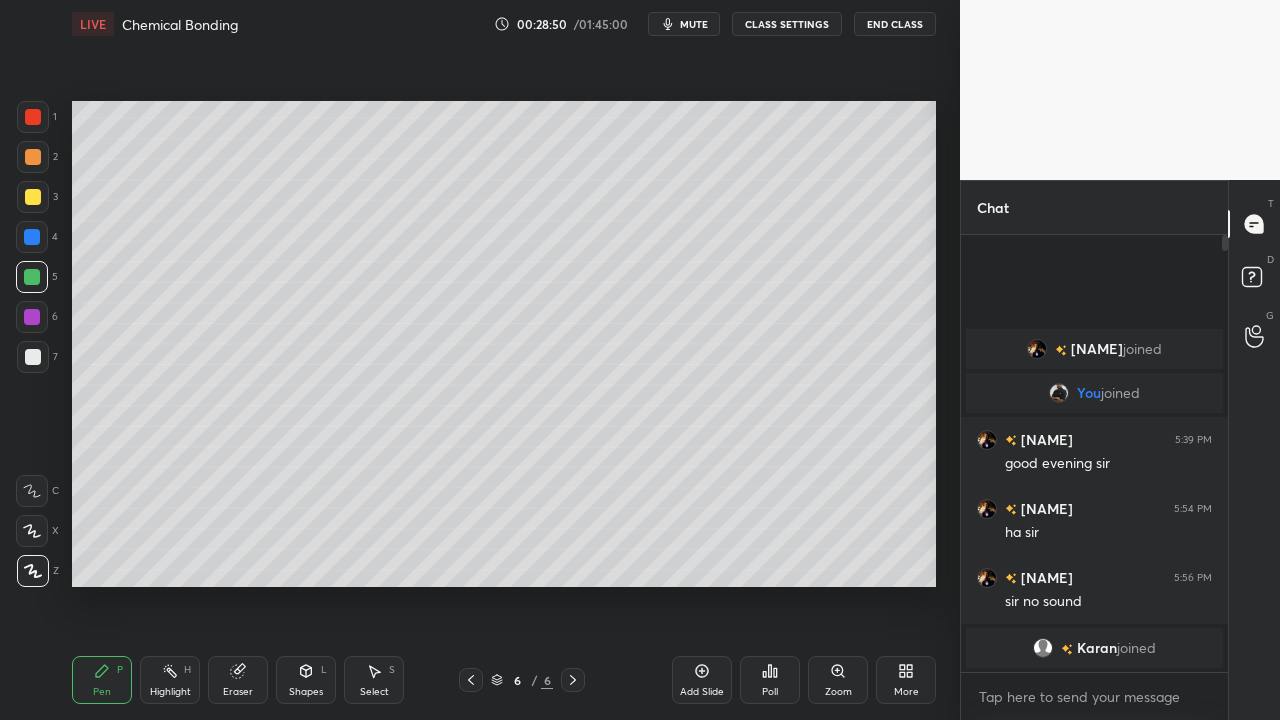 click 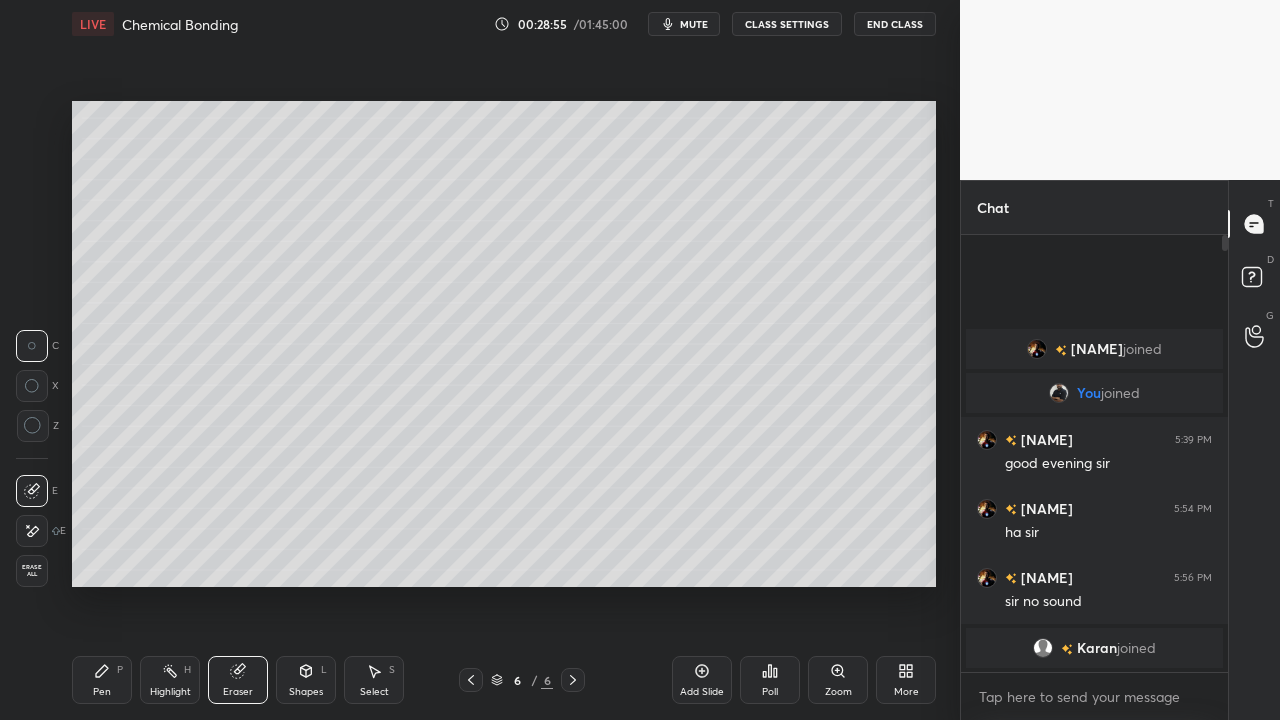 click on "1 2 3 4 5 6 7 C X Z C X Z E E Erase all   H H LIVE Chemical Bonding 00:28:55 /  01:45:00 mute CLASS SETTINGS End Class Setting up your live class Poll for   secs No correct answer Start poll Back Chemical Bonding • L18 of Course On Chemistry for JEE Growth 1 2026 [NAME] Pen P Highlight H Eraser Shapes L Select S 6 / 6 Add Slide Poll Zoom More" at bounding box center (472, 360) 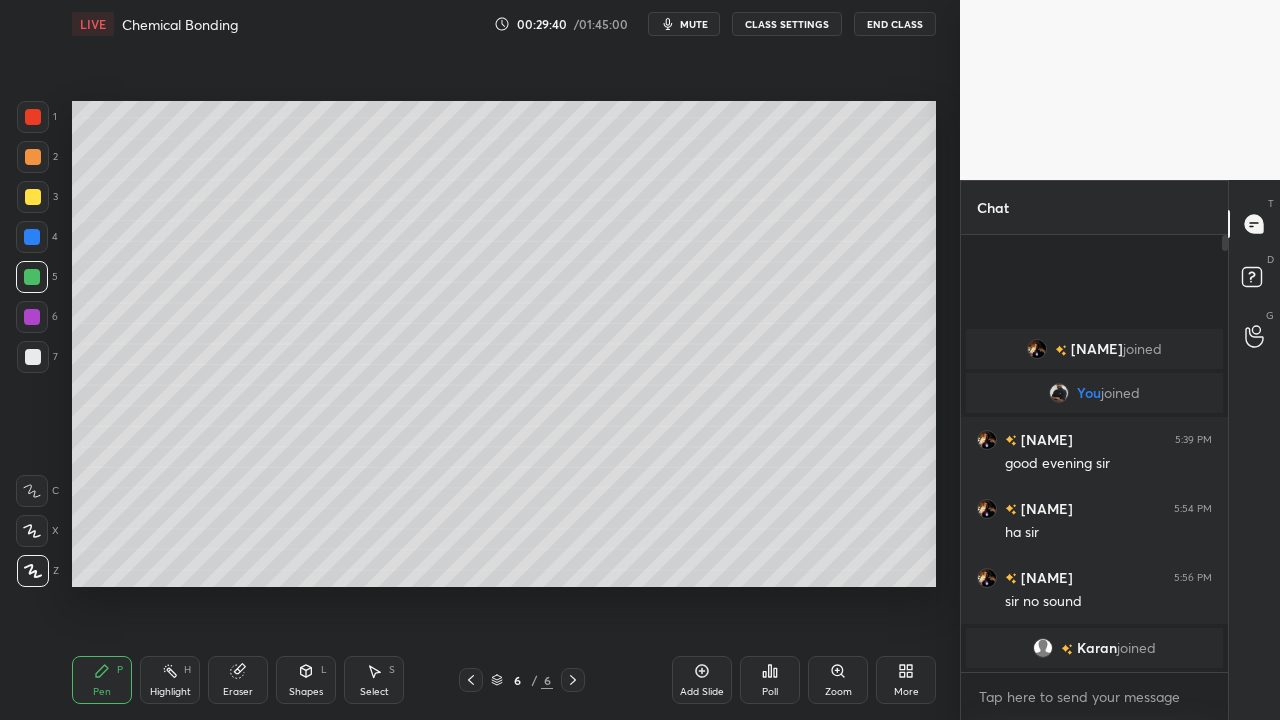 click on "Eraser" at bounding box center [238, 680] 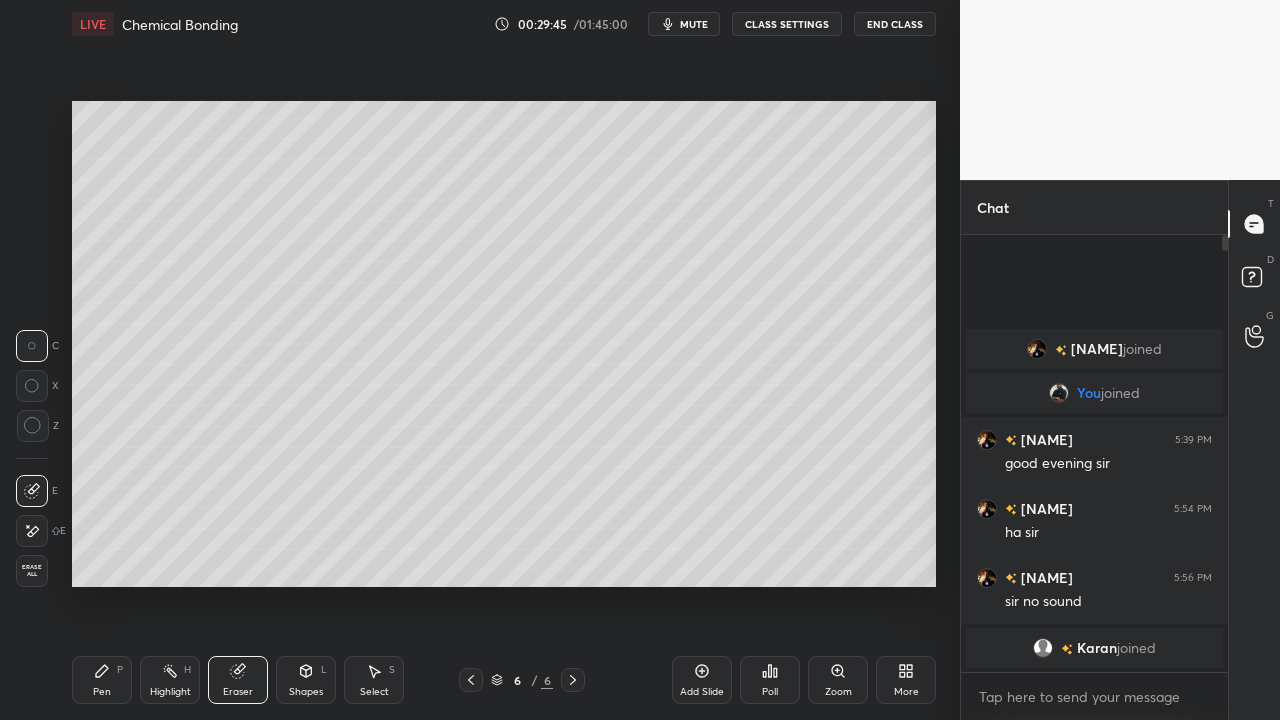 click on "Pen P" at bounding box center (102, 680) 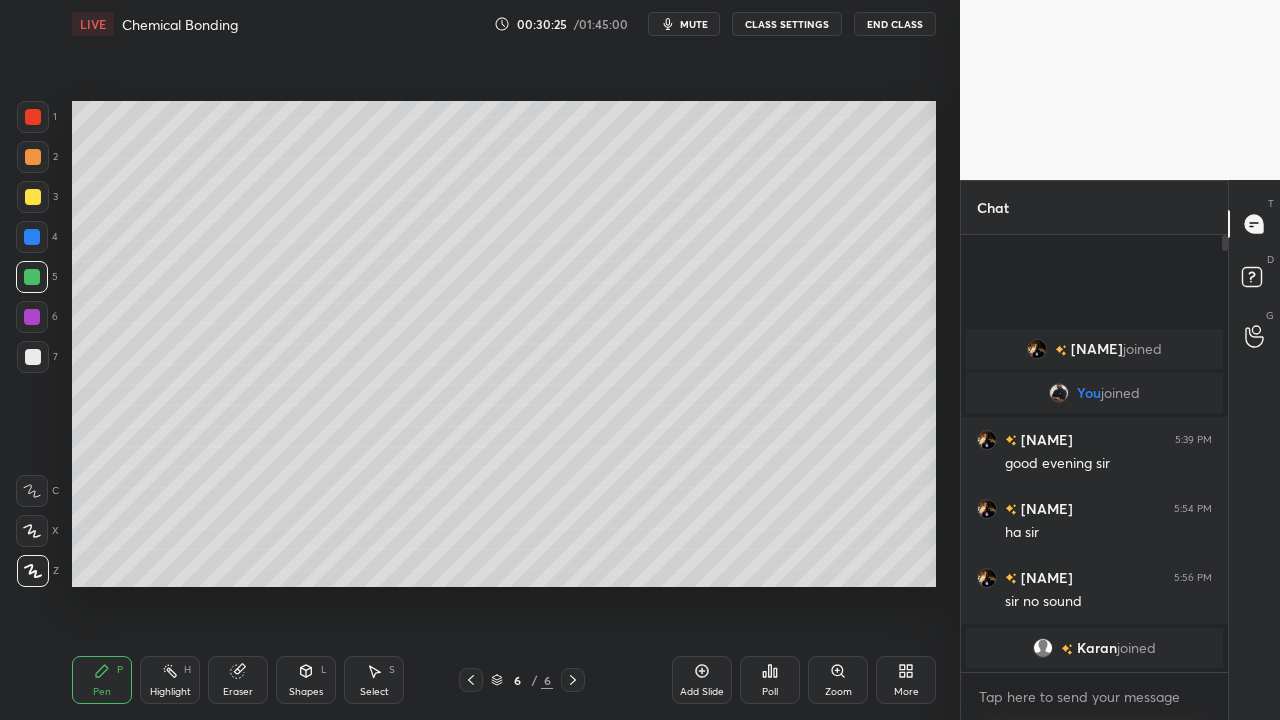click on "Eraser" at bounding box center (238, 680) 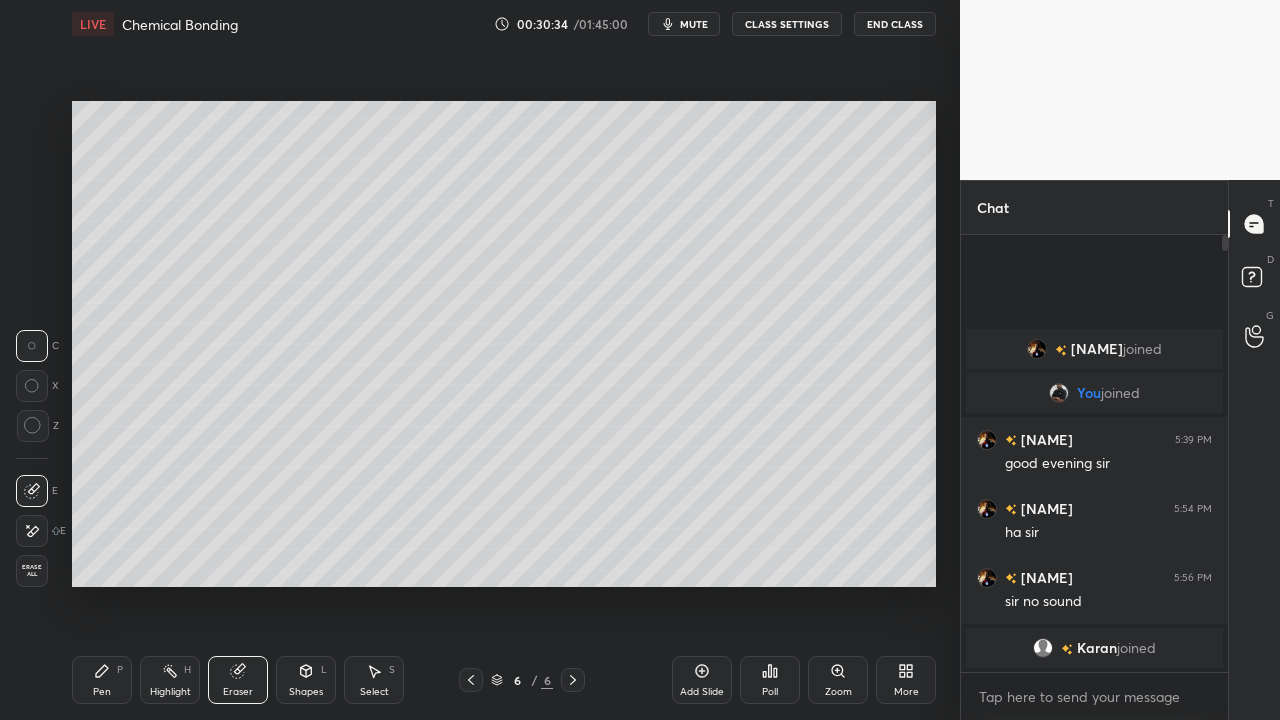 click on "Highlight" at bounding box center [170, 692] 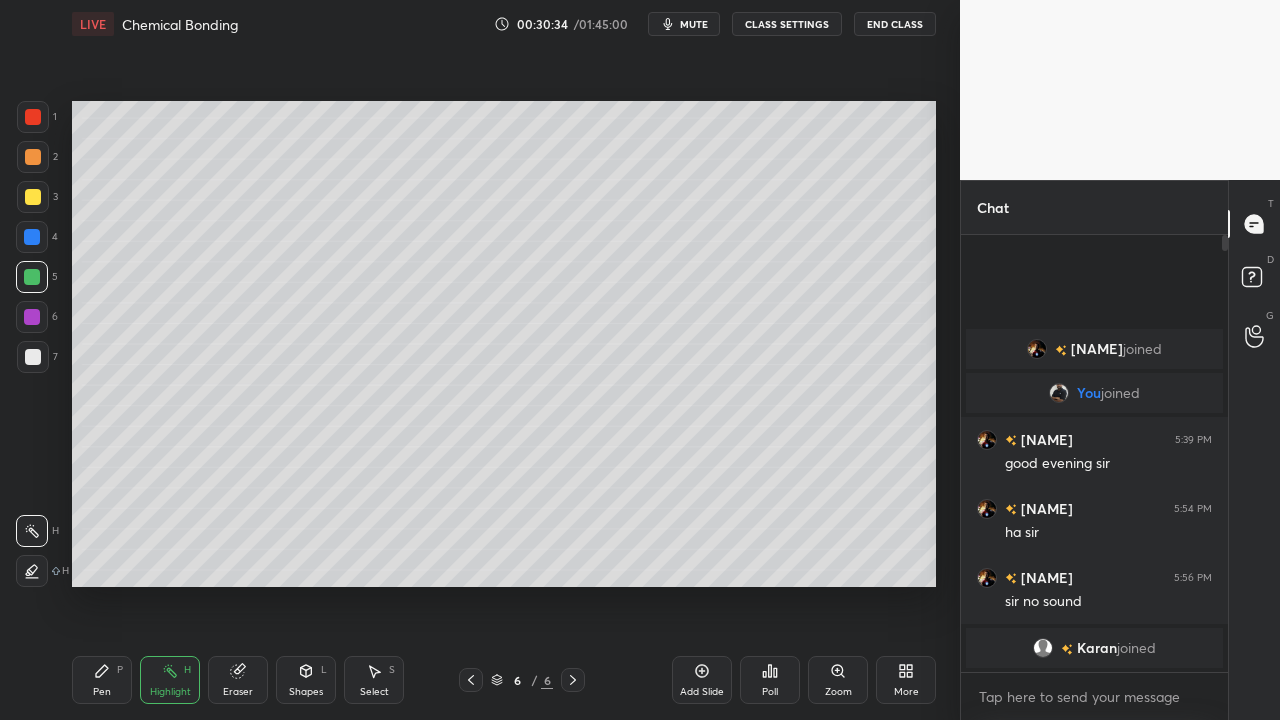 click on "Pen P" at bounding box center [102, 680] 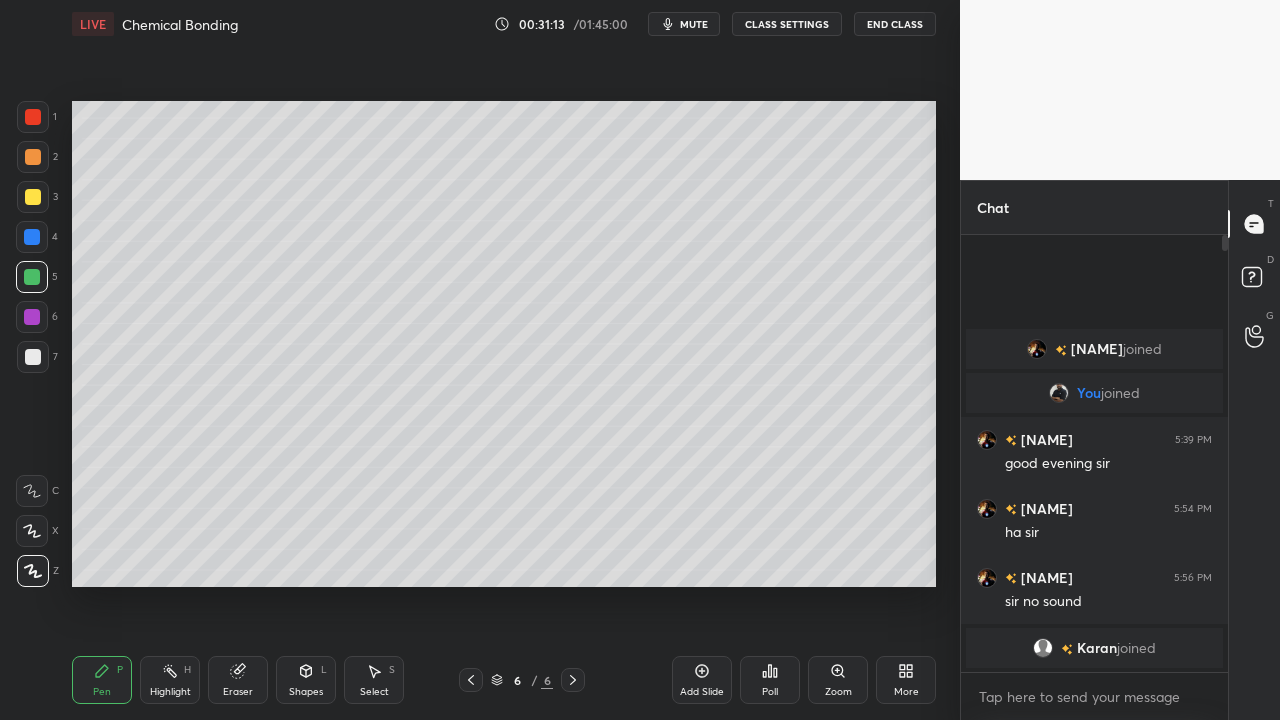 click on "Eraser" at bounding box center [238, 680] 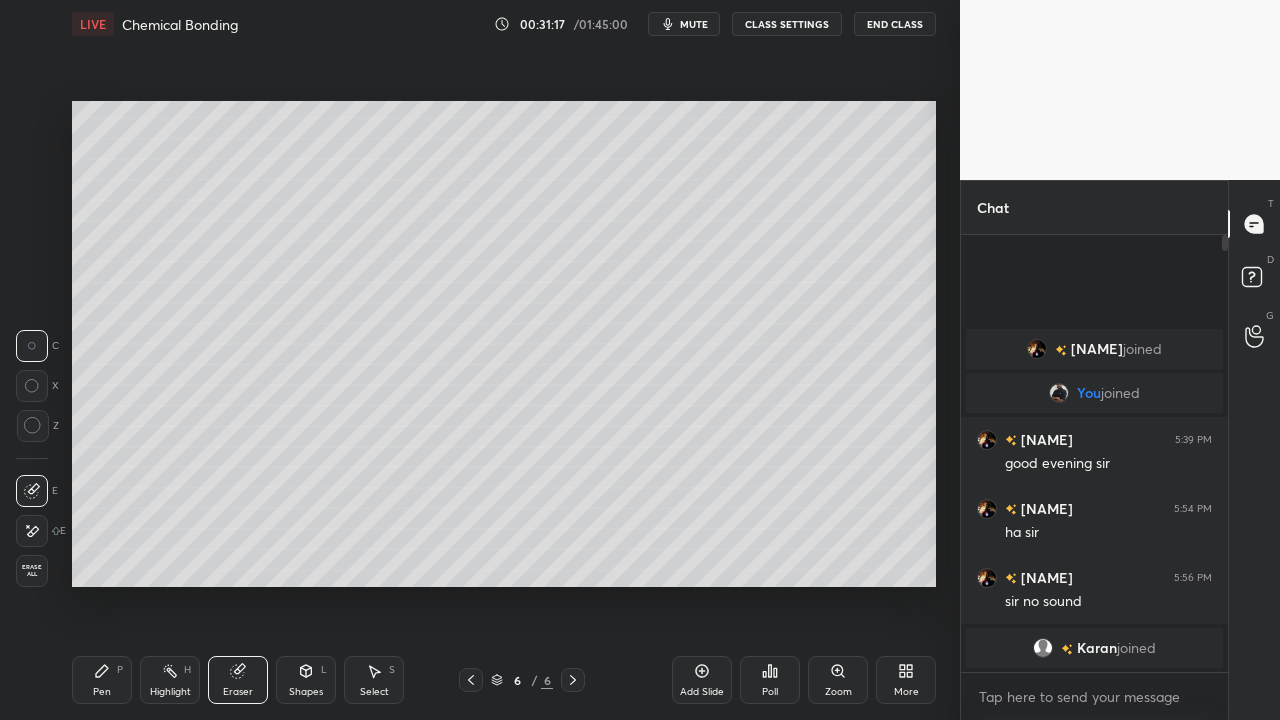 click at bounding box center (573, 680) 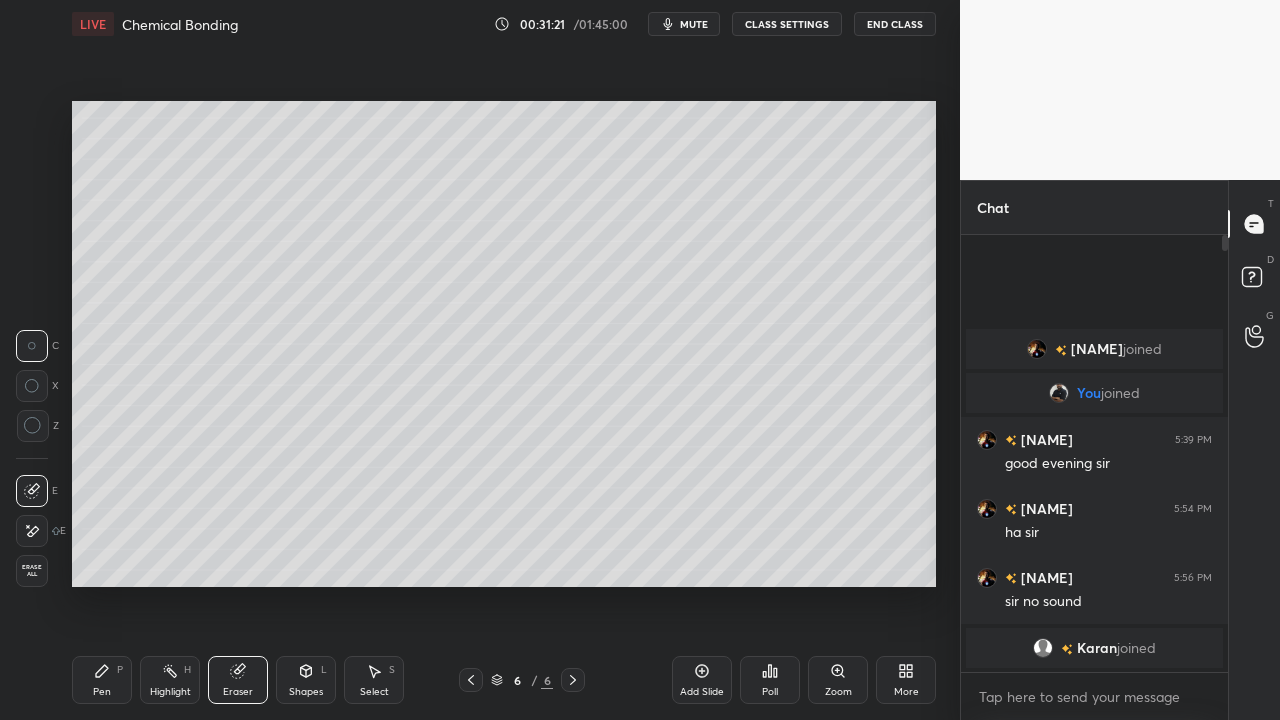 click on "Pen P" at bounding box center [102, 680] 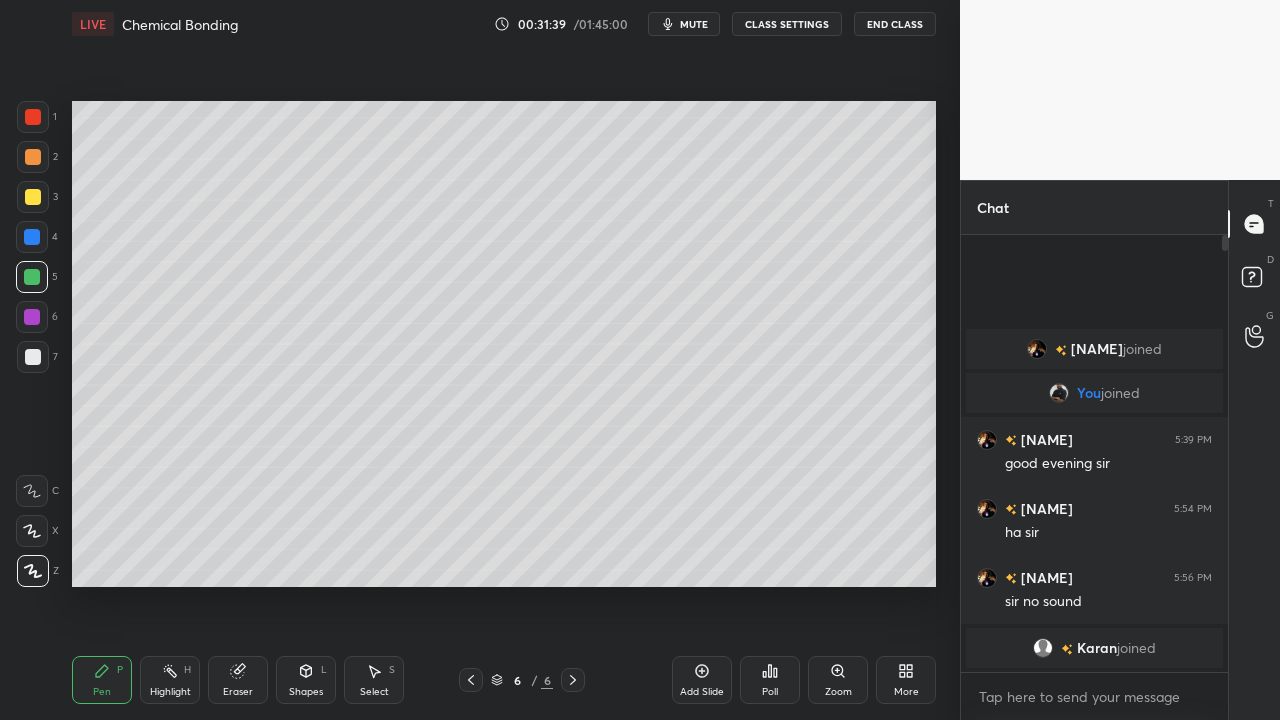 click on "Eraser" at bounding box center [238, 680] 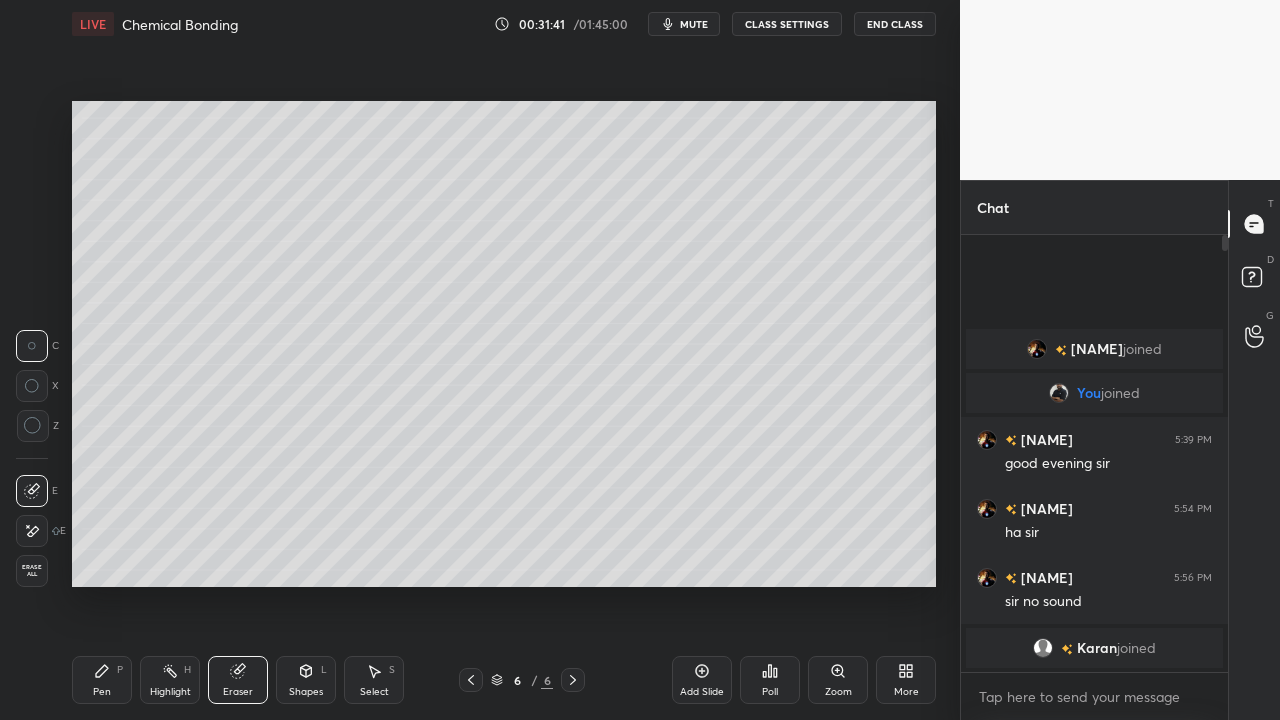 click on "Pen P" at bounding box center [102, 680] 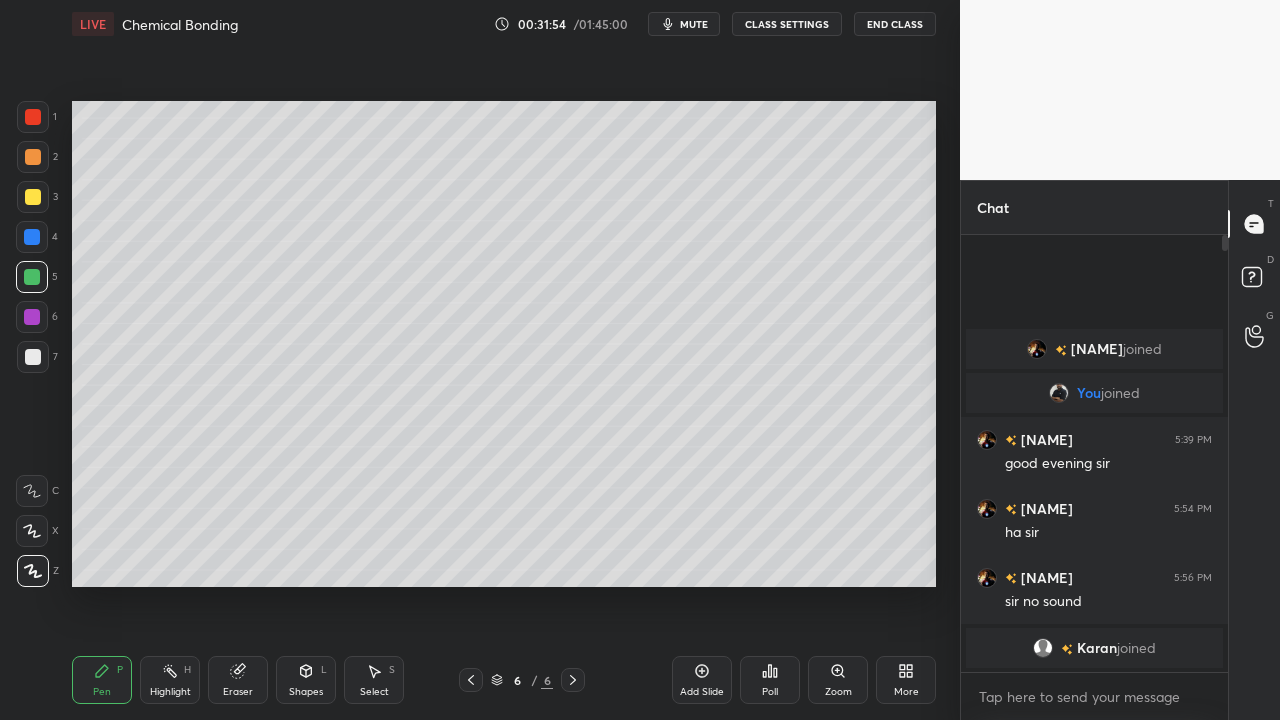 click on "Setting up your live class Poll for   secs No correct answer Start poll" at bounding box center [504, 344] 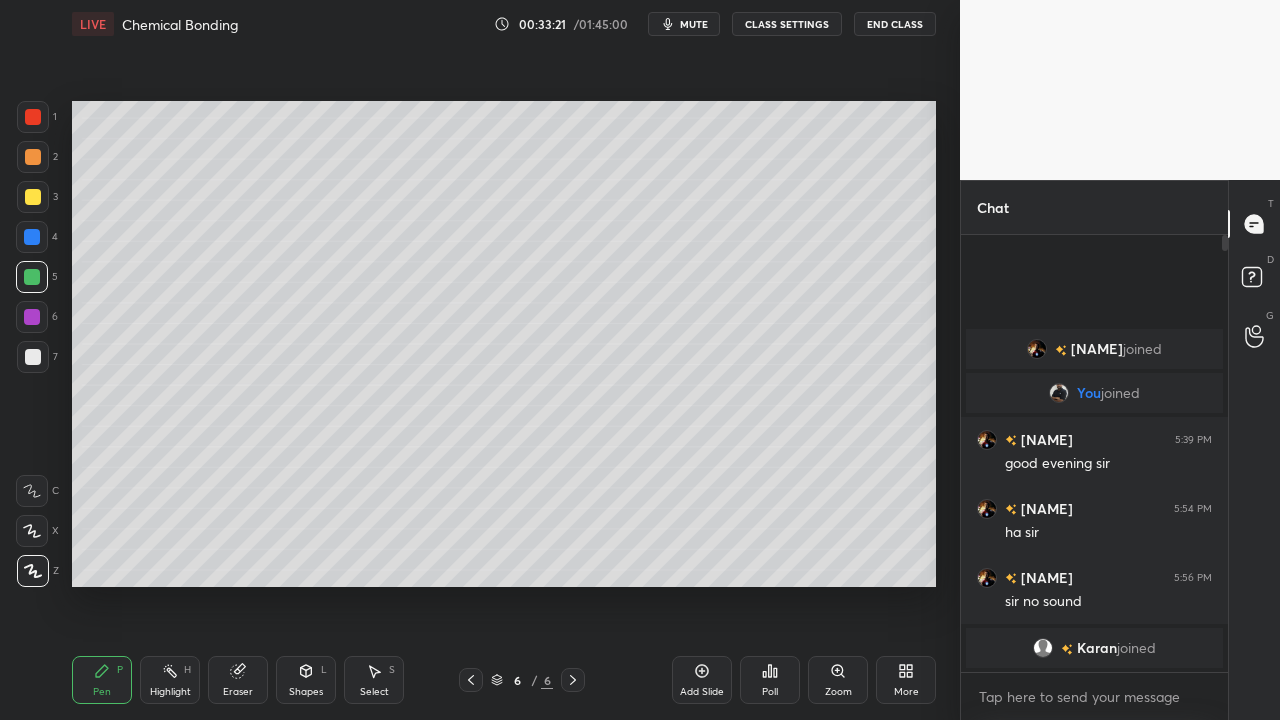 click on "Add Slide" at bounding box center (702, 680) 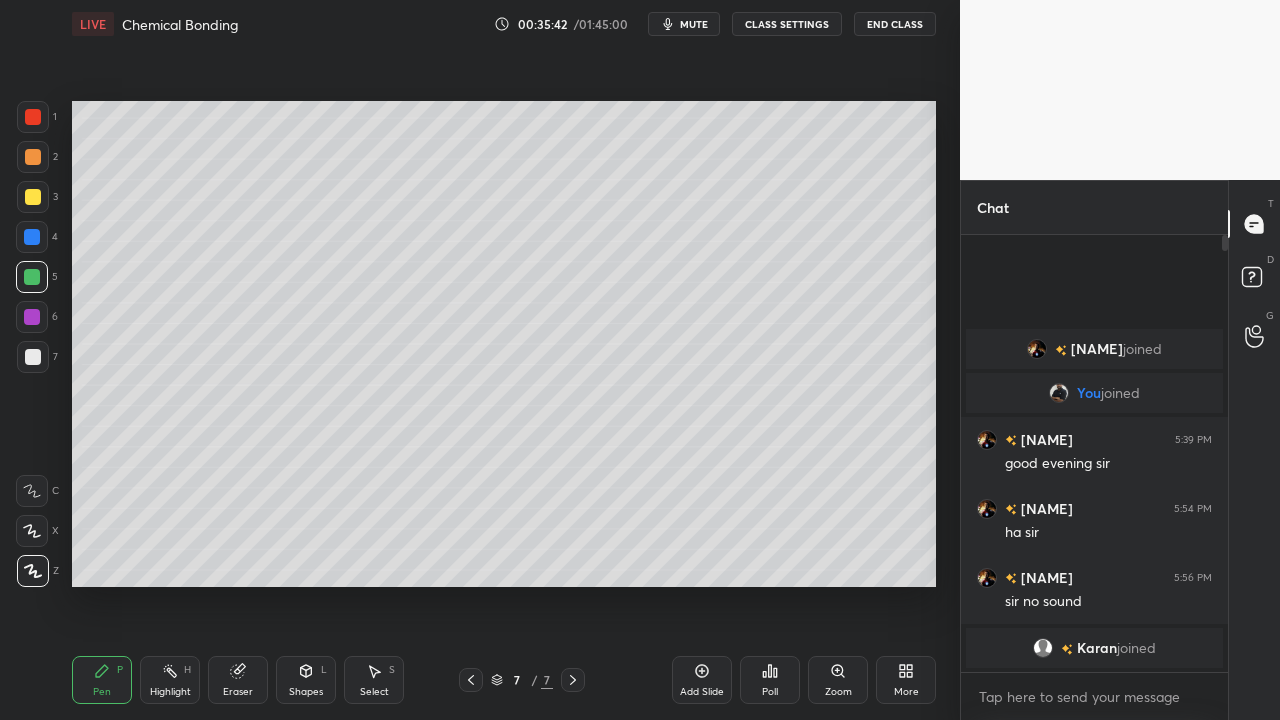 click on "Eraser" at bounding box center [238, 680] 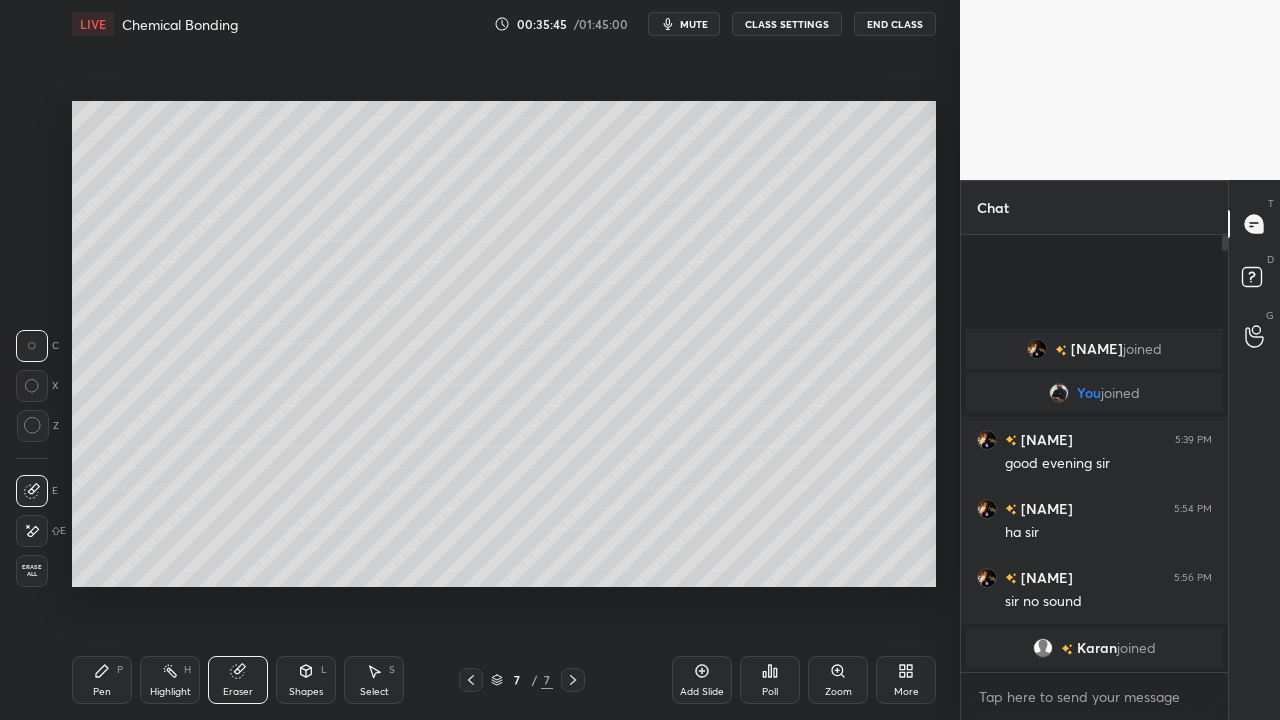 click on "Pen P" at bounding box center [102, 680] 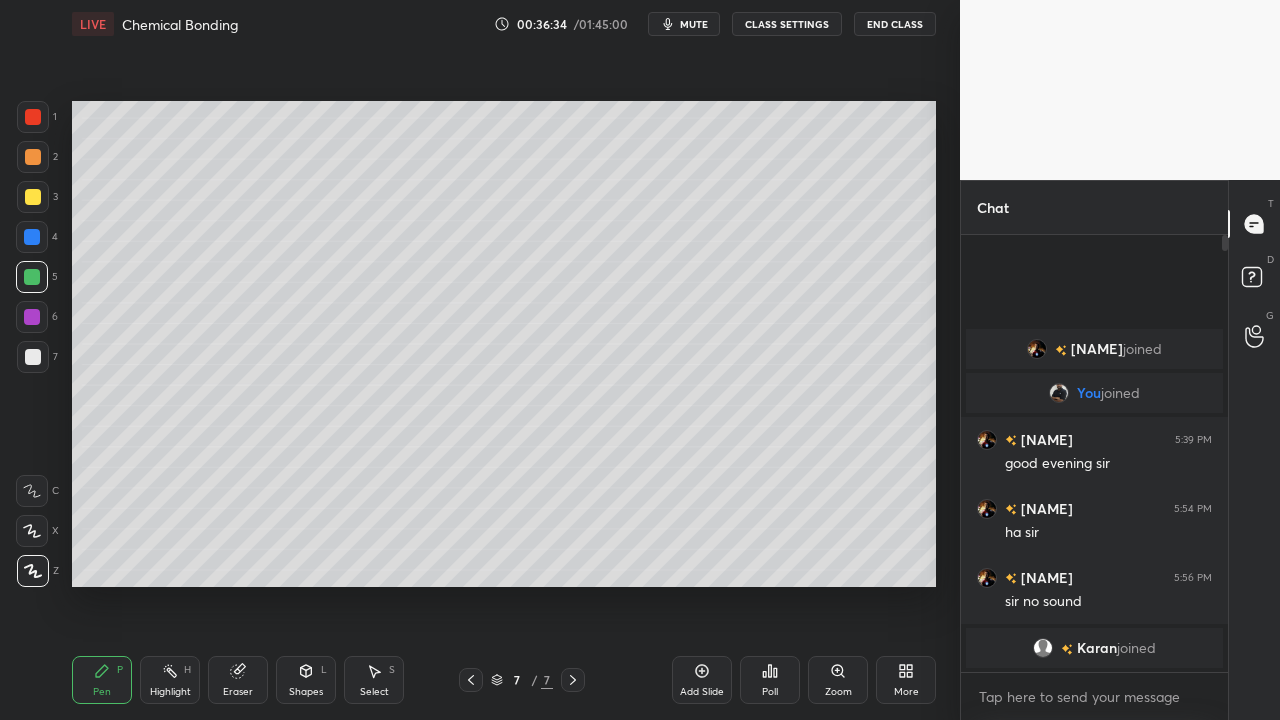 click 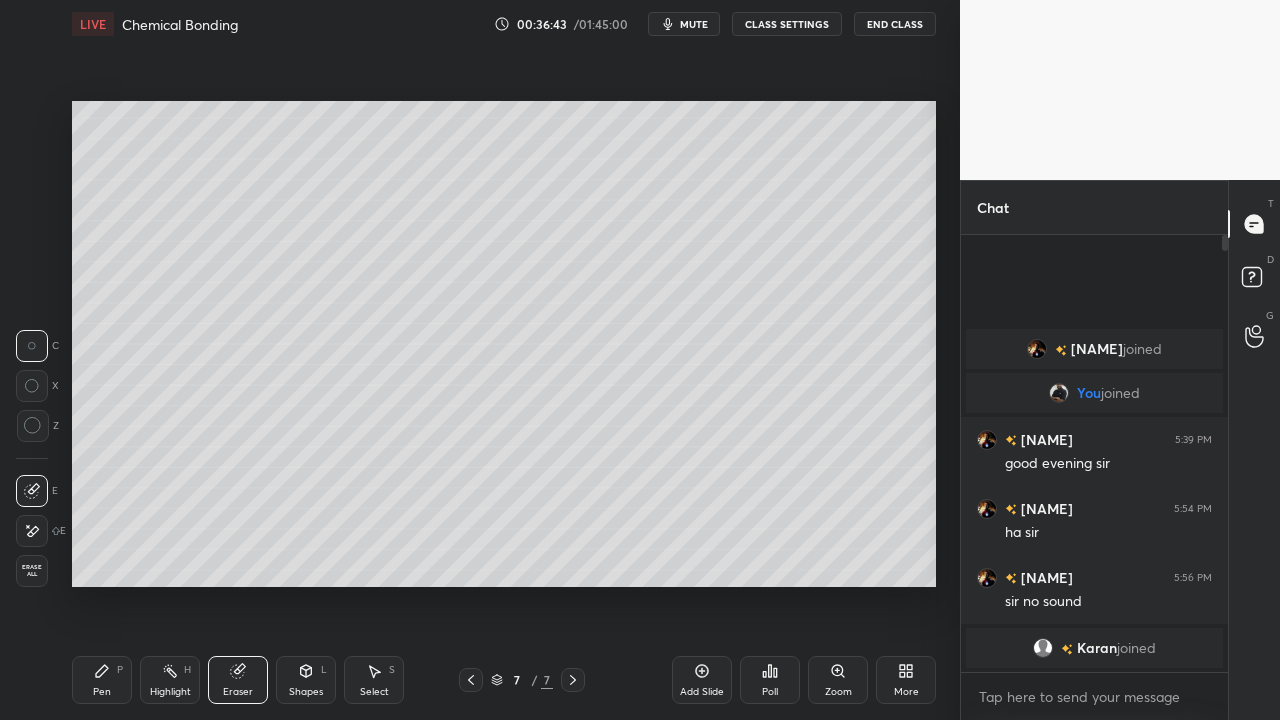 click on "Pen P" at bounding box center (102, 680) 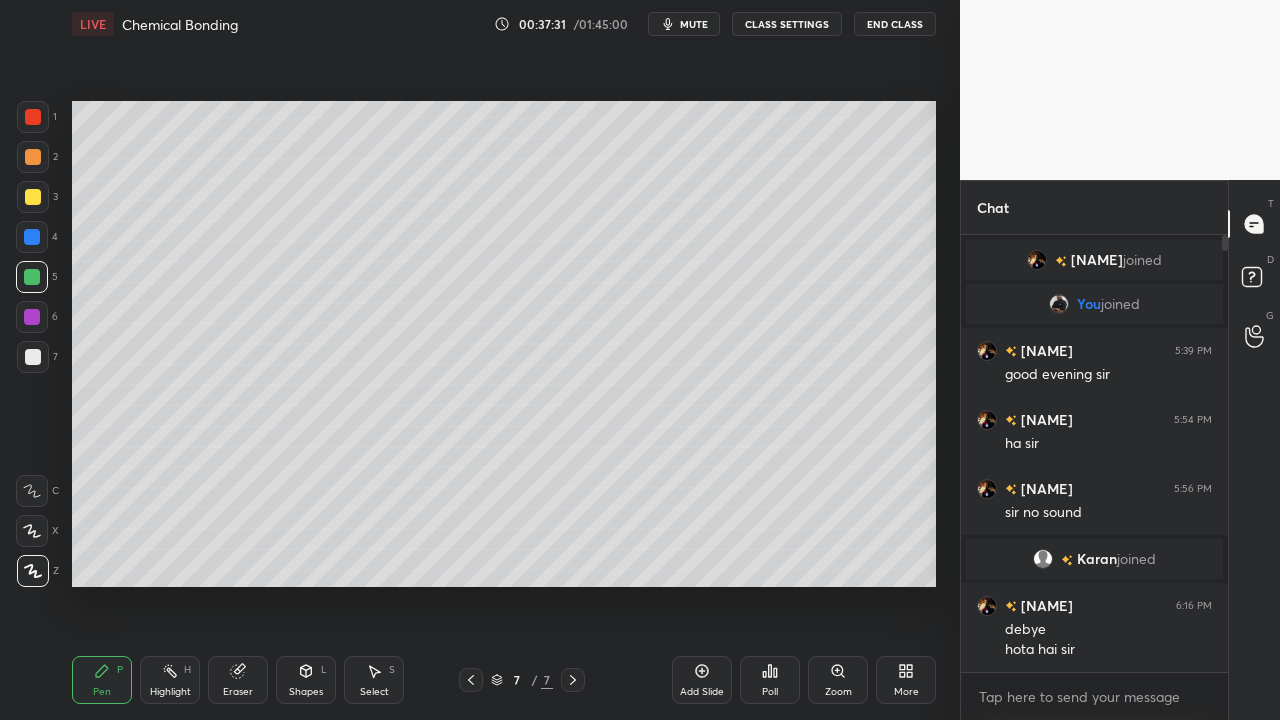 click on "Eraser" at bounding box center [238, 680] 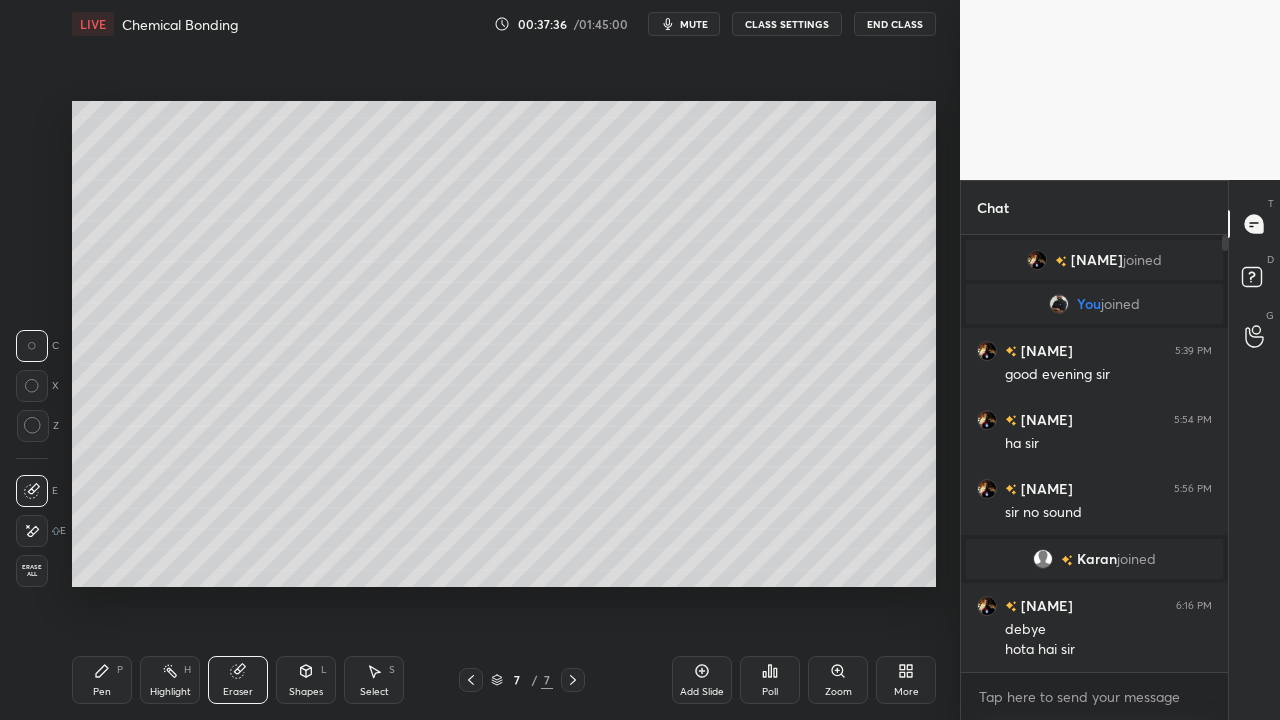 click on "Pen P" at bounding box center [102, 680] 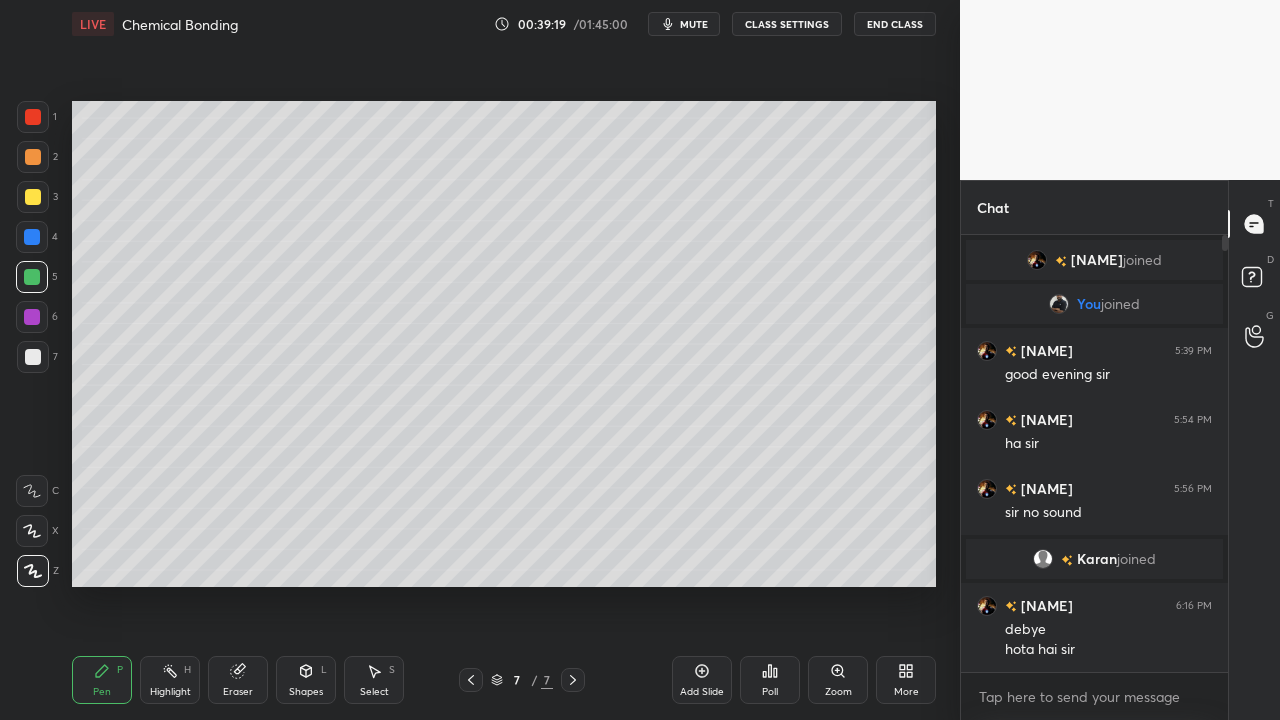 click on "Add Slide" at bounding box center (702, 680) 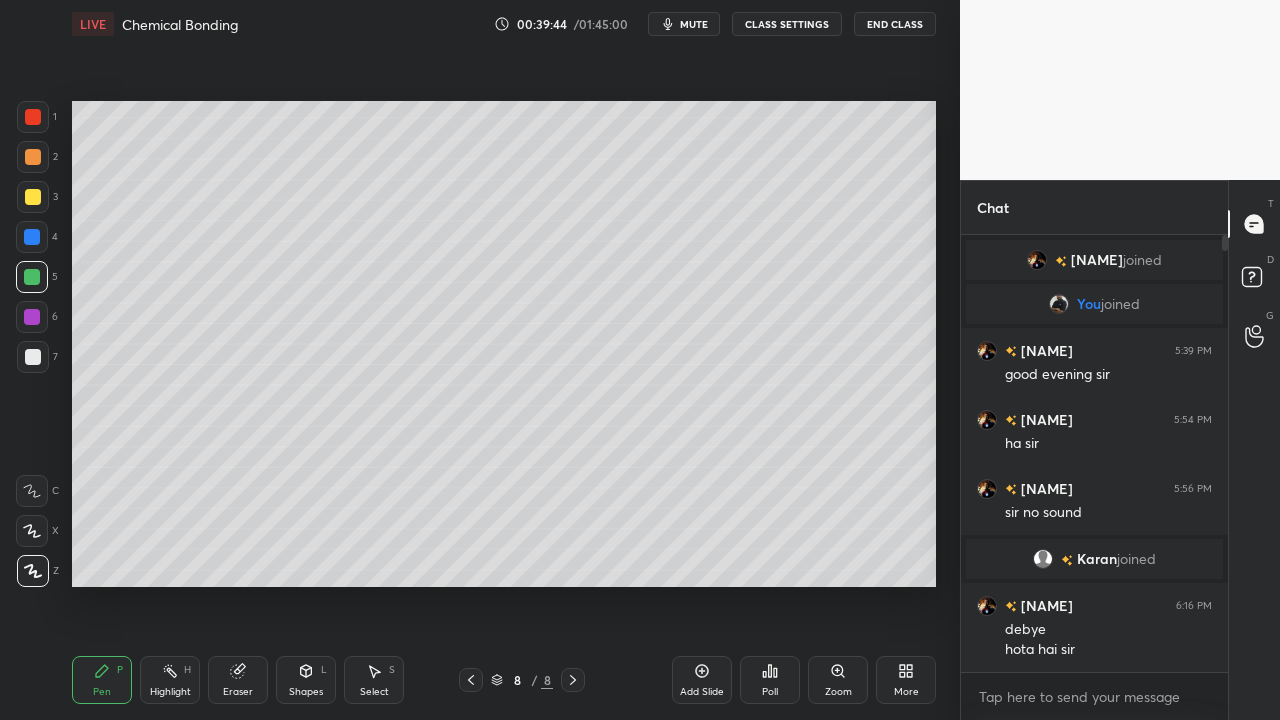 click at bounding box center [33, 357] 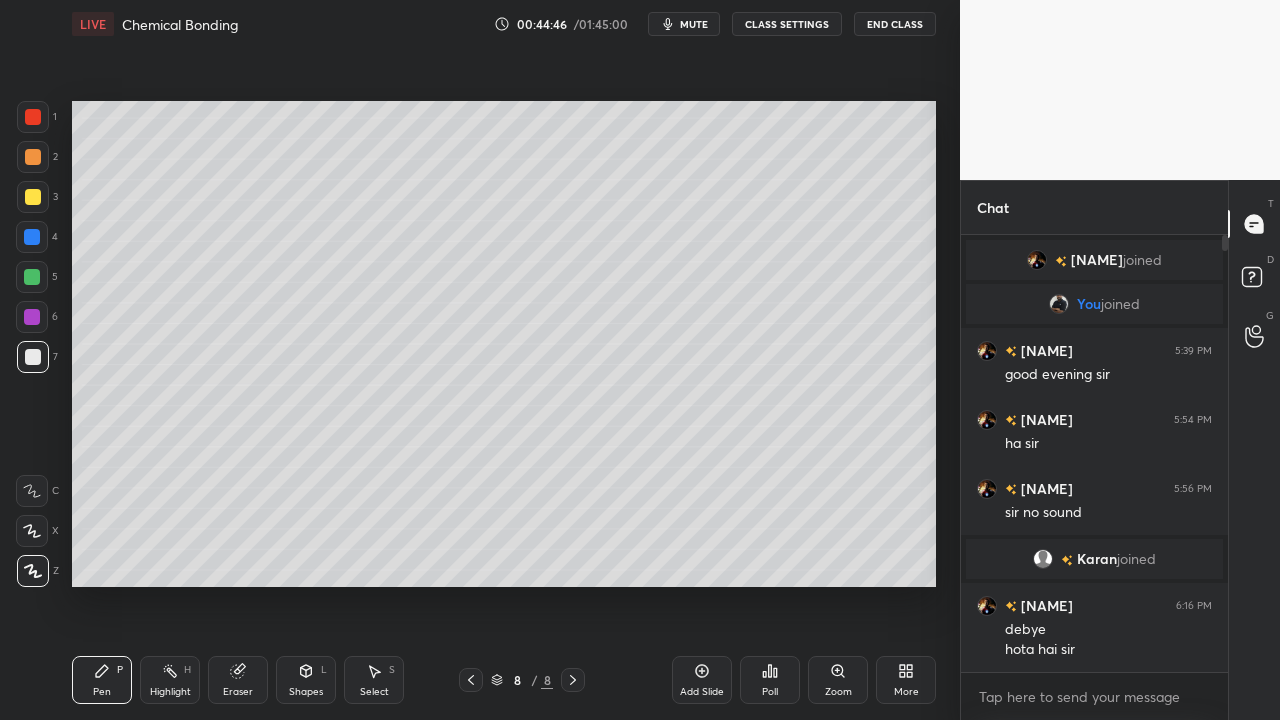 click 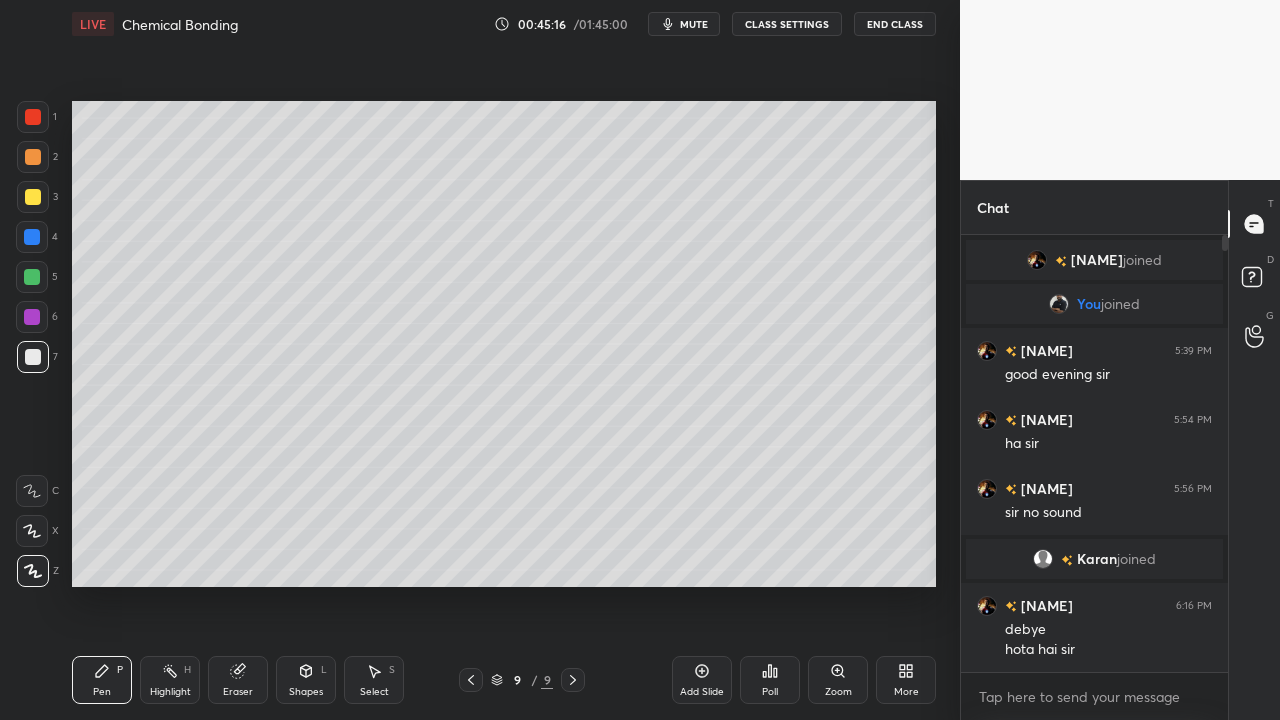click on "Eraser" at bounding box center (238, 680) 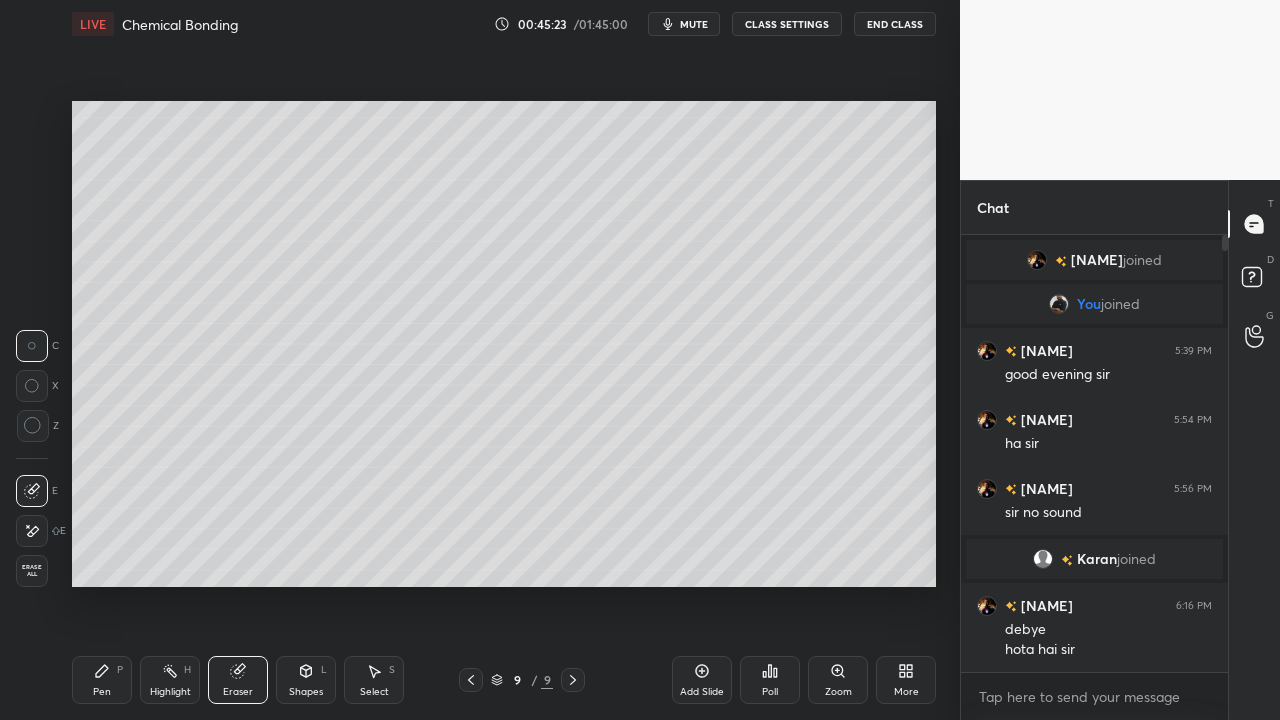 click 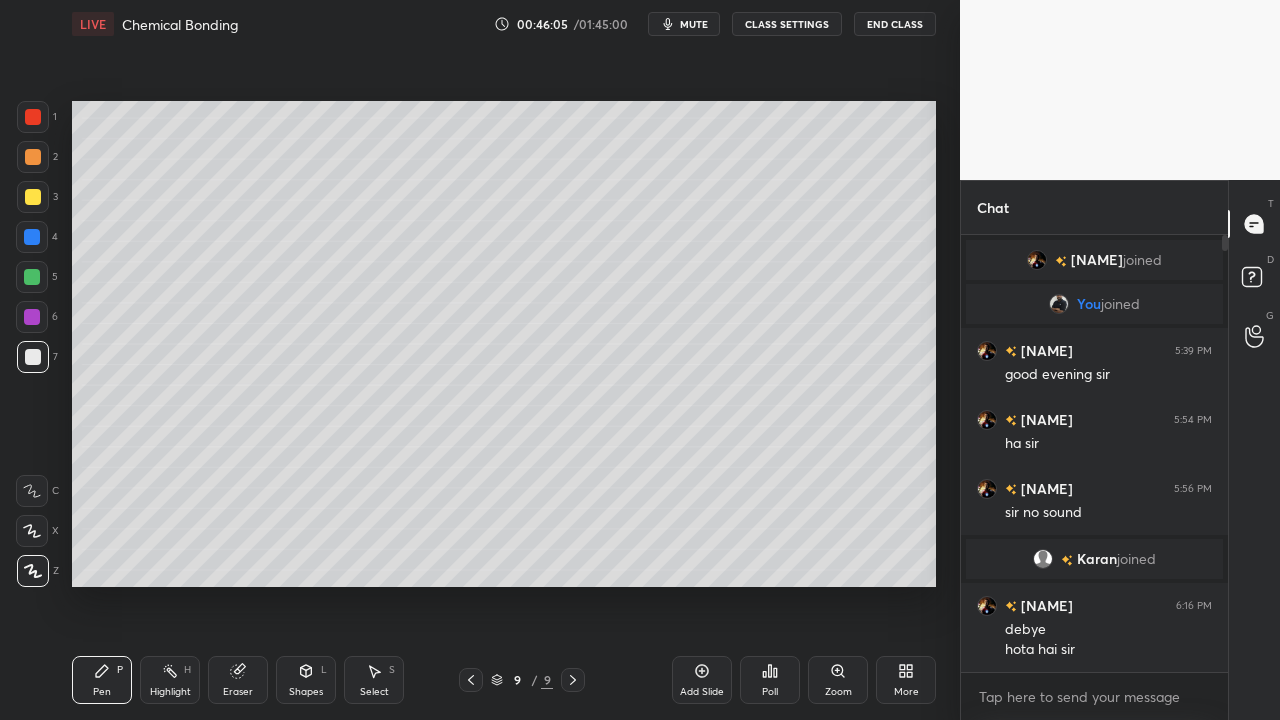 click at bounding box center [32, 277] 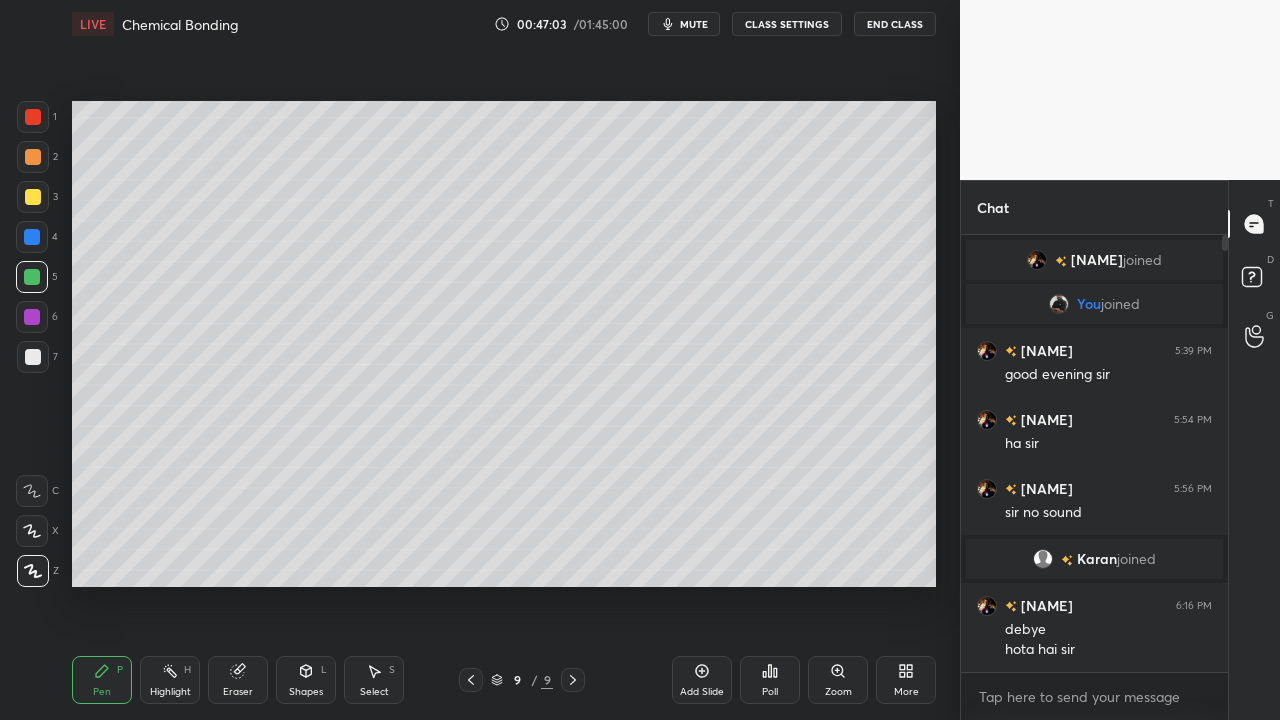 click at bounding box center (32, 237) 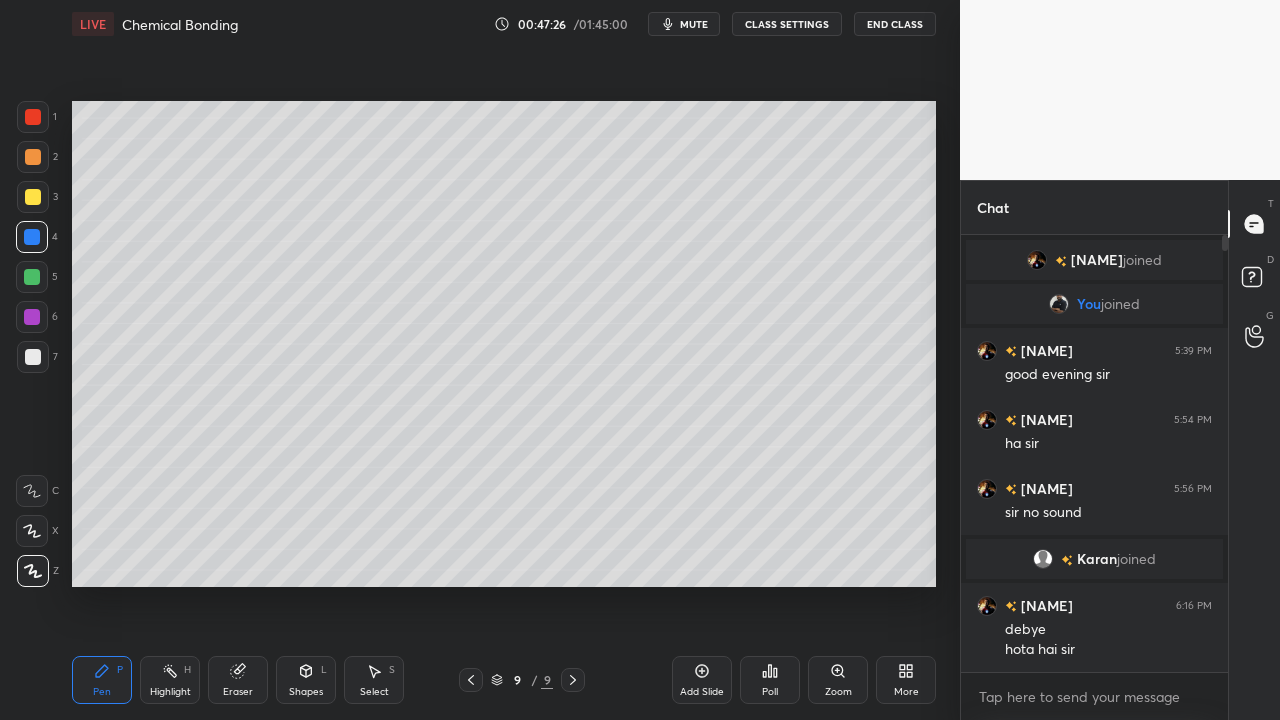 click at bounding box center (33, 197) 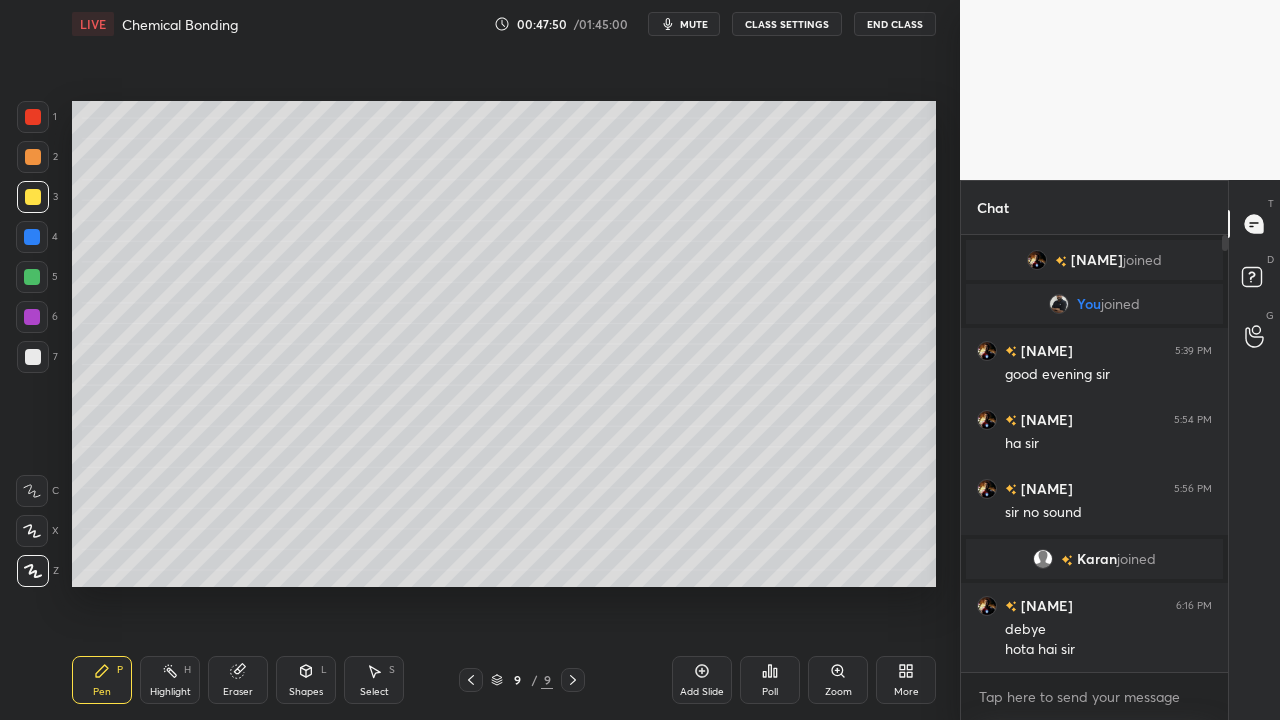 click at bounding box center (33, 357) 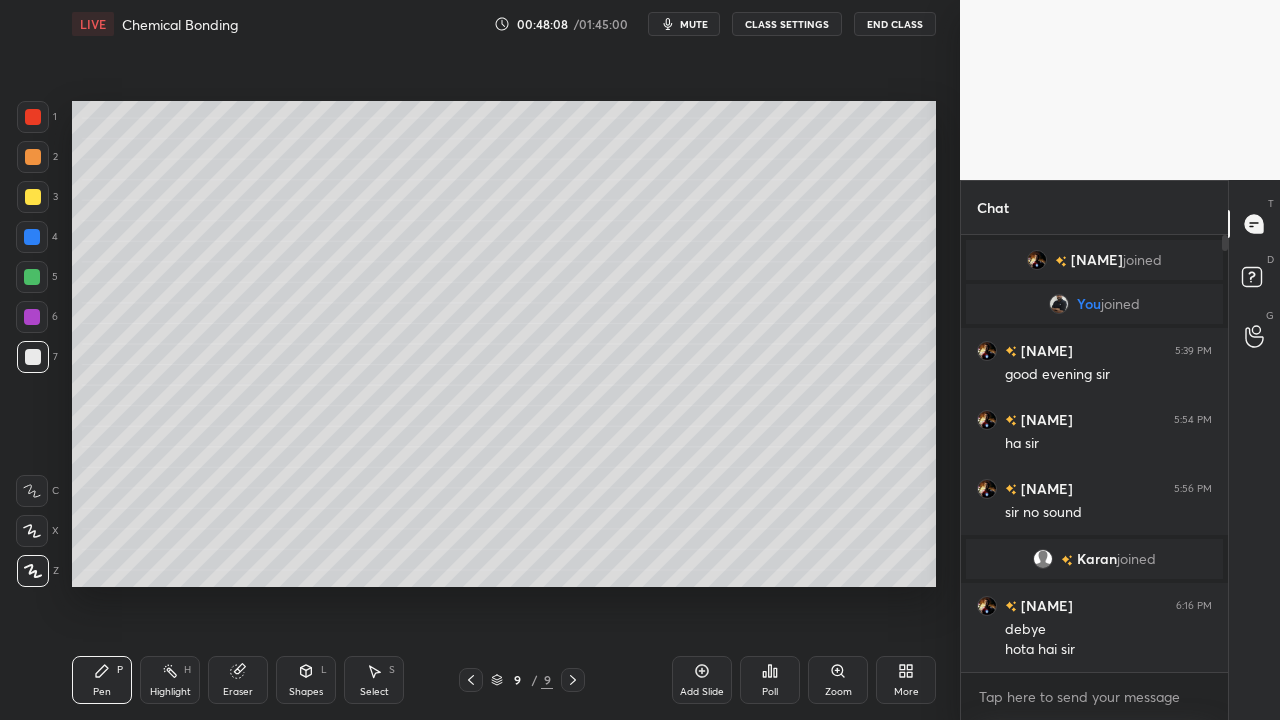 click at bounding box center (32, 237) 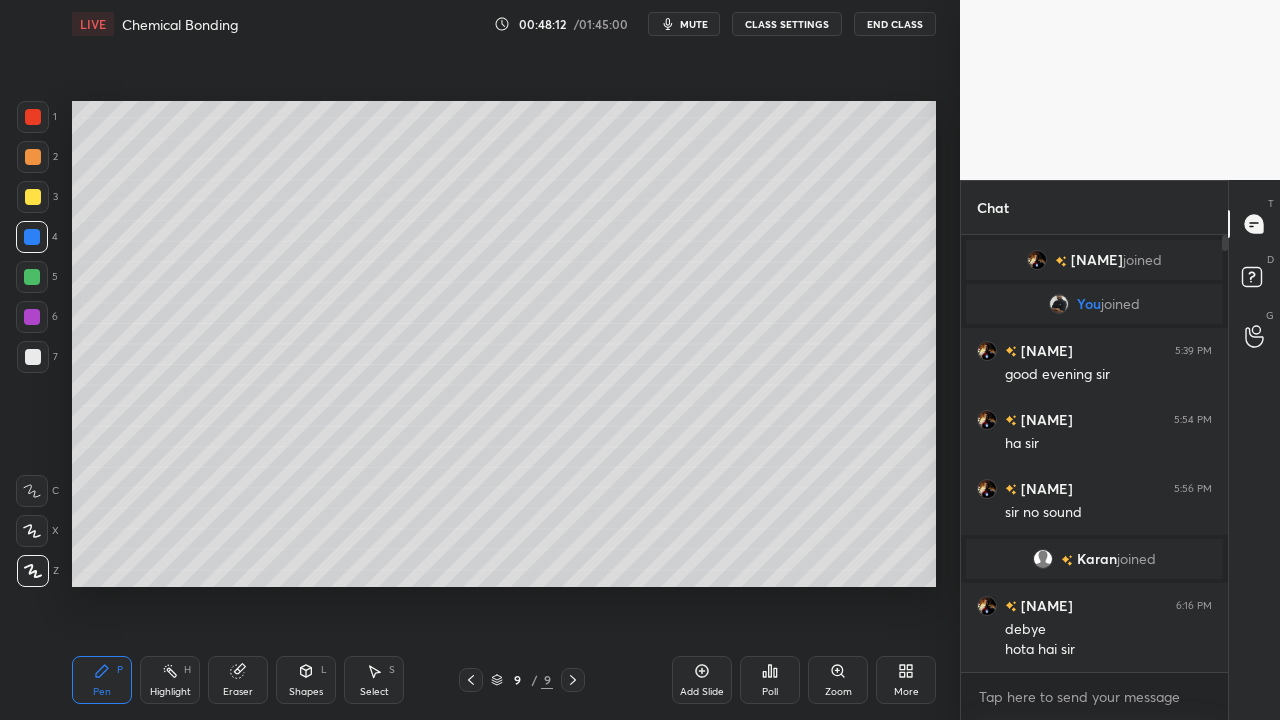 click on "Highlight" at bounding box center (170, 692) 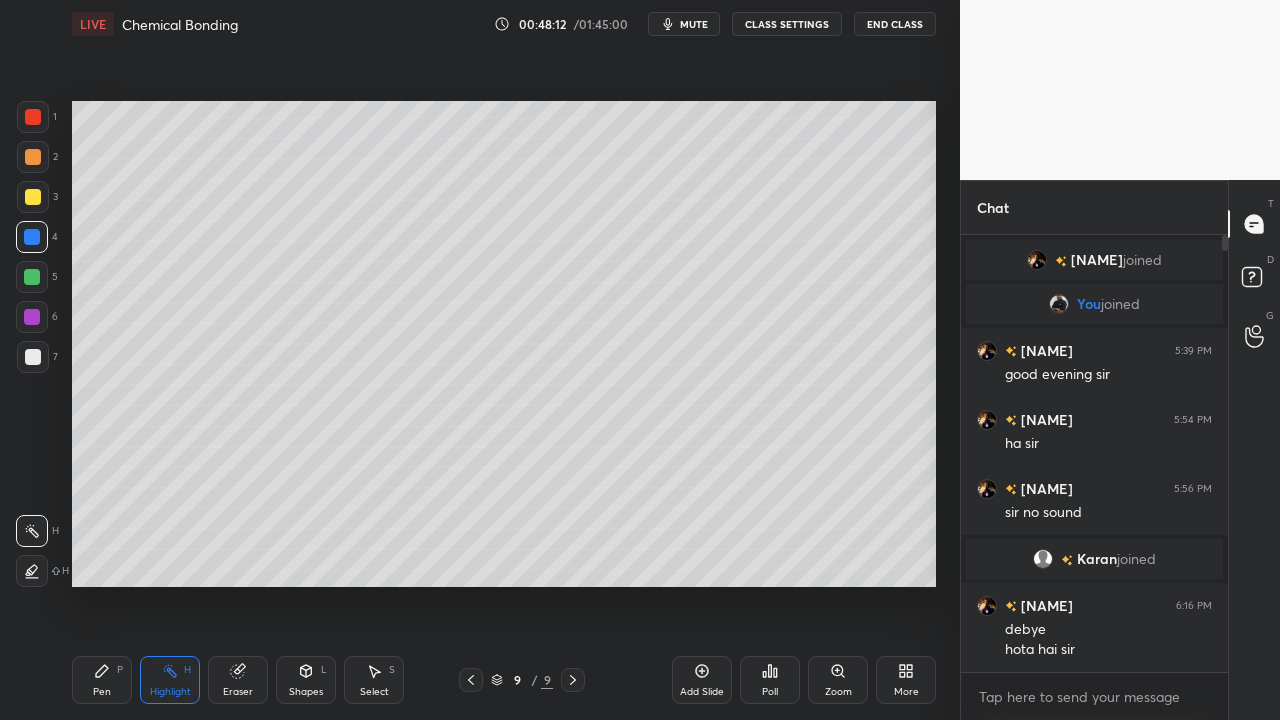 click 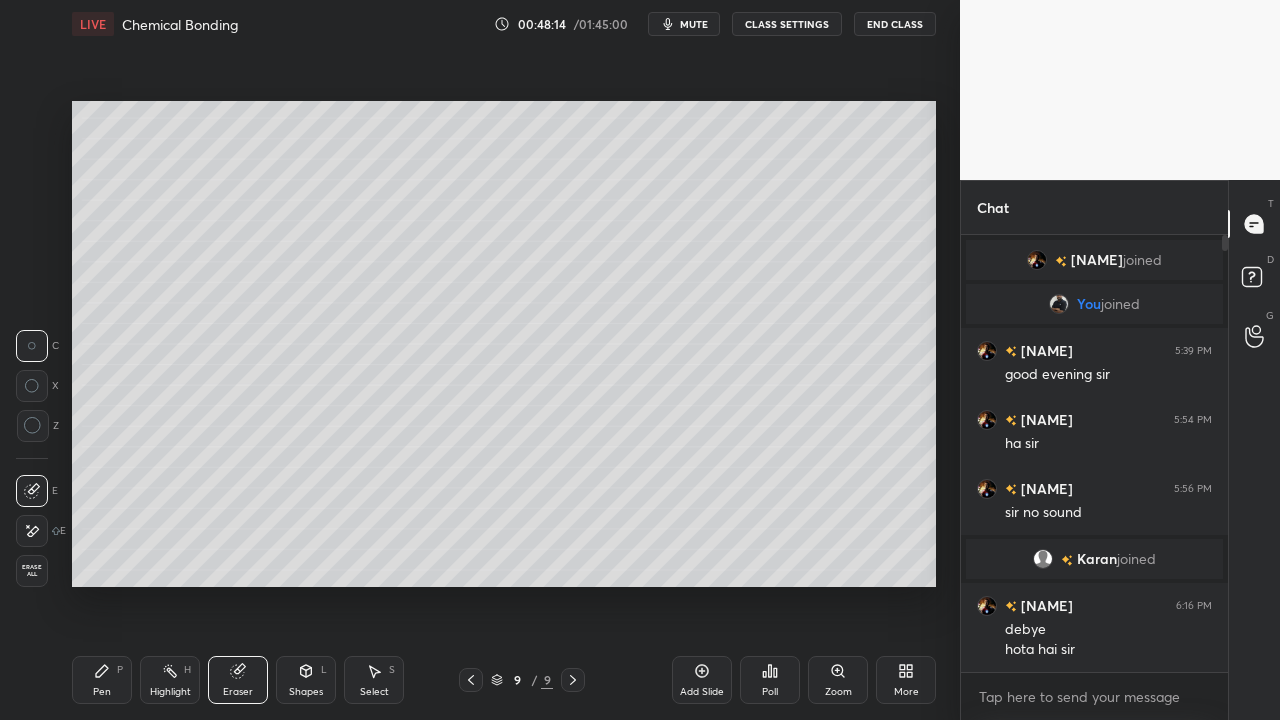 click on "Pen P" at bounding box center [102, 680] 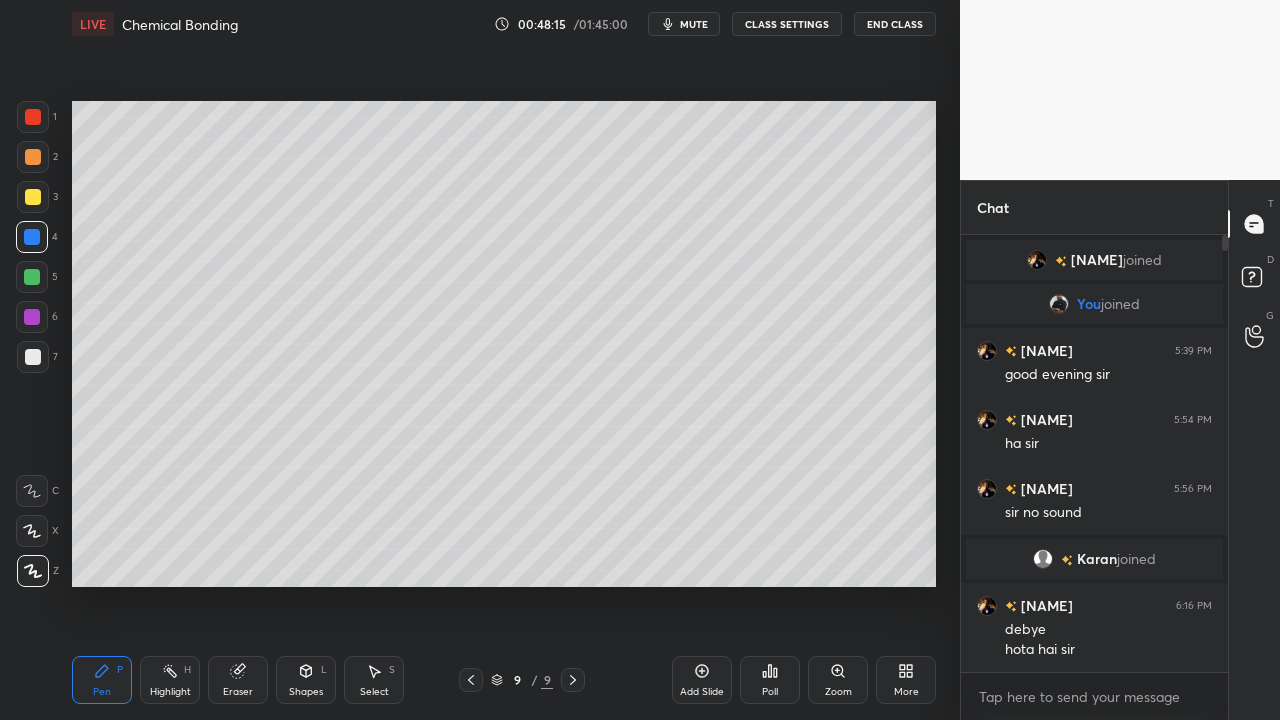 click at bounding box center (33, 197) 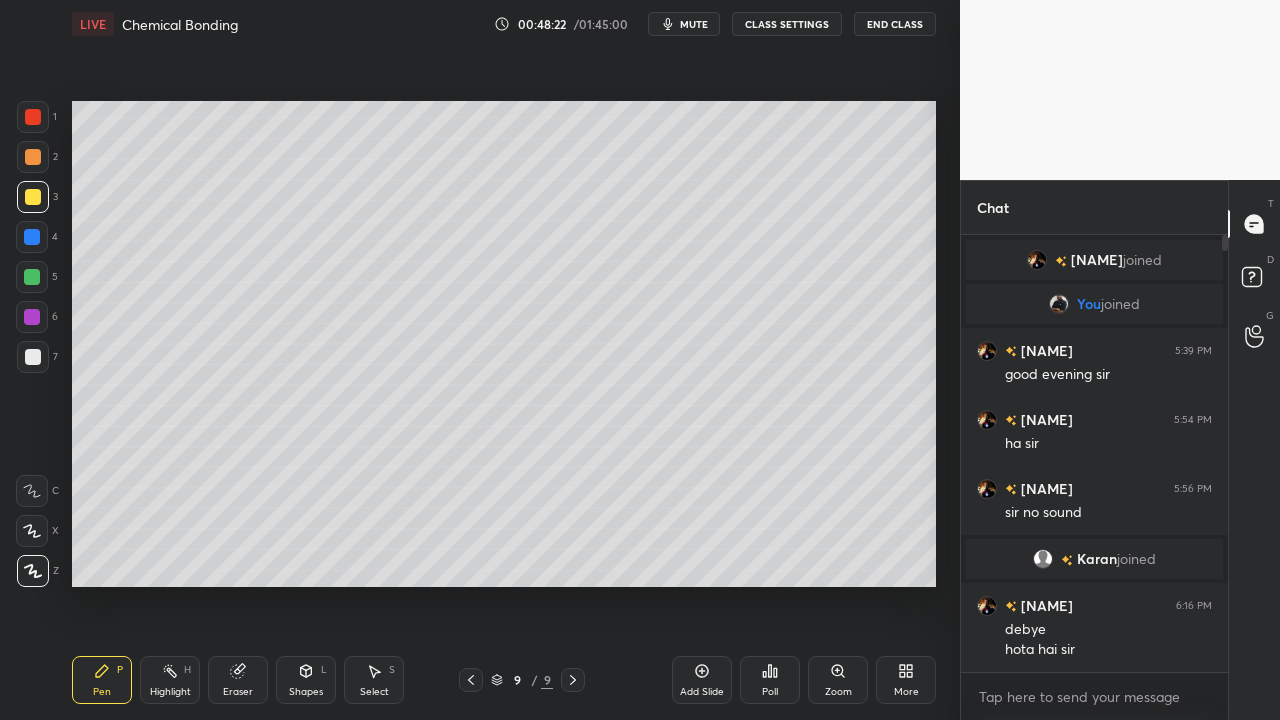 click at bounding box center [32, 237] 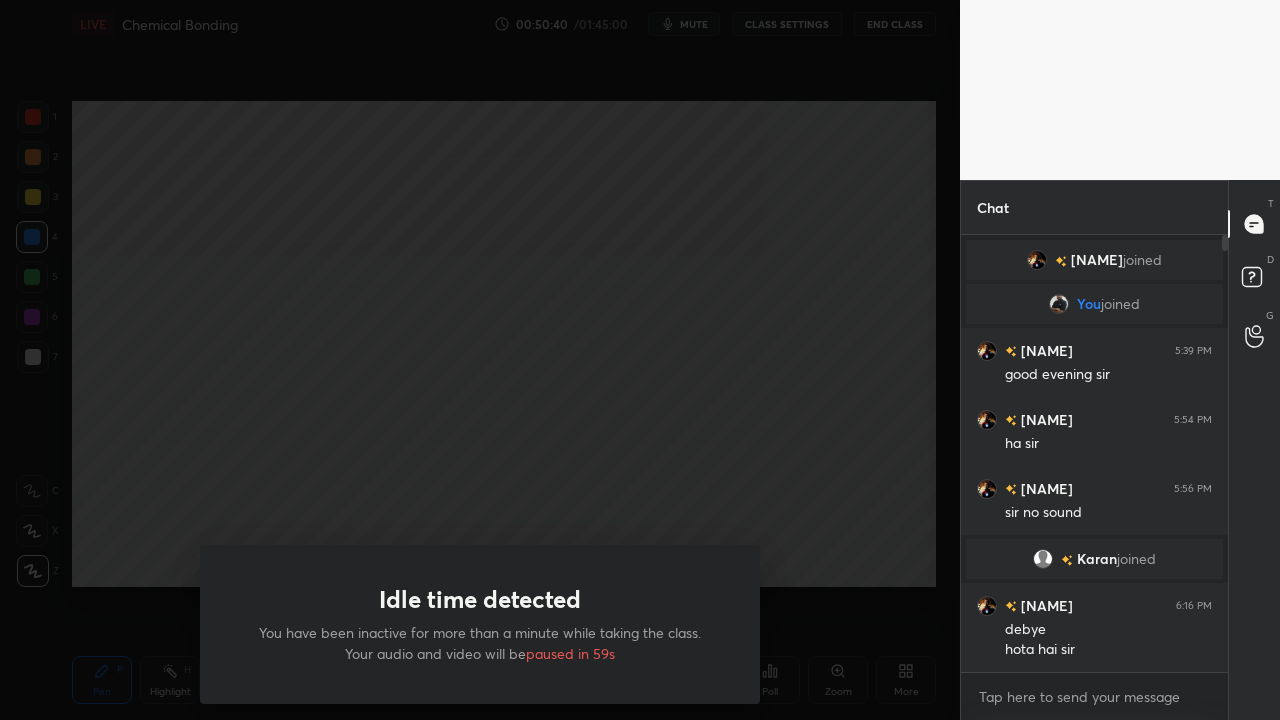 click on "Idle time detected You have been inactive for more than a minute while taking the class. Your audio and video will be  paused in 59s" at bounding box center [480, 360] 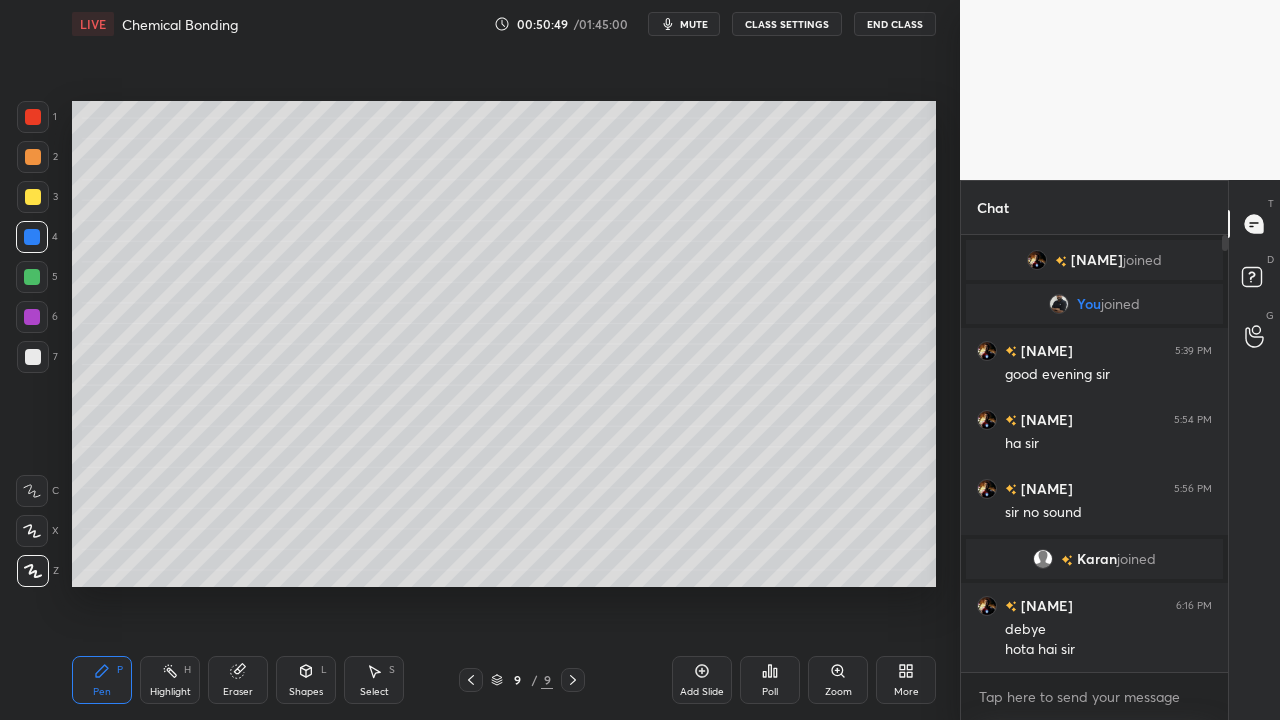 click at bounding box center [33, 357] 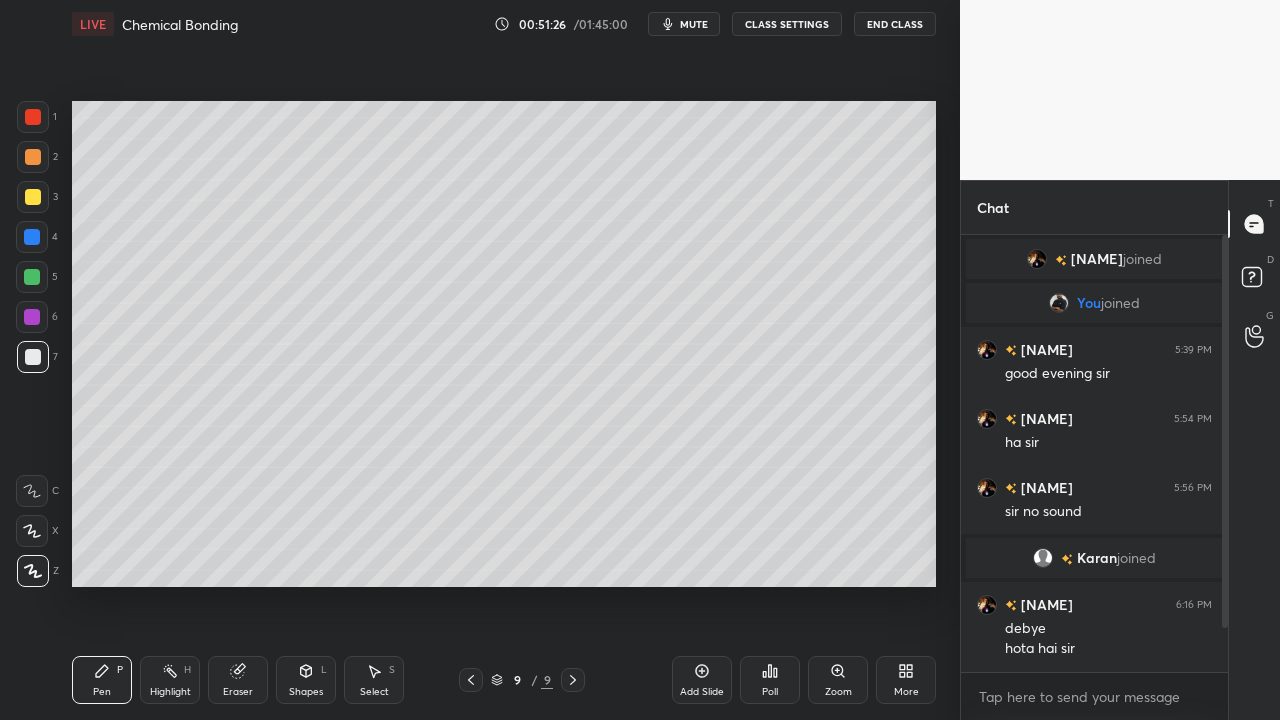 click 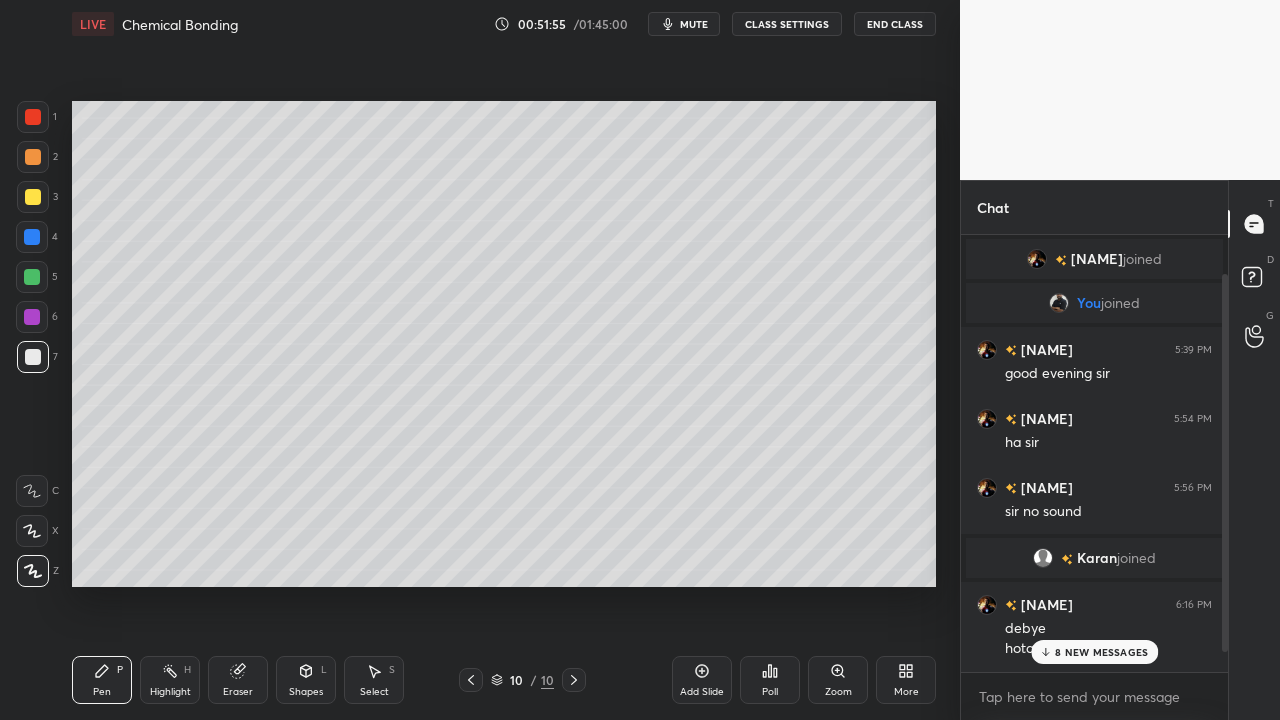 scroll, scrollTop: 68, scrollLeft: 0, axis: vertical 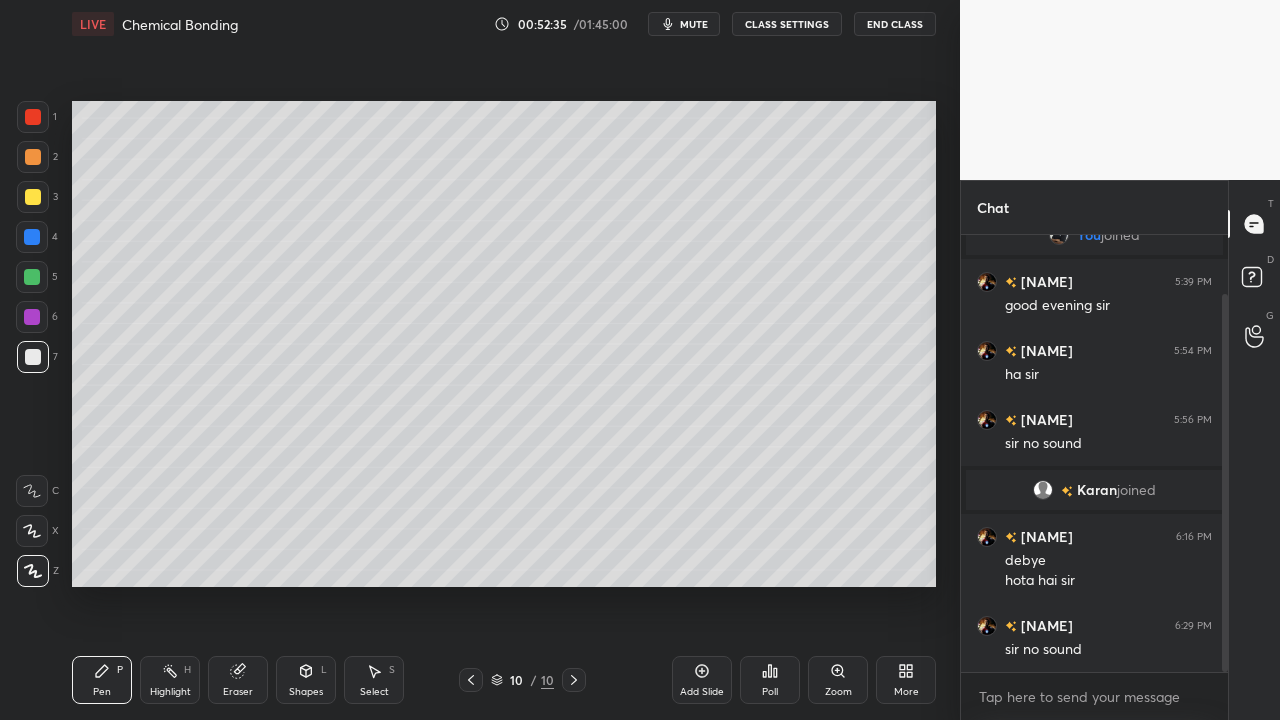 click at bounding box center (33, 197) 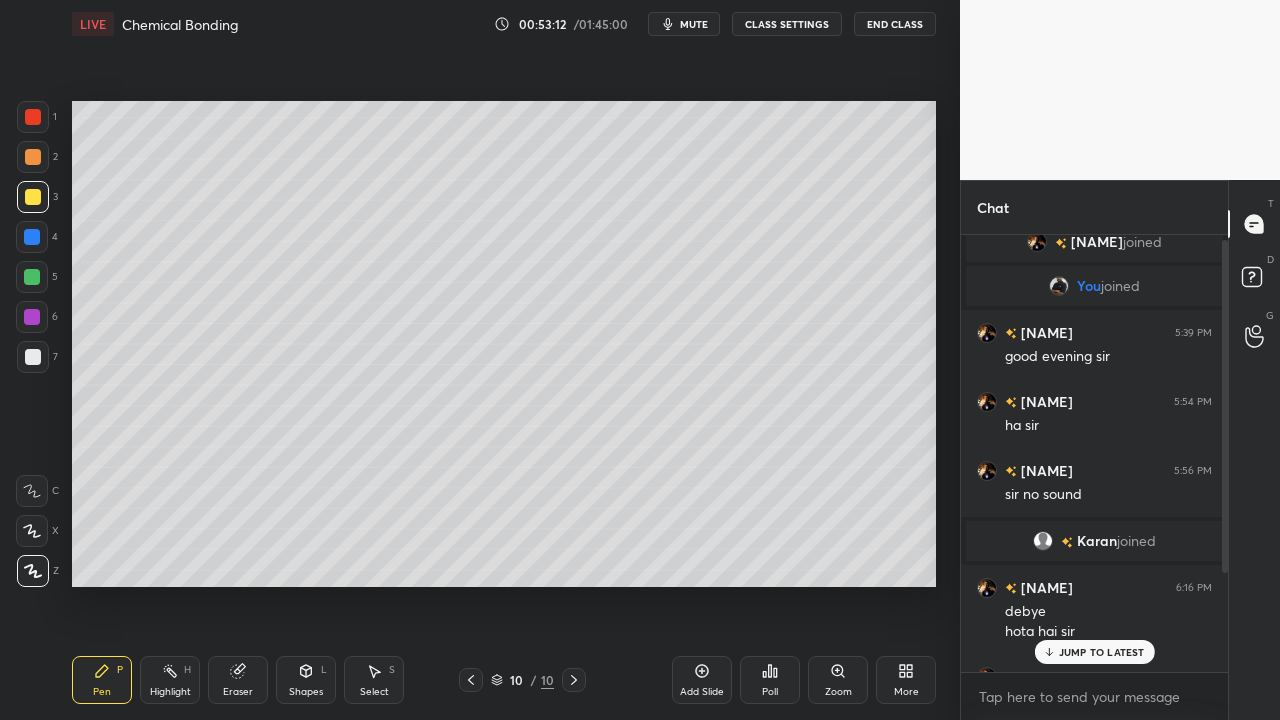 scroll, scrollTop: 137, scrollLeft: 0, axis: vertical 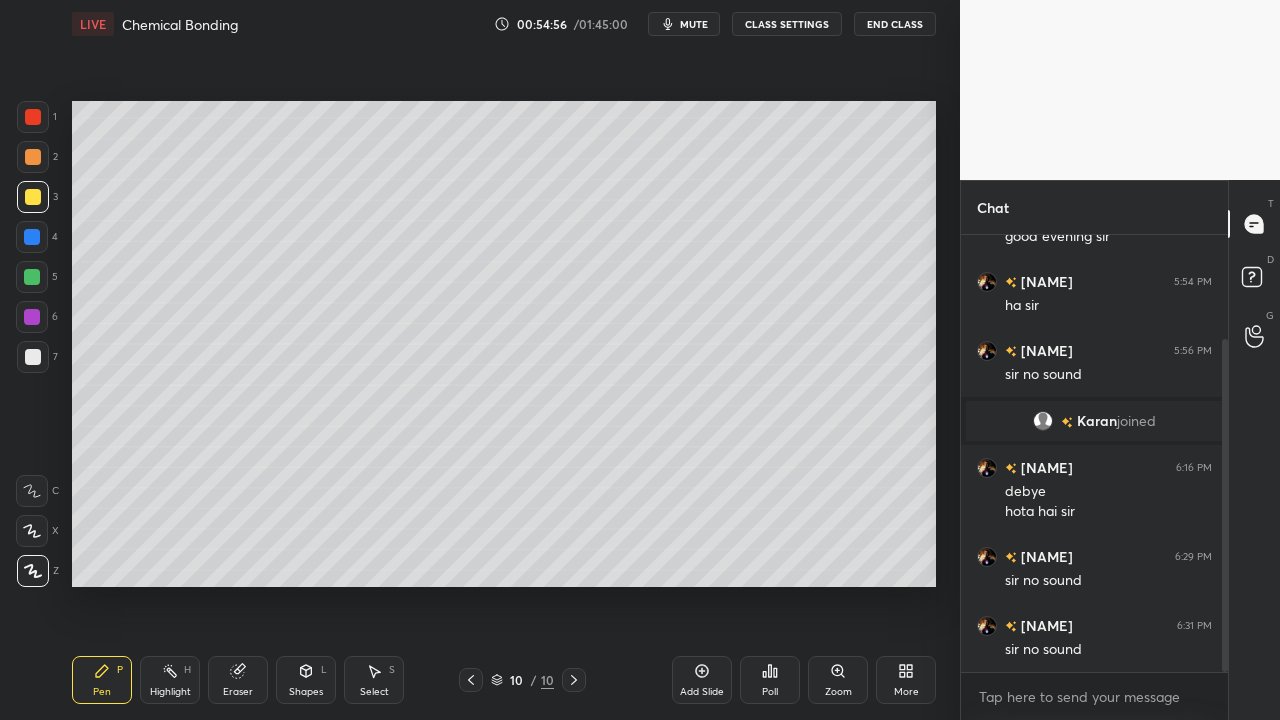 click 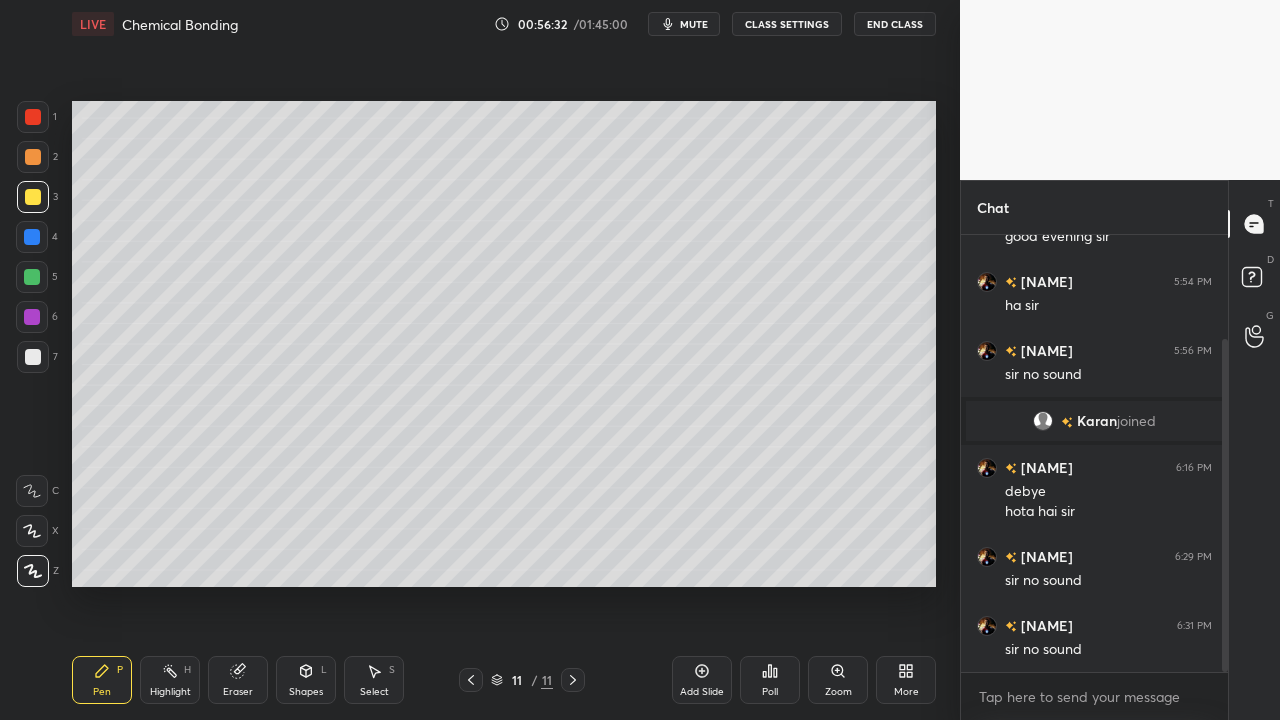click at bounding box center (33, 357) 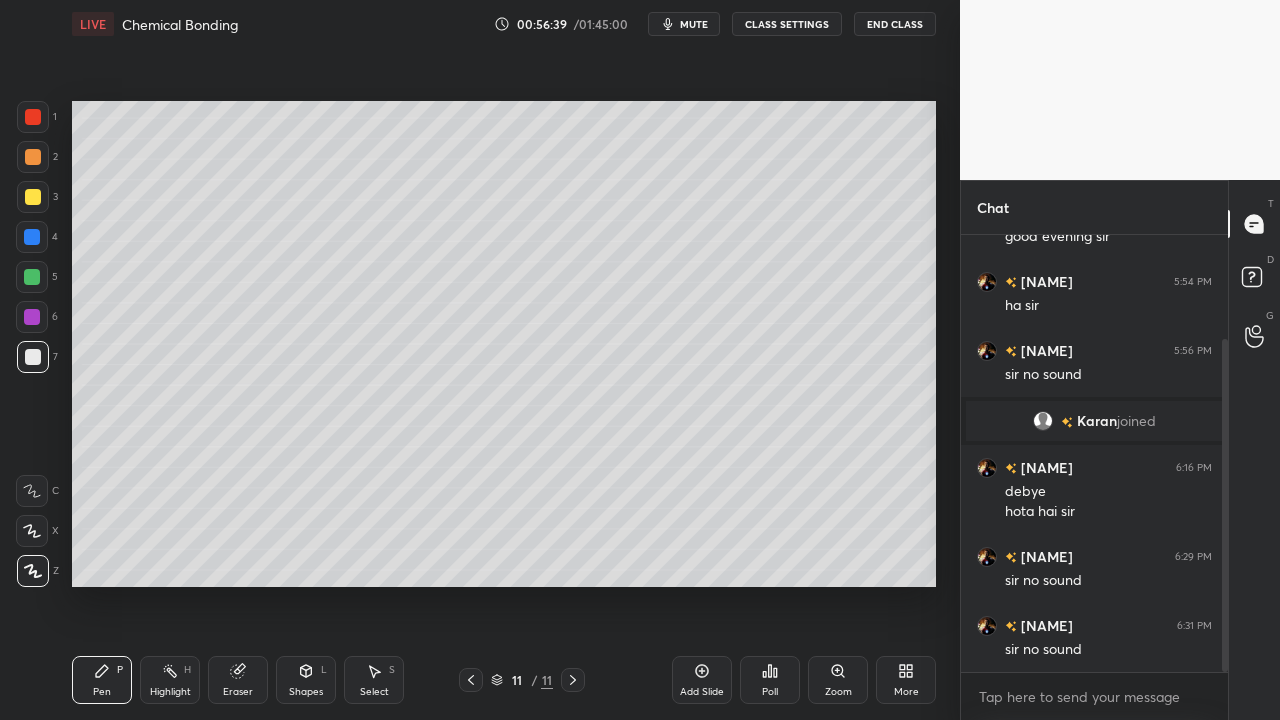 click 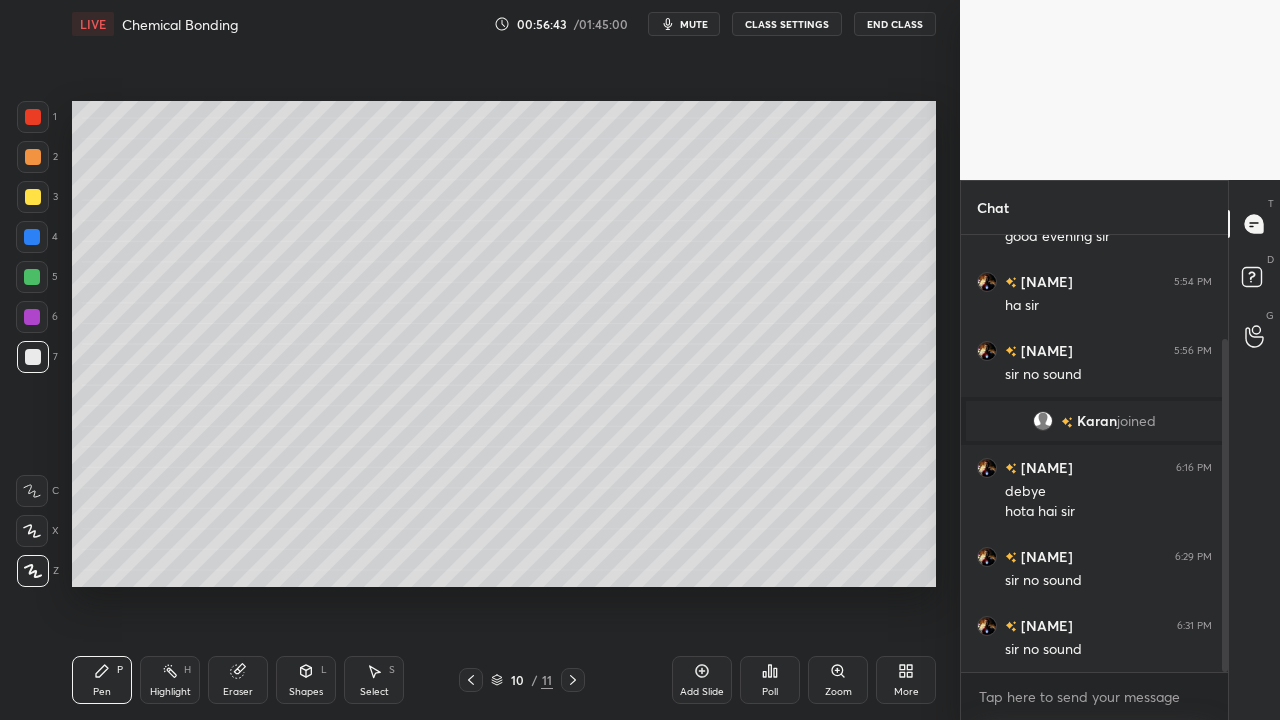 click 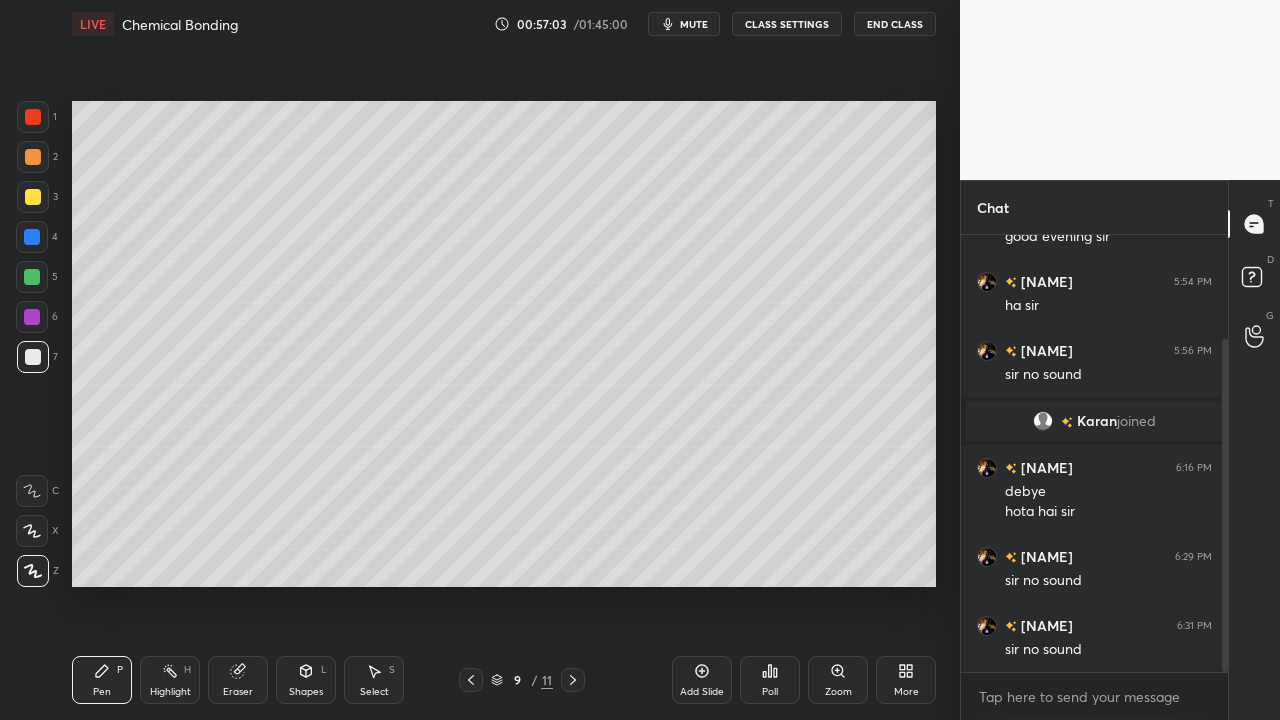 click 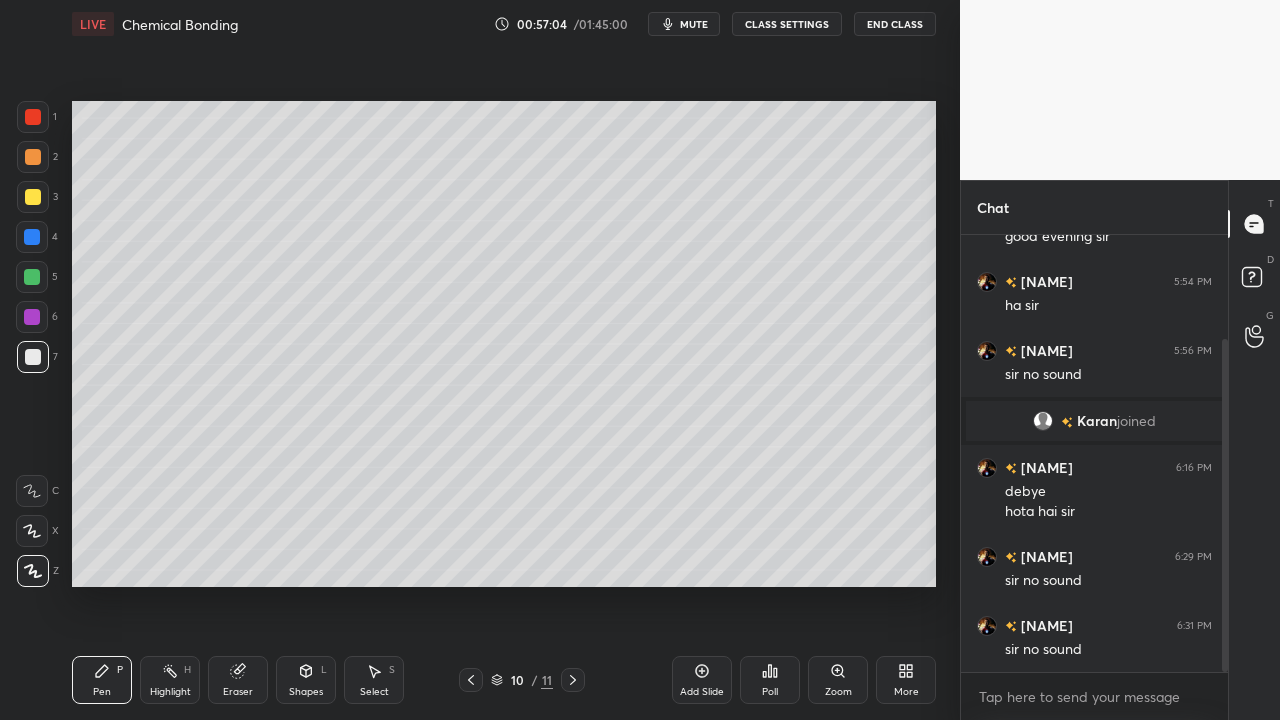 click 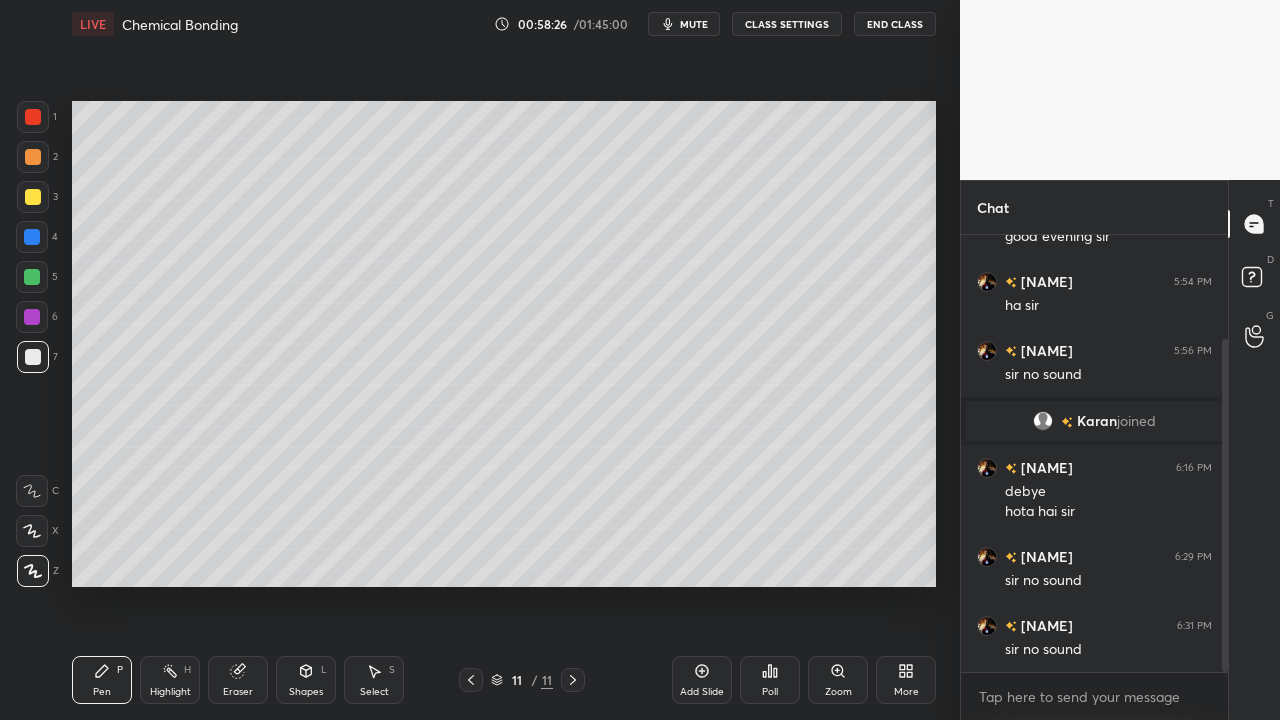 click at bounding box center (32, 277) 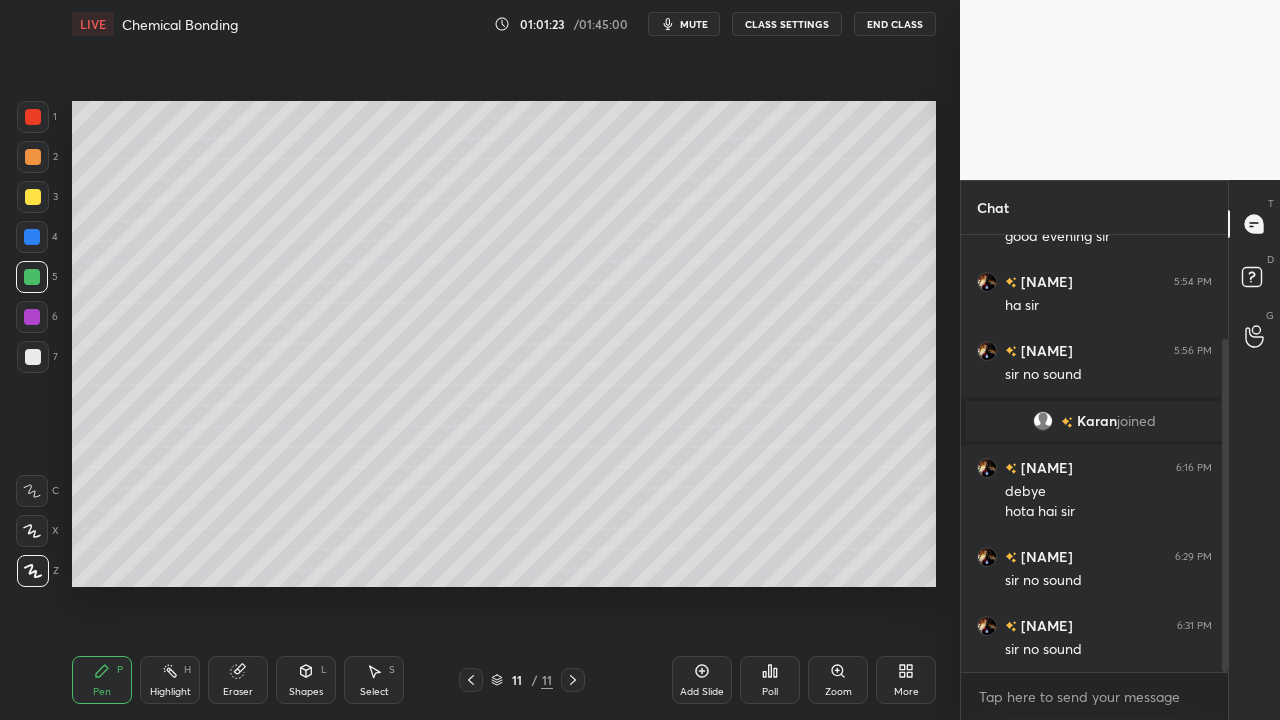 click at bounding box center (33, 197) 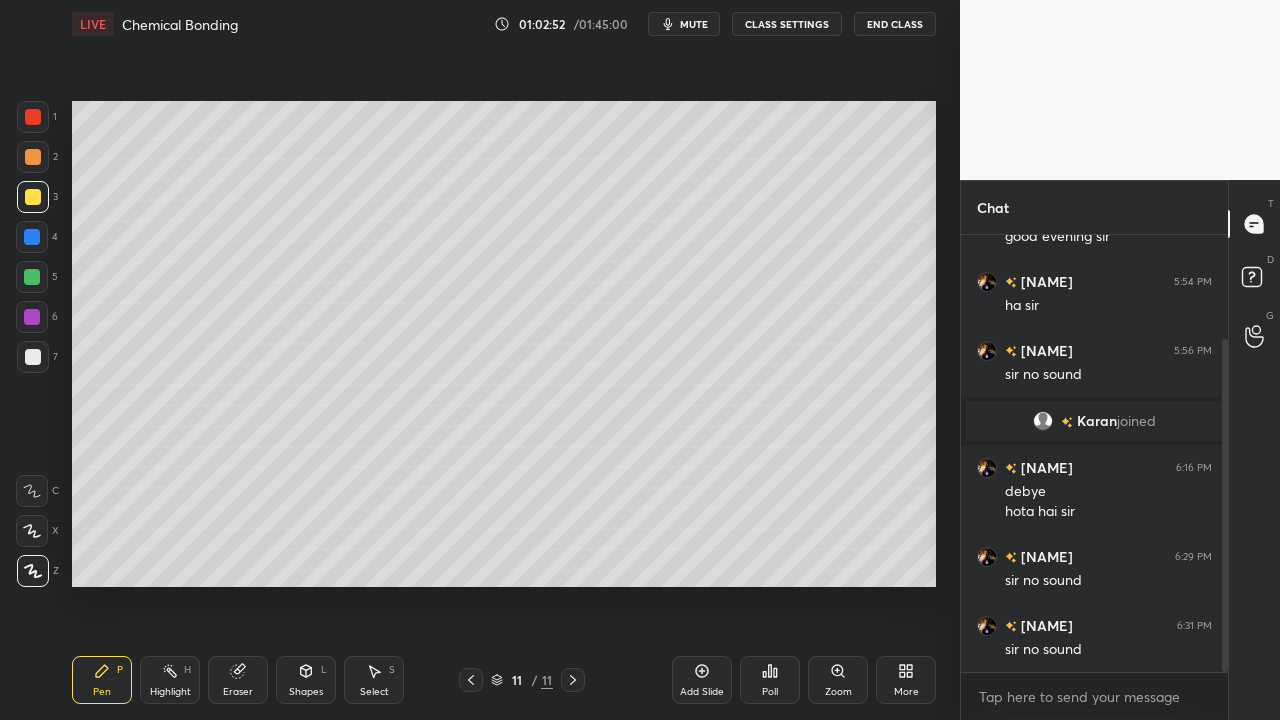 click at bounding box center [32, 237] 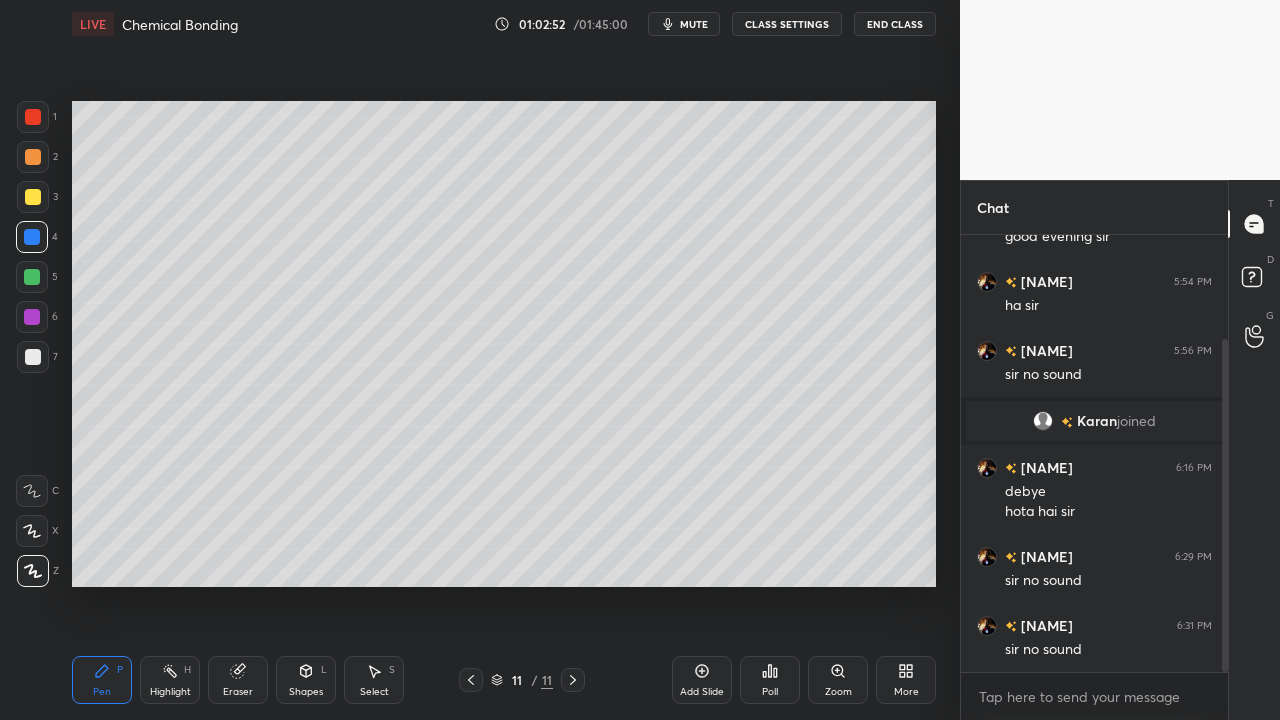 click at bounding box center (33, 157) 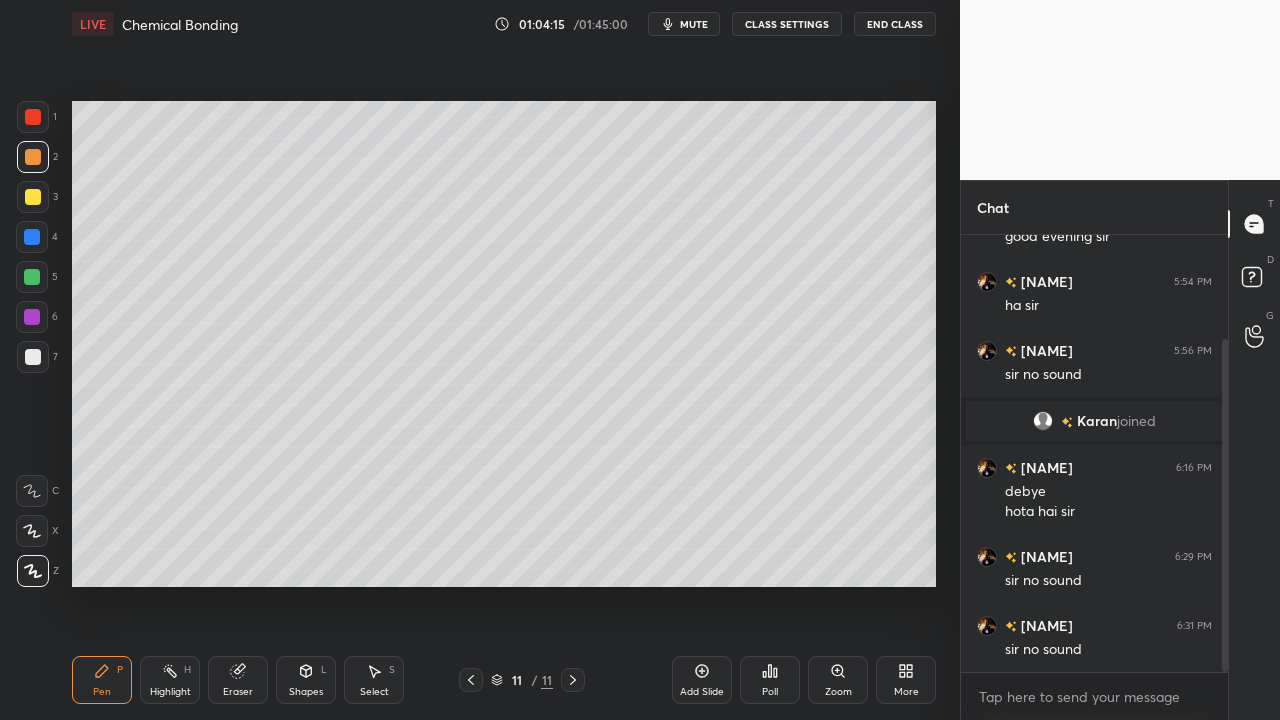click 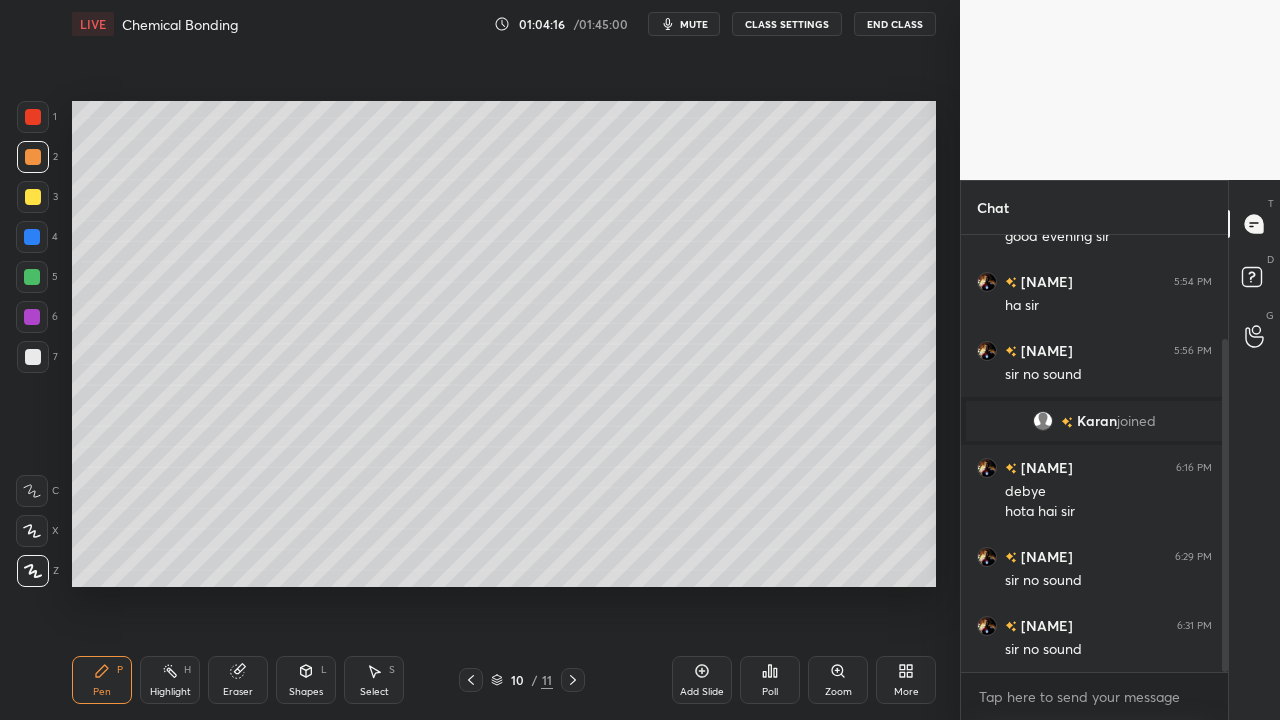 click 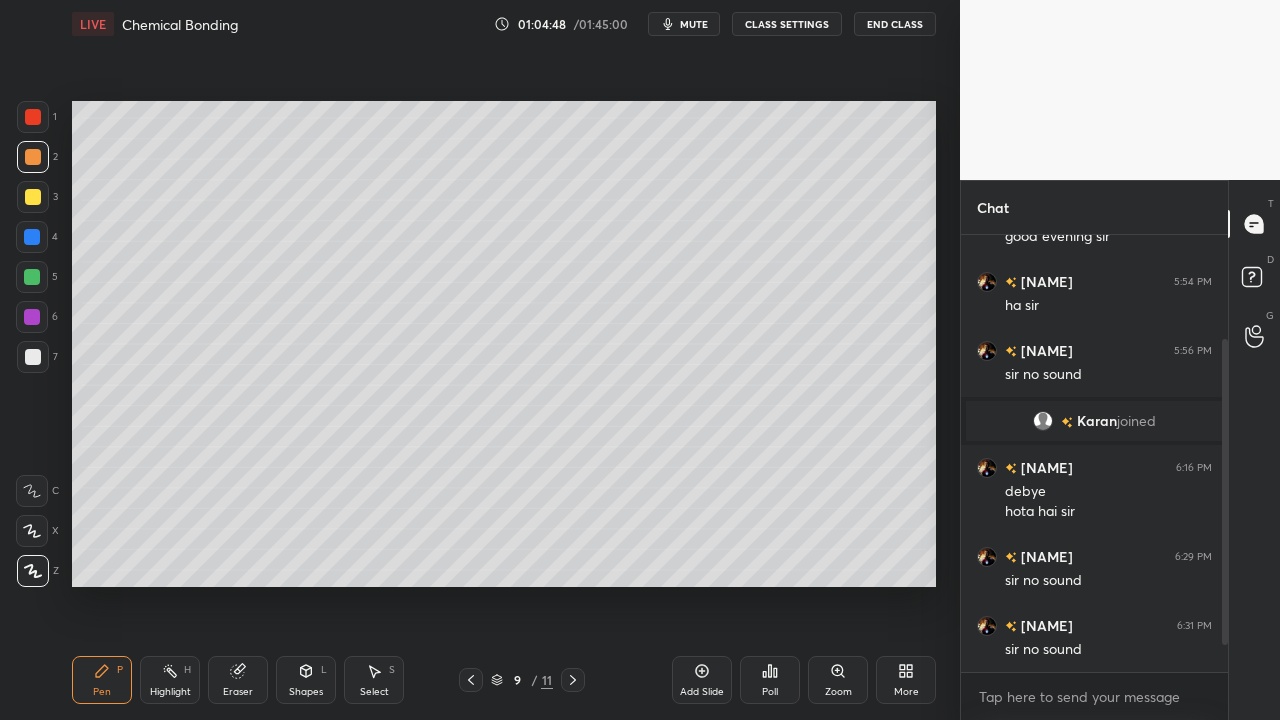 scroll, scrollTop: 206, scrollLeft: 0, axis: vertical 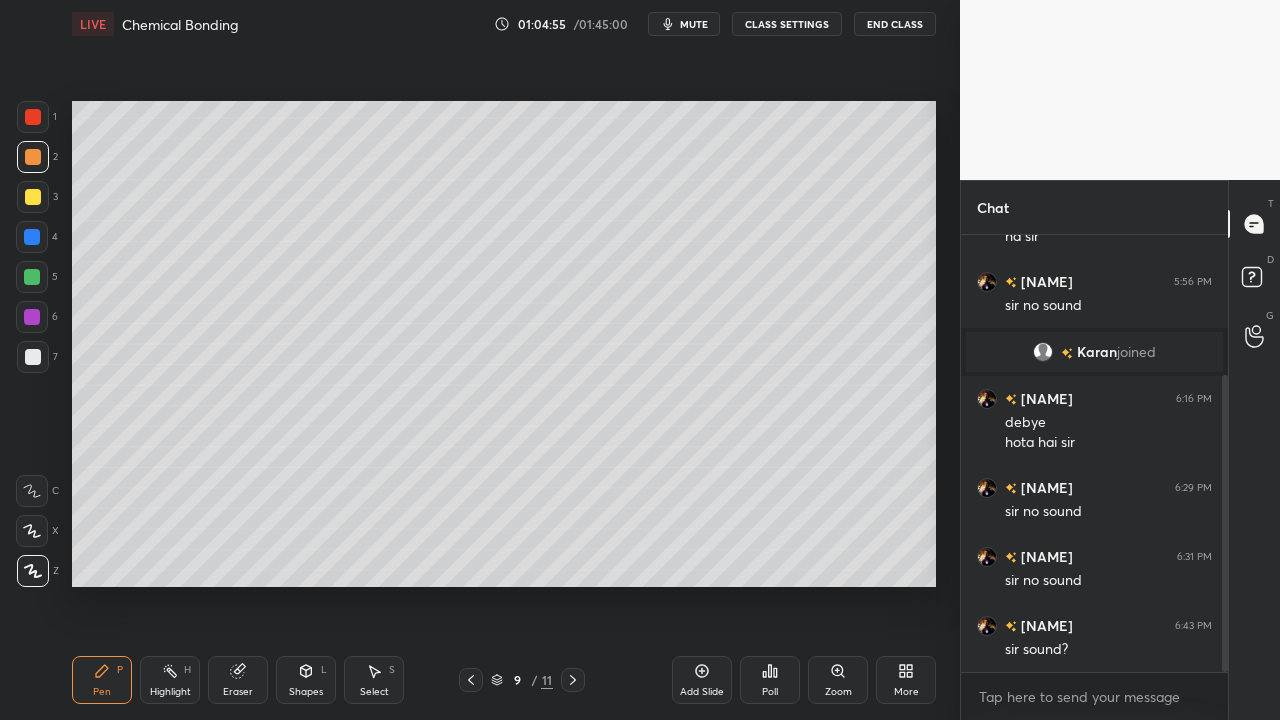 click 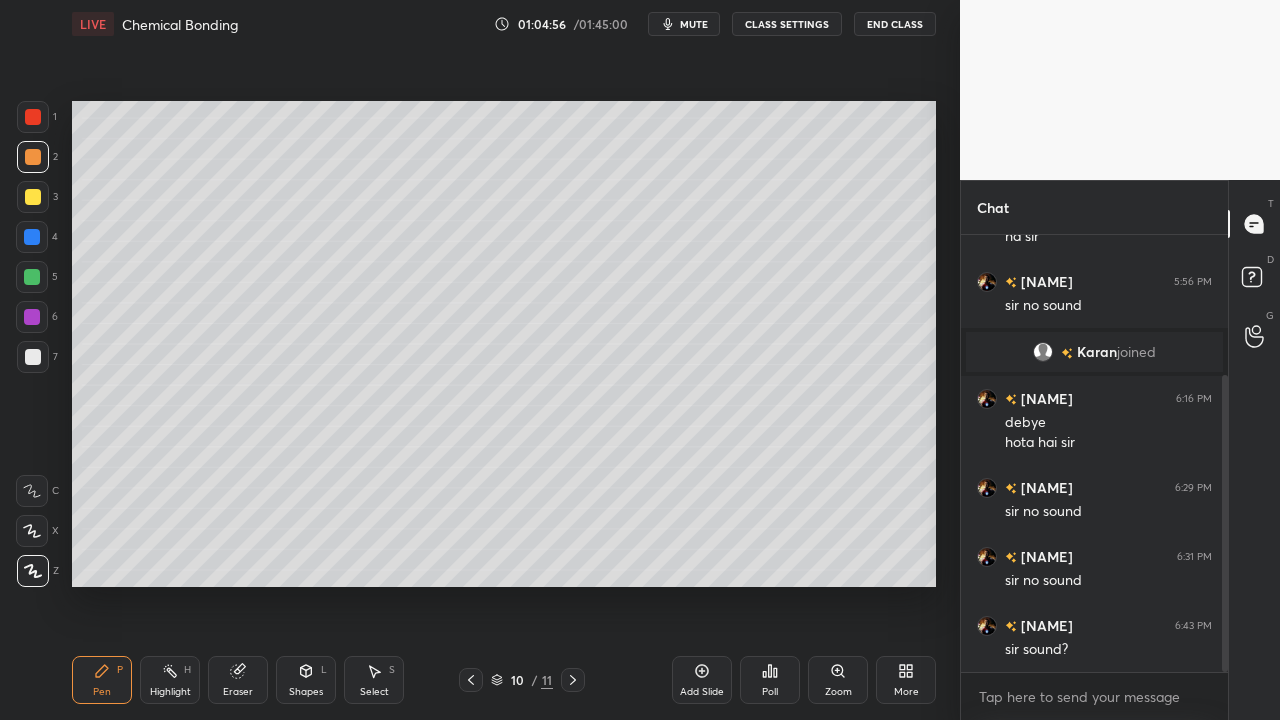 click 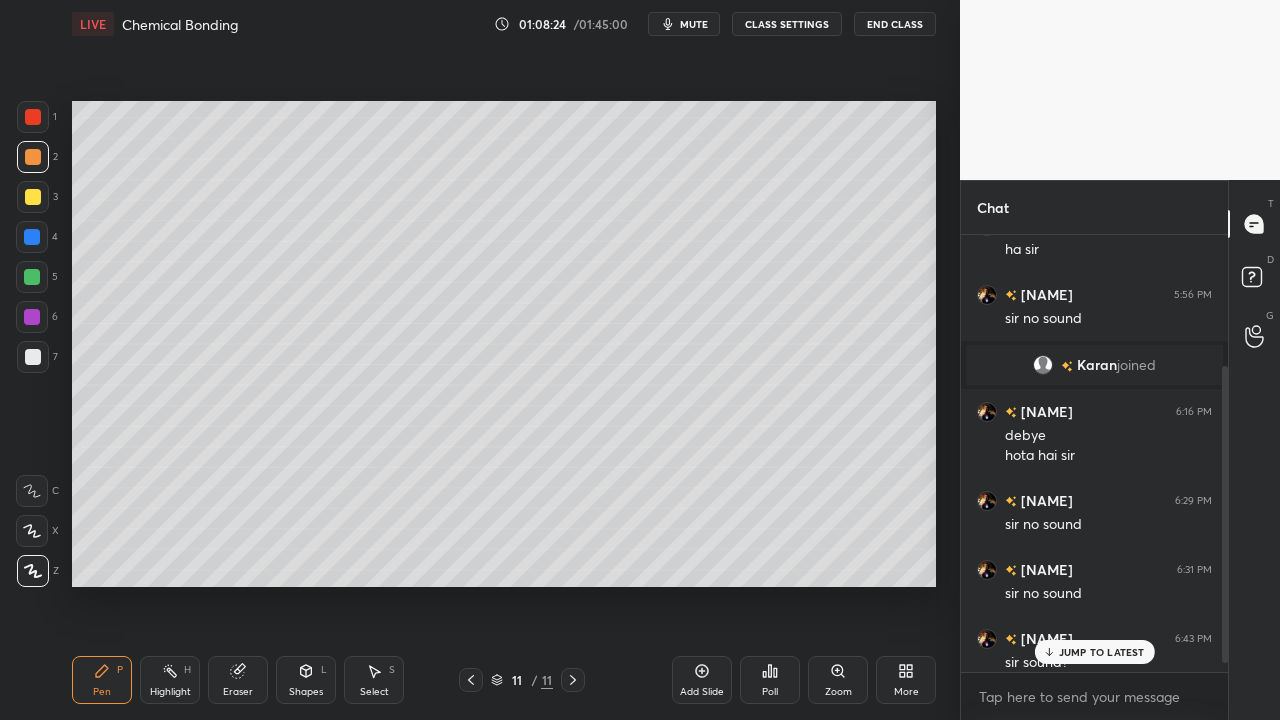 scroll, scrollTop: 206, scrollLeft: 0, axis: vertical 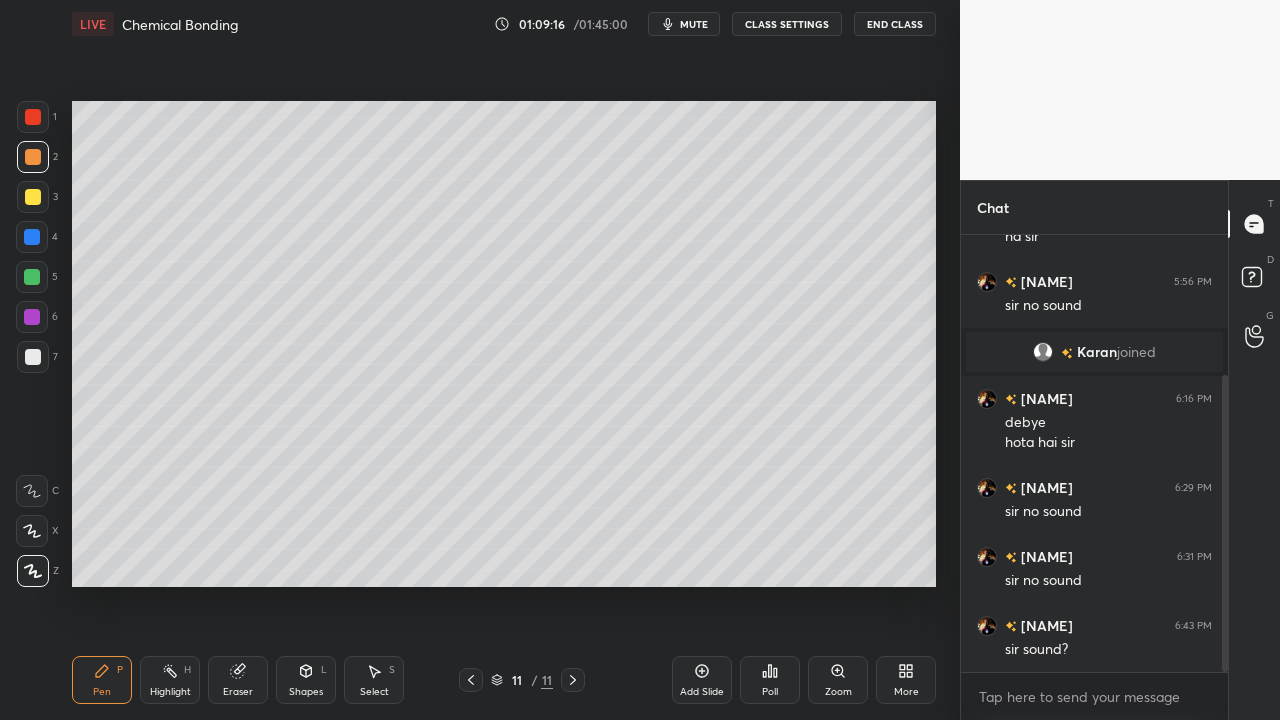 click 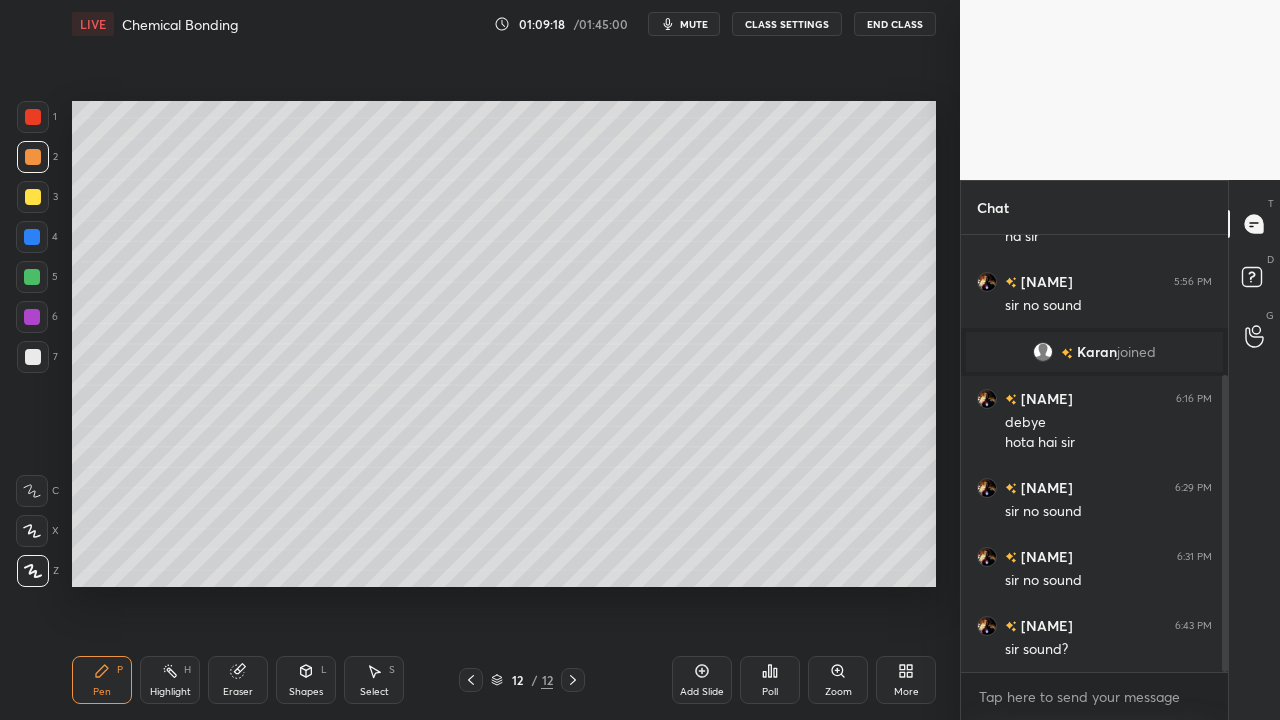 click at bounding box center (471, 680) 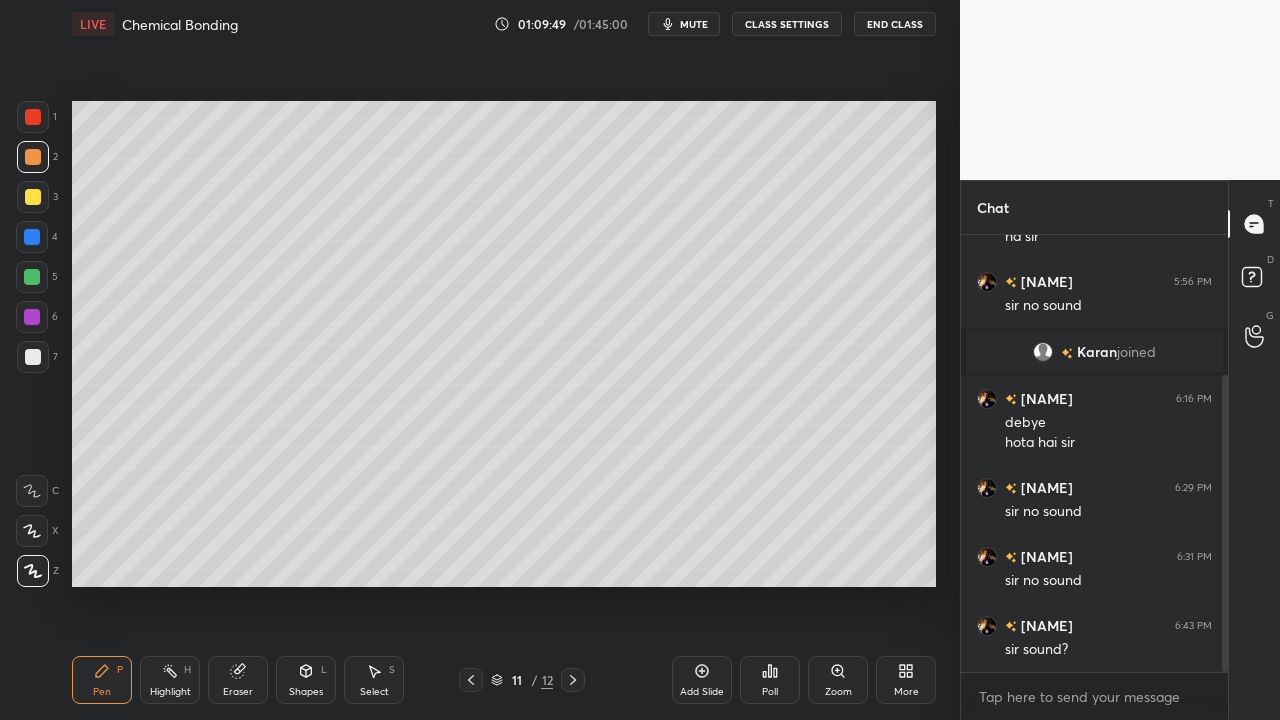 click 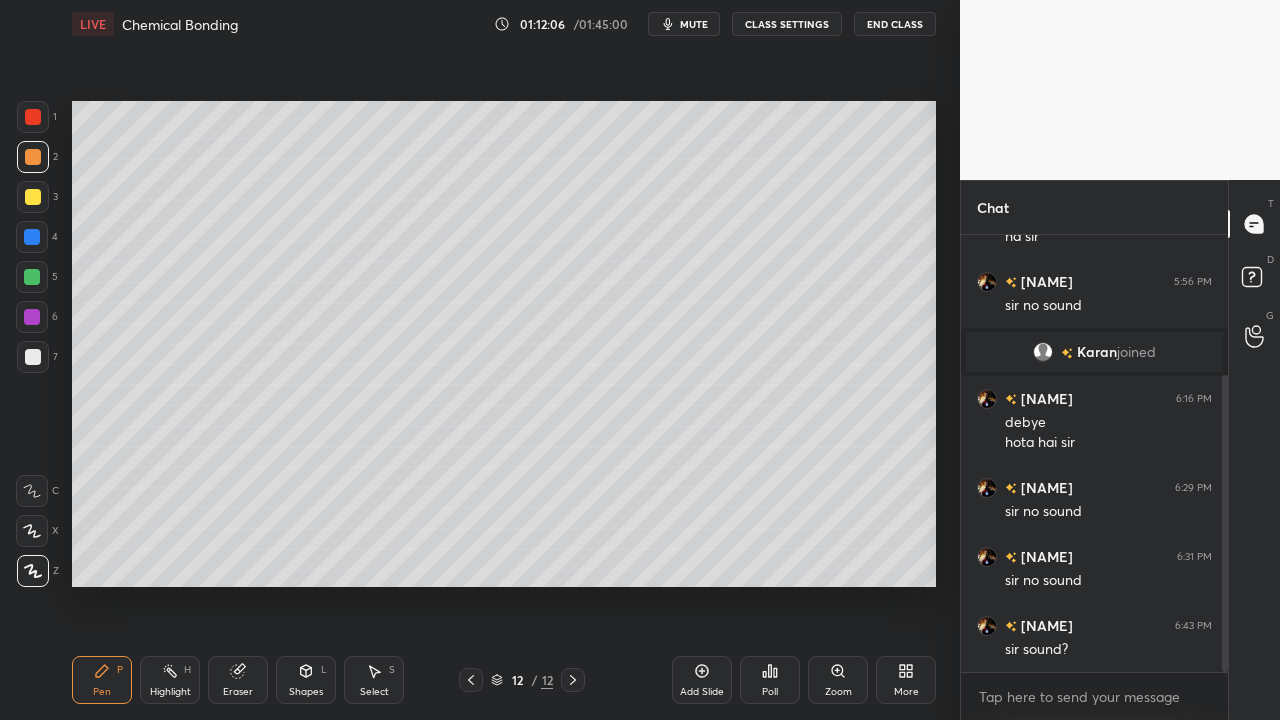 click on "1 2 3 4 5 6 7 C X Z C X Z E E Erase all   H H" at bounding box center (32, 344) 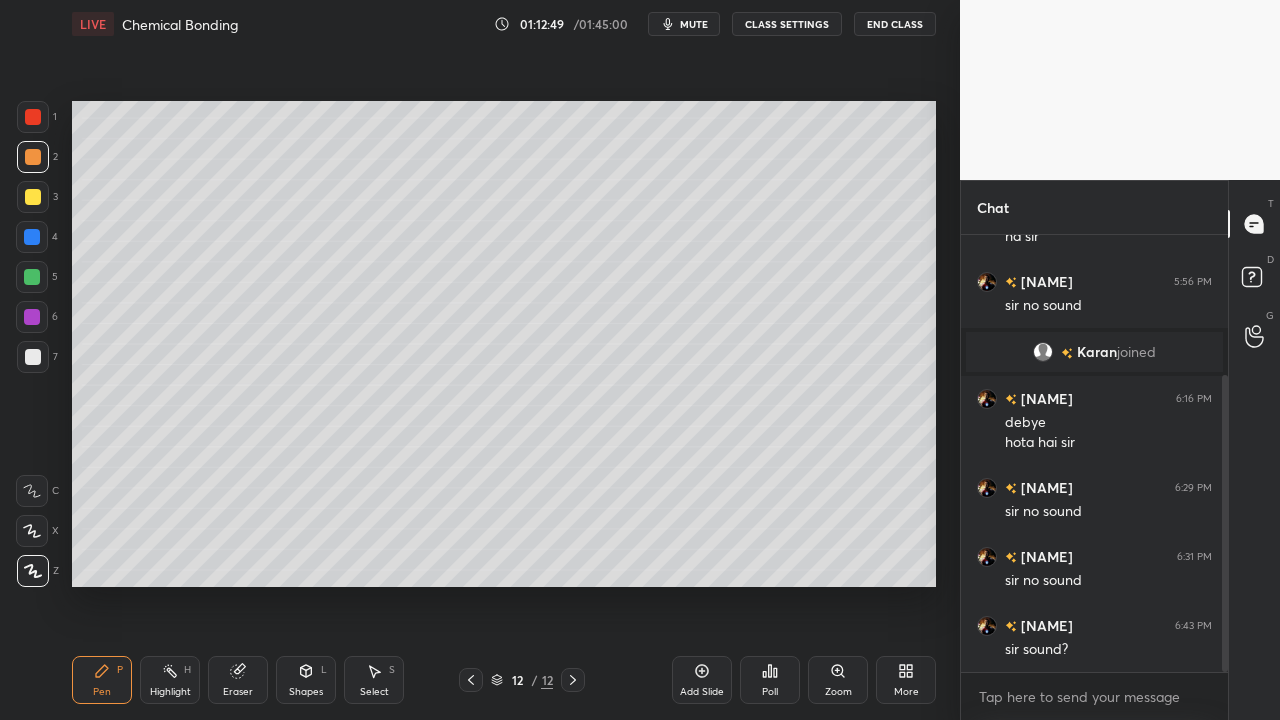 click 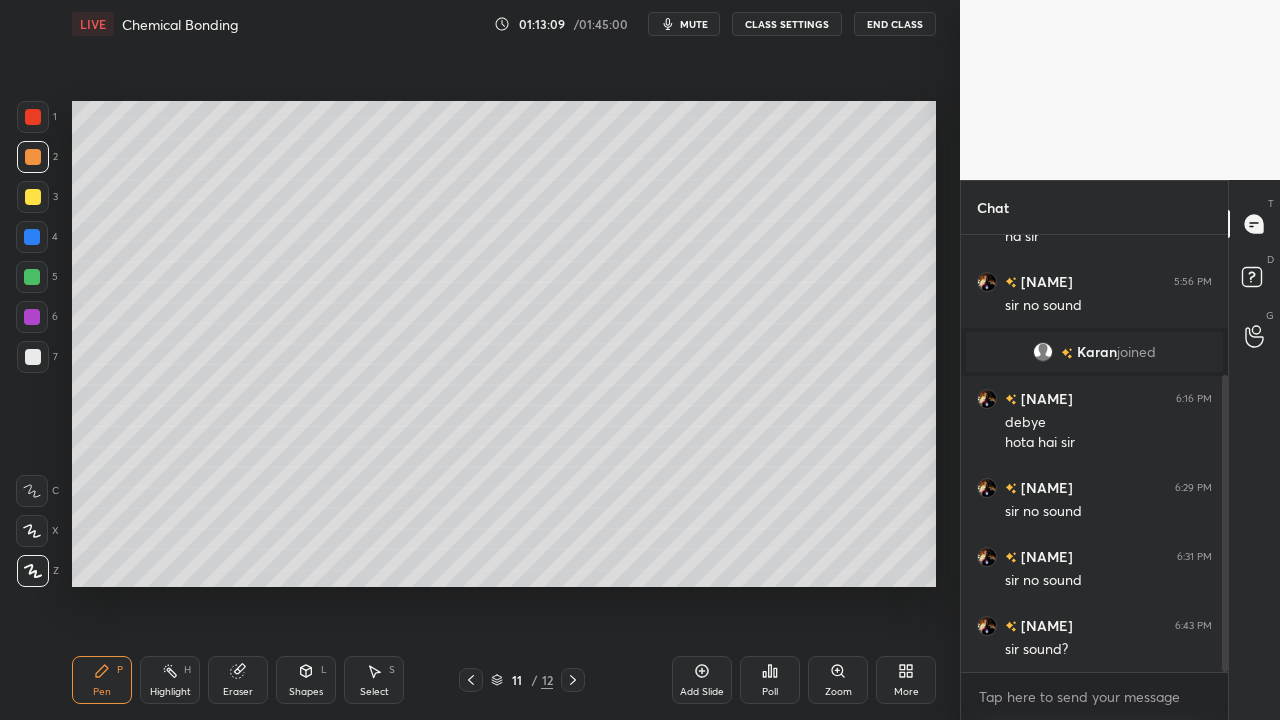 click 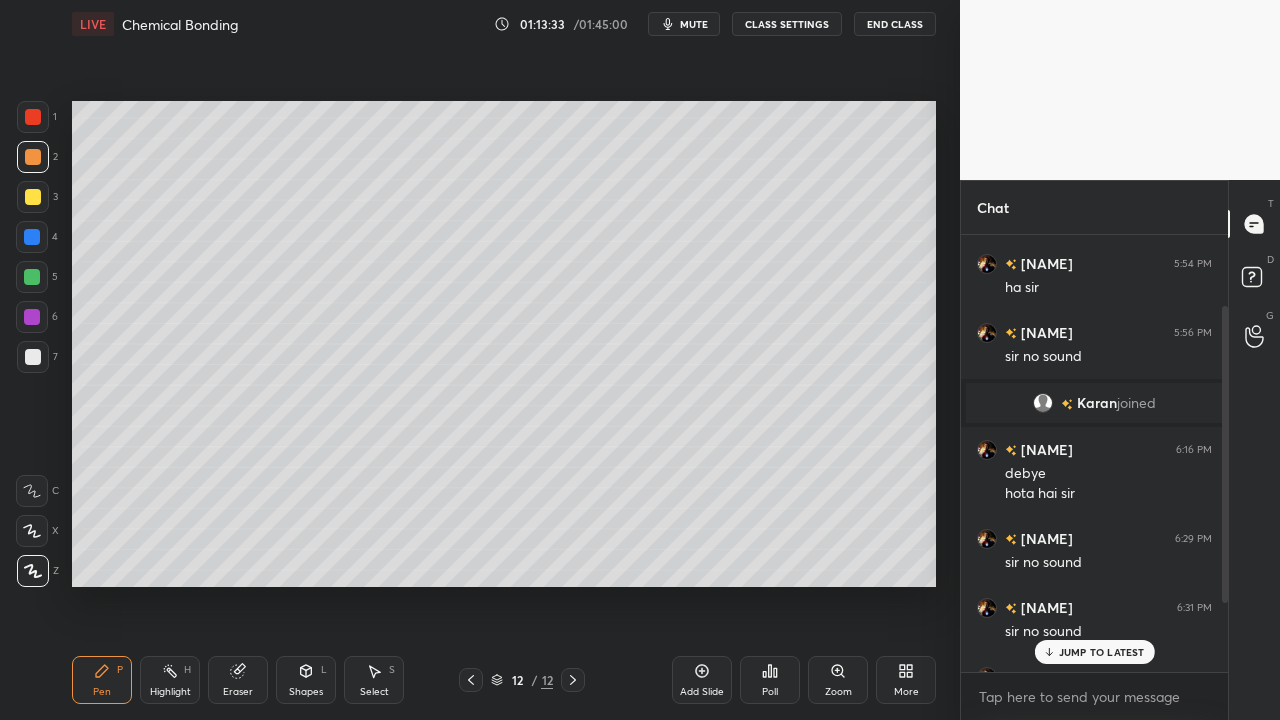 scroll, scrollTop: 206, scrollLeft: 0, axis: vertical 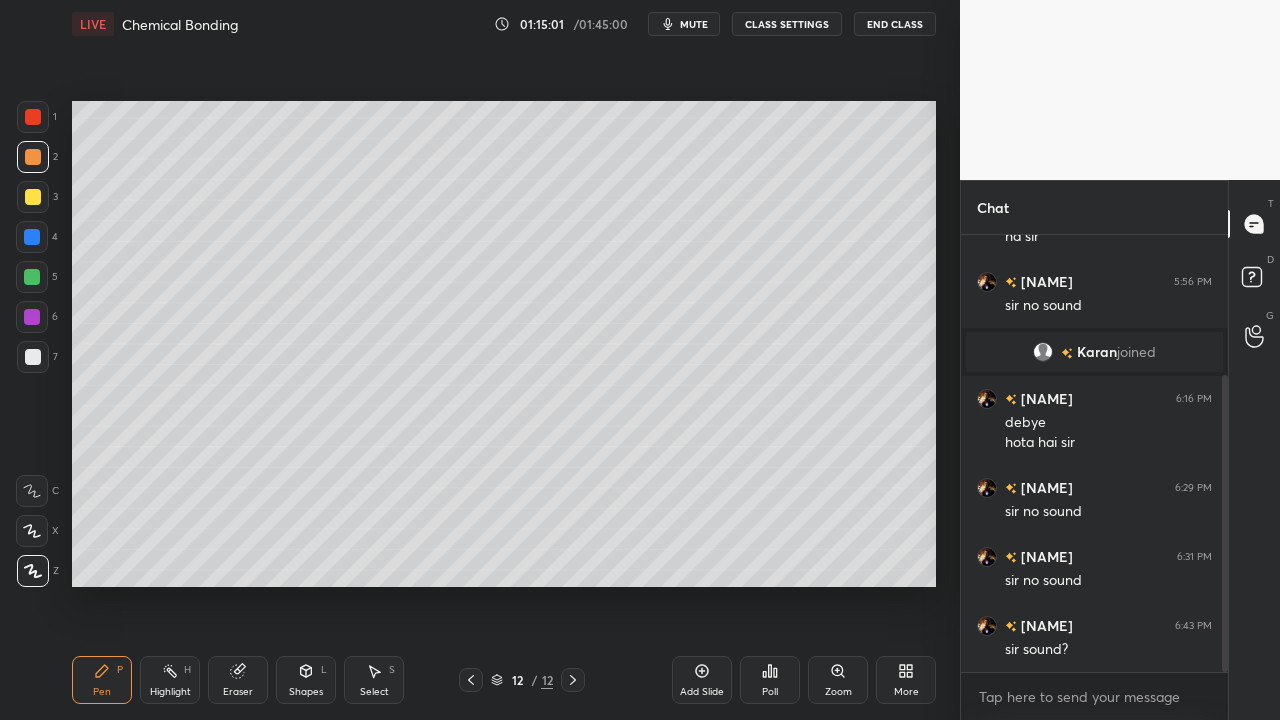 click 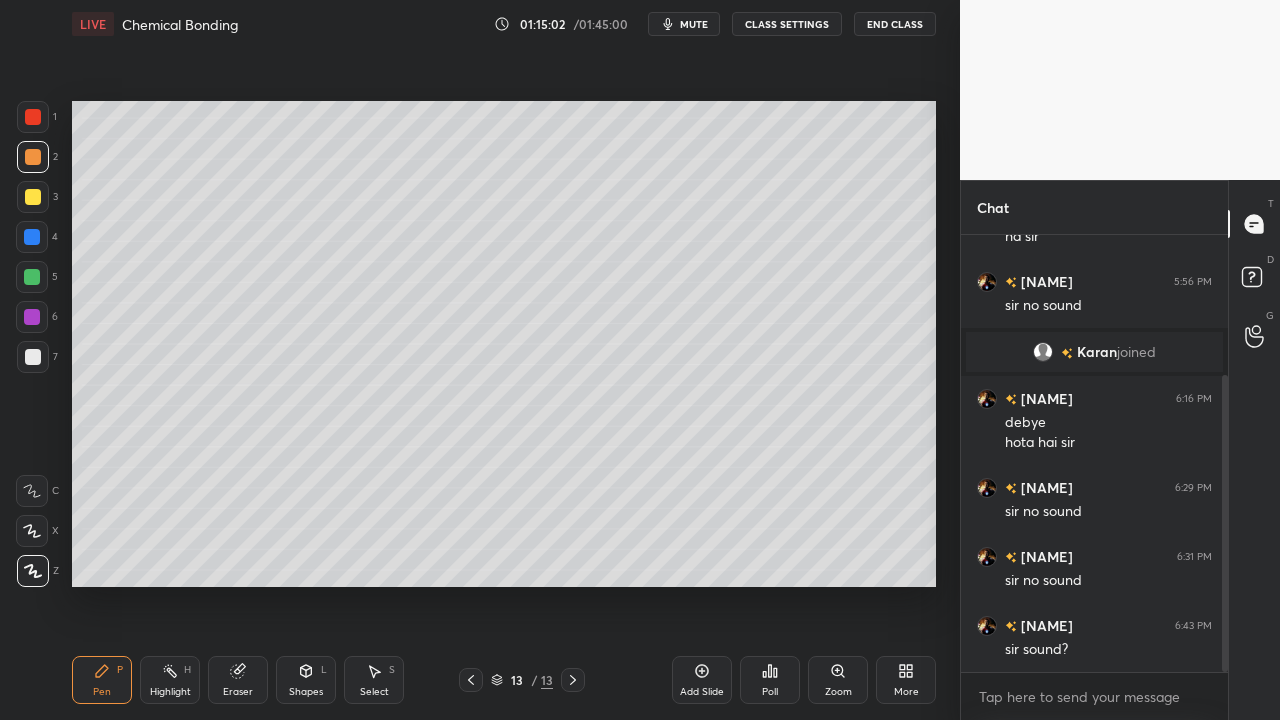click on "1 2 3 4 5 6 7 C X Z C X Z E E Erase all   H H LIVE Chemical Bonding 01:15:02 /  01:45:00 mute CLASS SETTINGS End Class Setting up your live class Poll for   secs No correct answer Start poll Back Chemical Bonding • L18 of Course On Chemistry for JEE Growth 1 2026 [NAME] Pen P Highlight H Eraser Shapes L Select S 13 / 13 Add Slide Poll Zoom More" at bounding box center [472, 360] 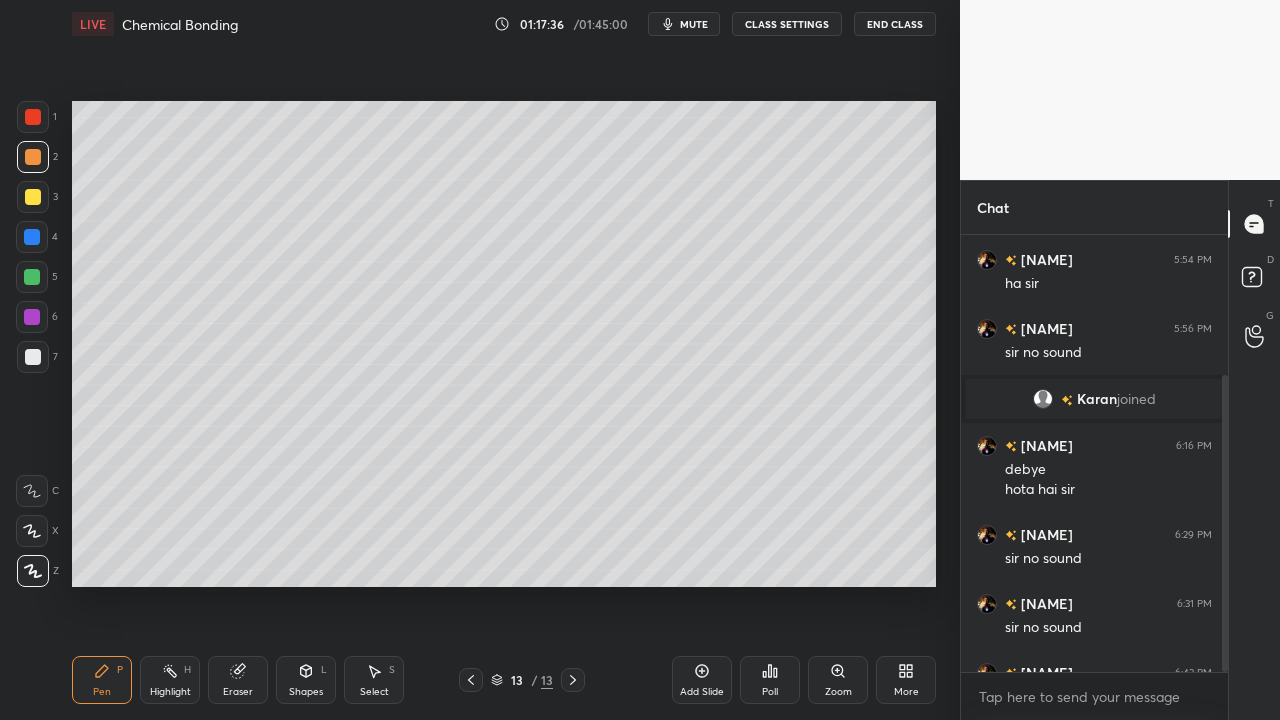 scroll, scrollTop: 206, scrollLeft: 0, axis: vertical 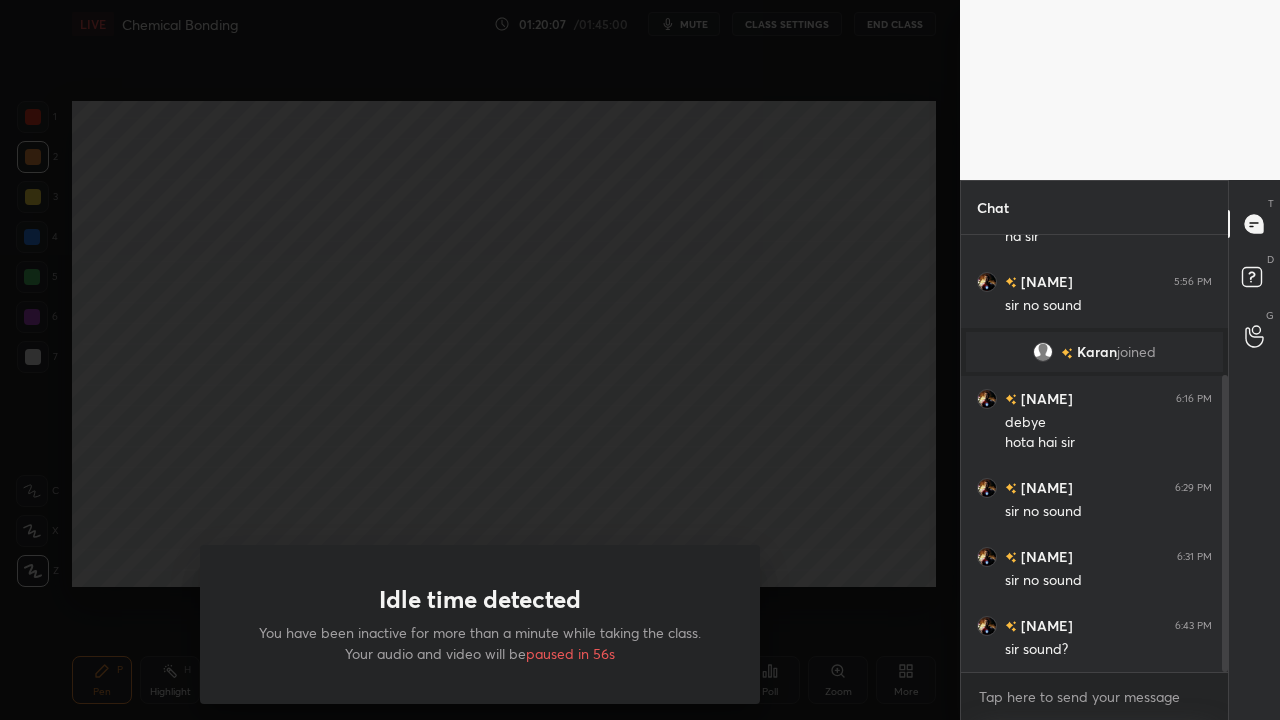 click on "Idle time detected You have been inactive for more than a minute while taking the class. Your audio and video will be  paused in 56s" at bounding box center (480, 360) 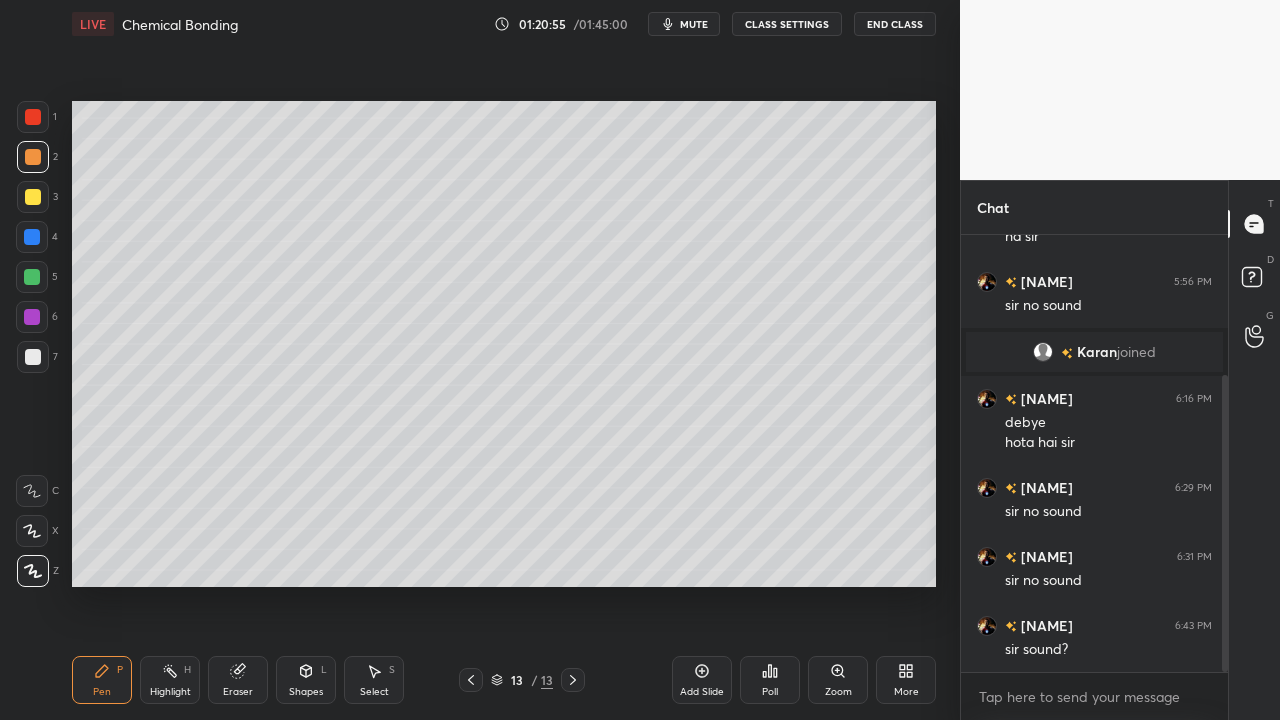 click at bounding box center (32, 277) 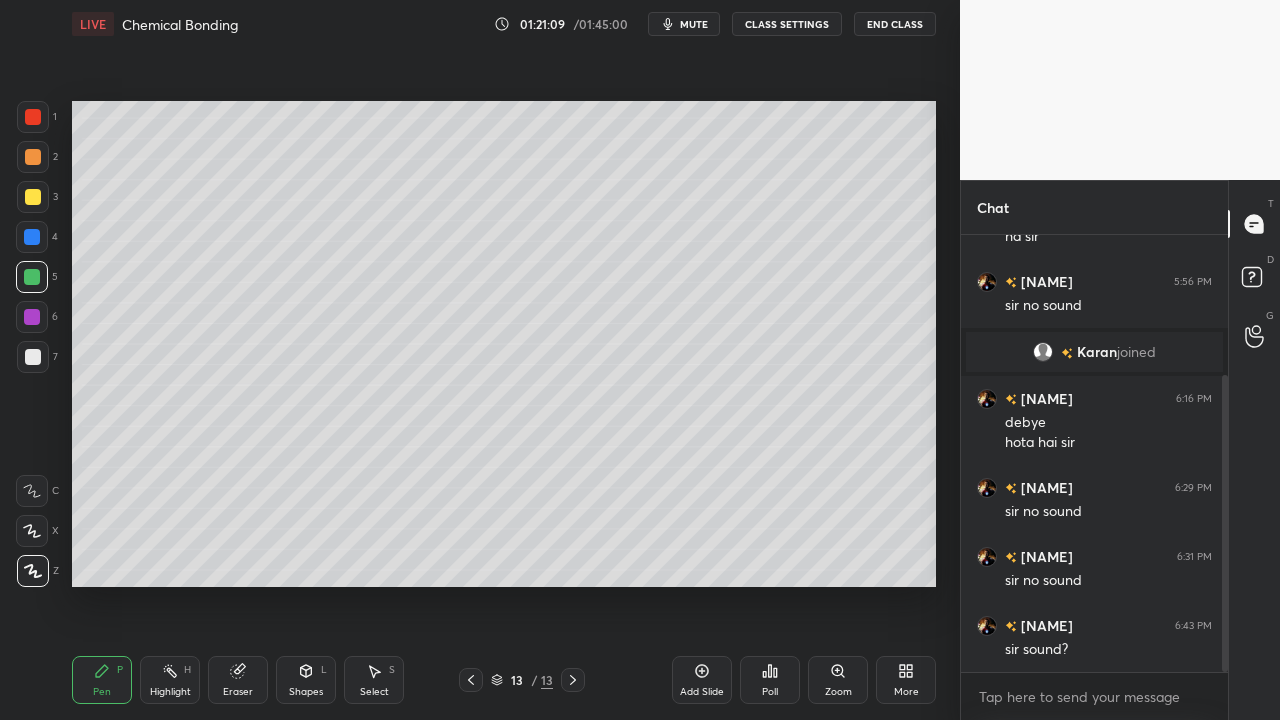 click 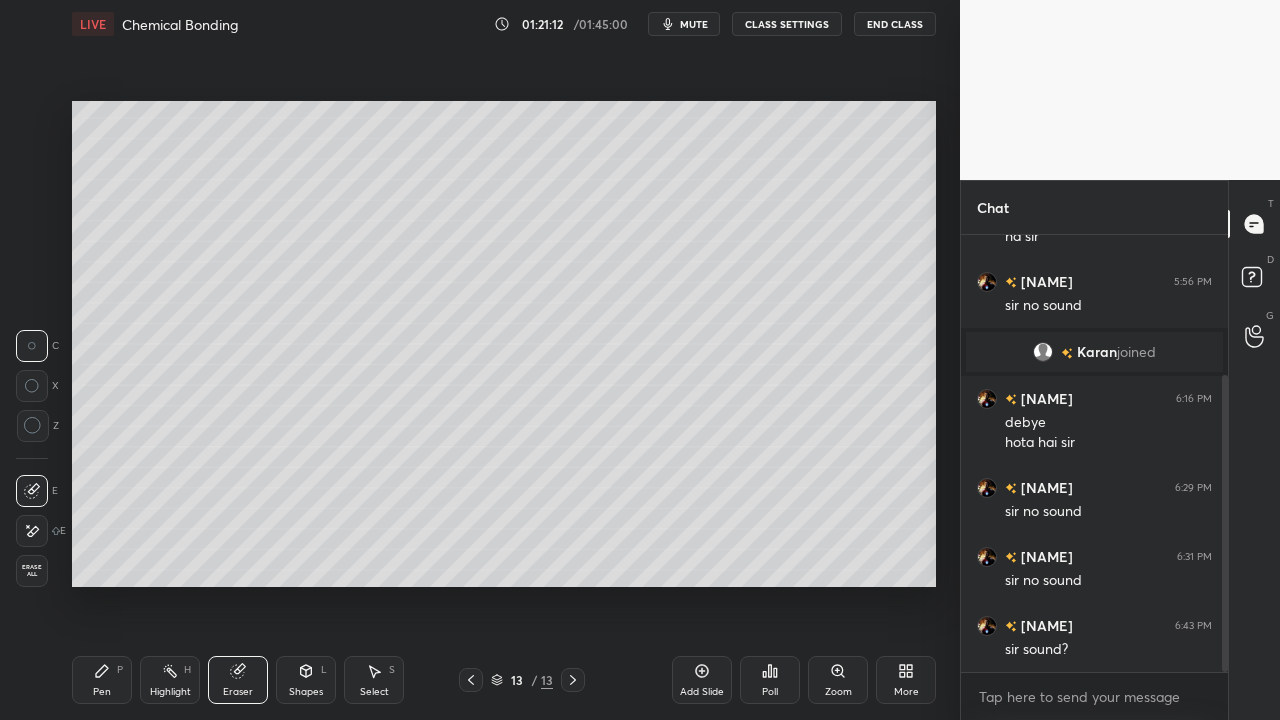 click on "Pen P" at bounding box center [102, 680] 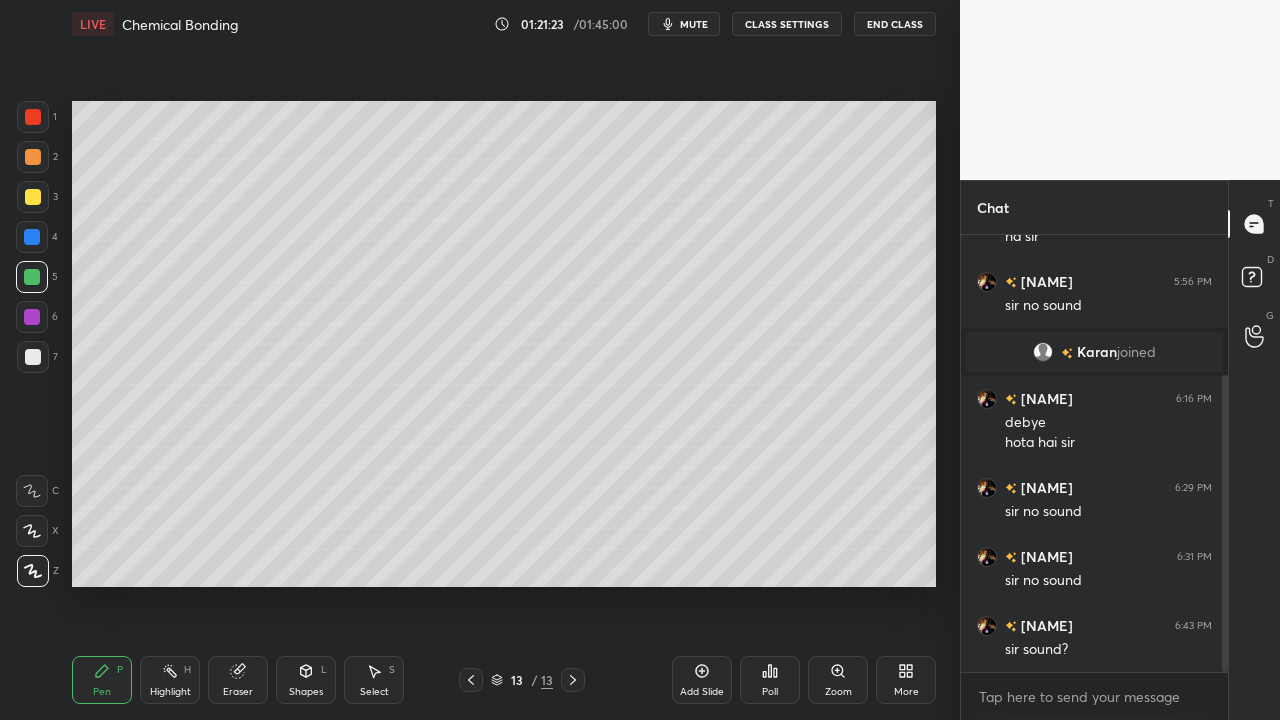 click on "Eraser" at bounding box center [238, 680] 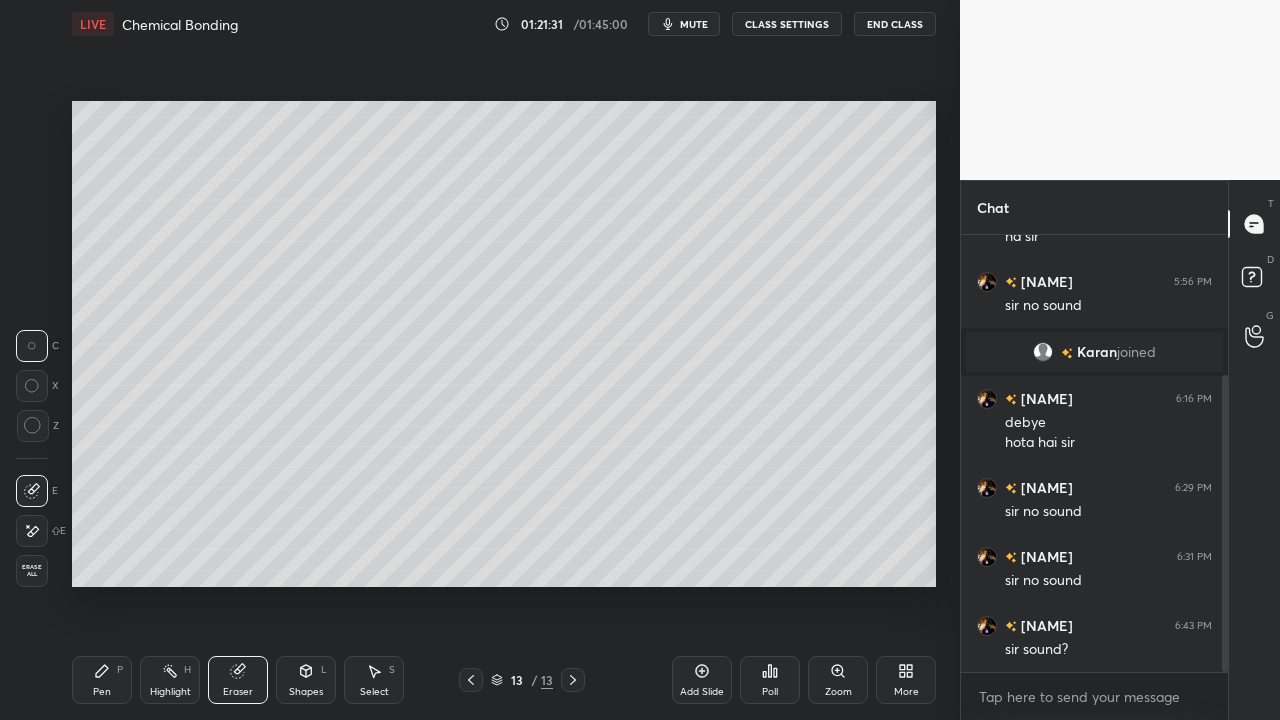 click 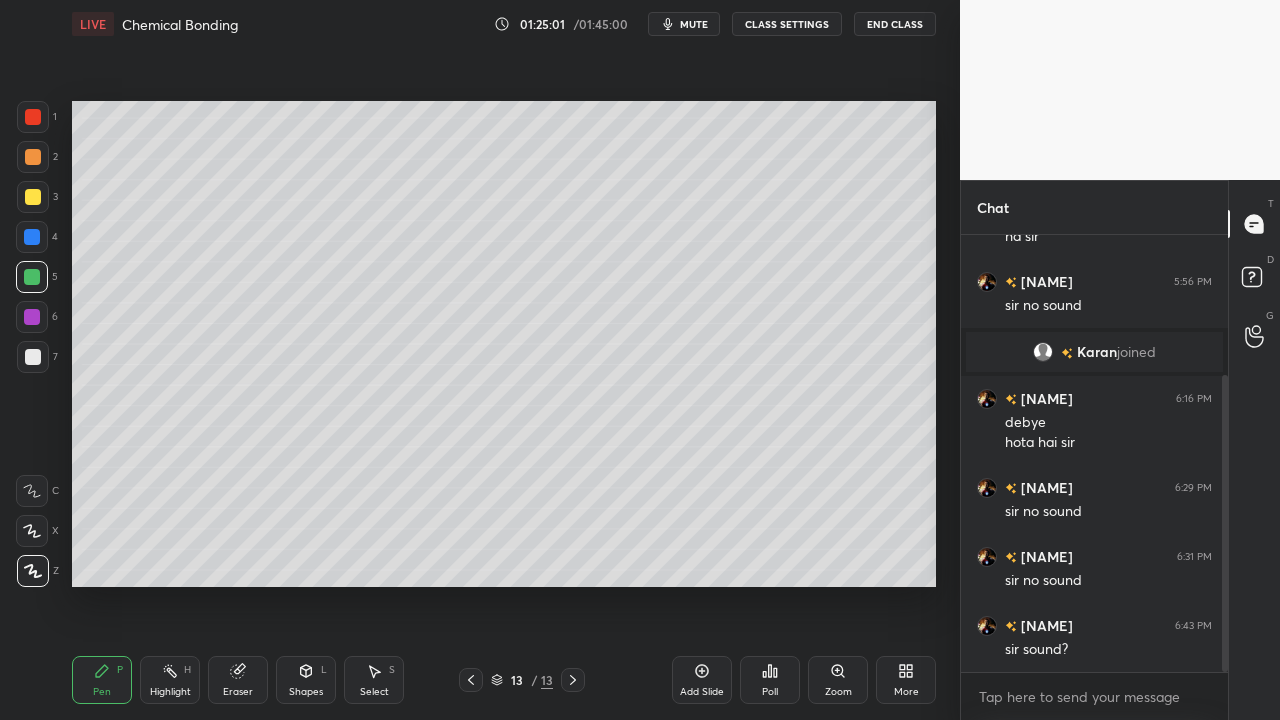 click 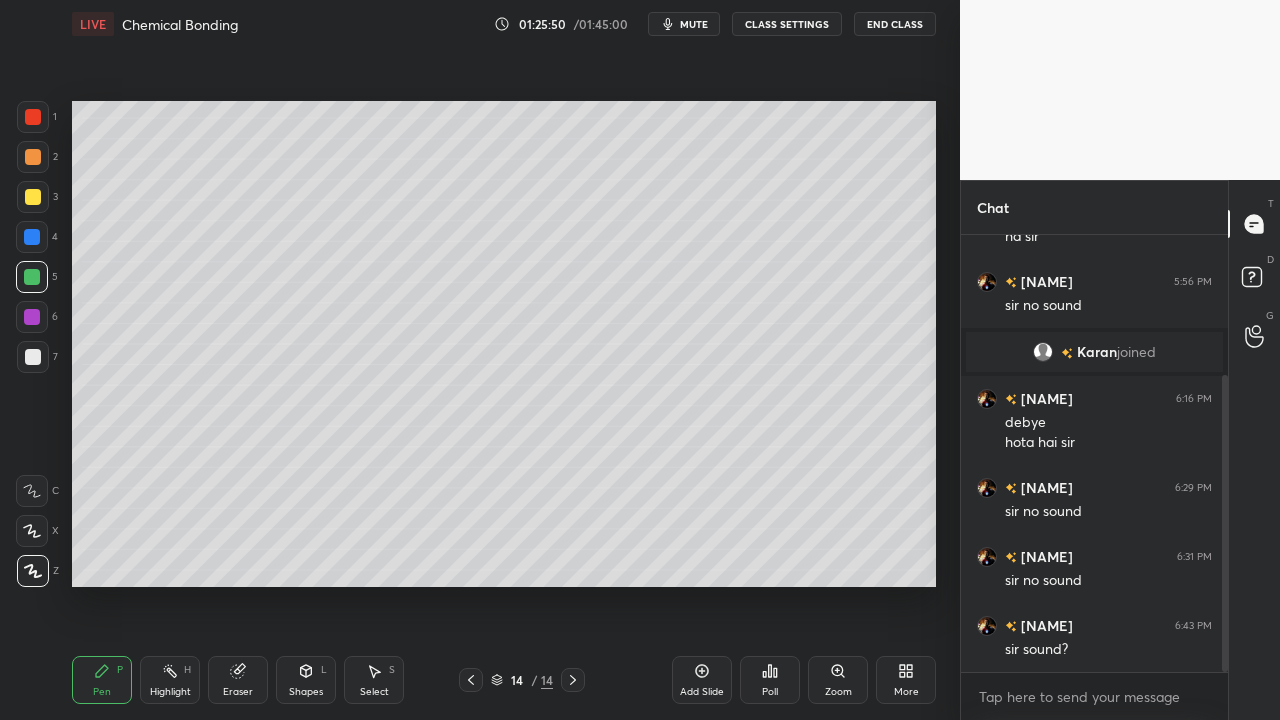 click at bounding box center (33, 357) 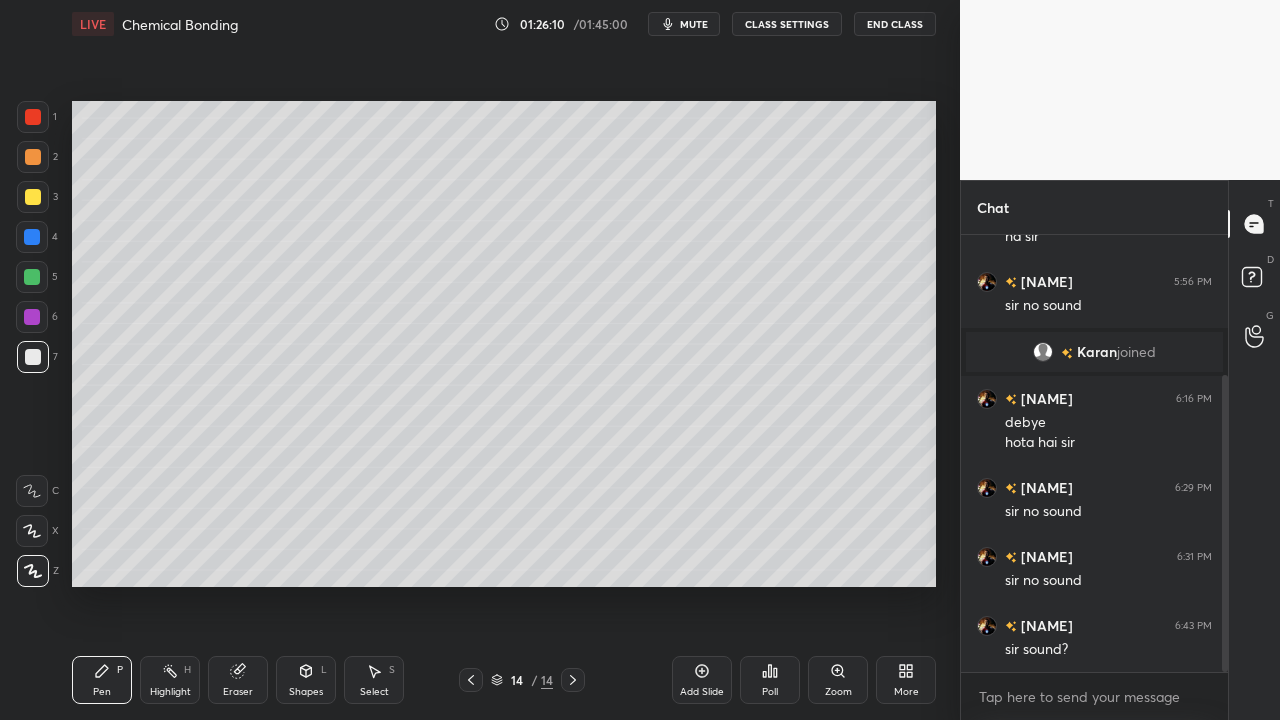 click at bounding box center [33, 357] 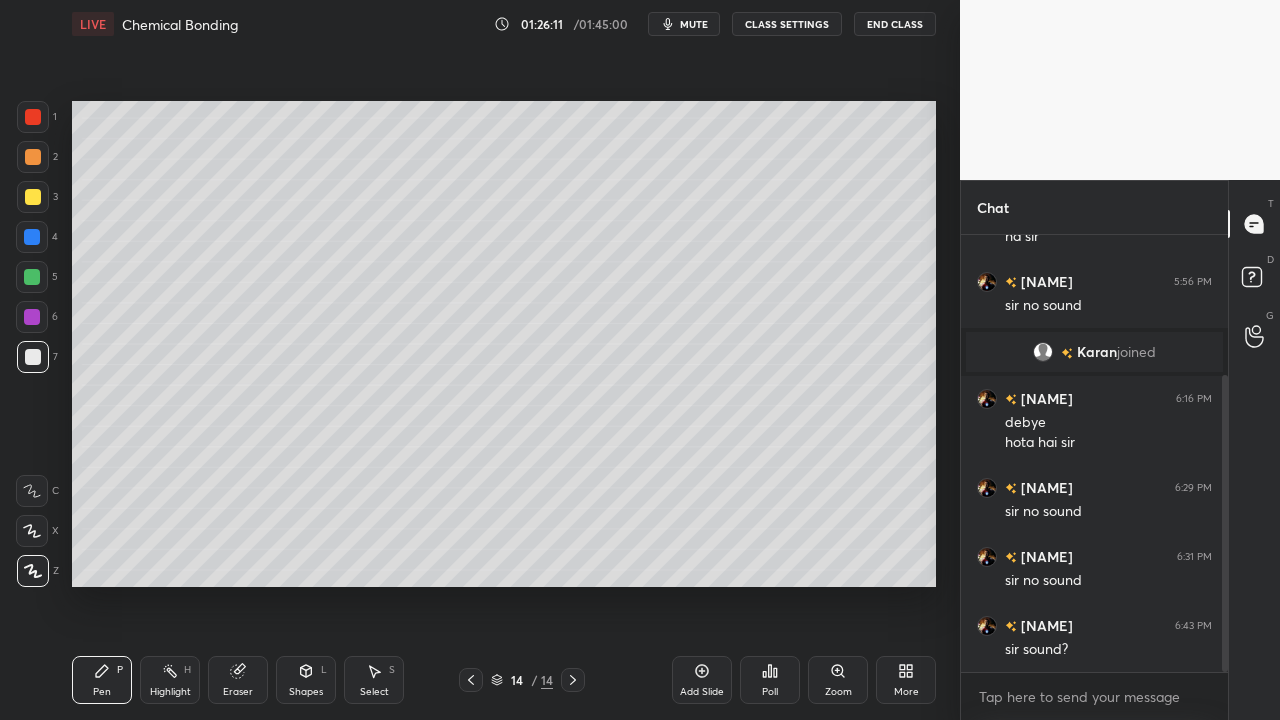 click at bounding box center [32, 317] 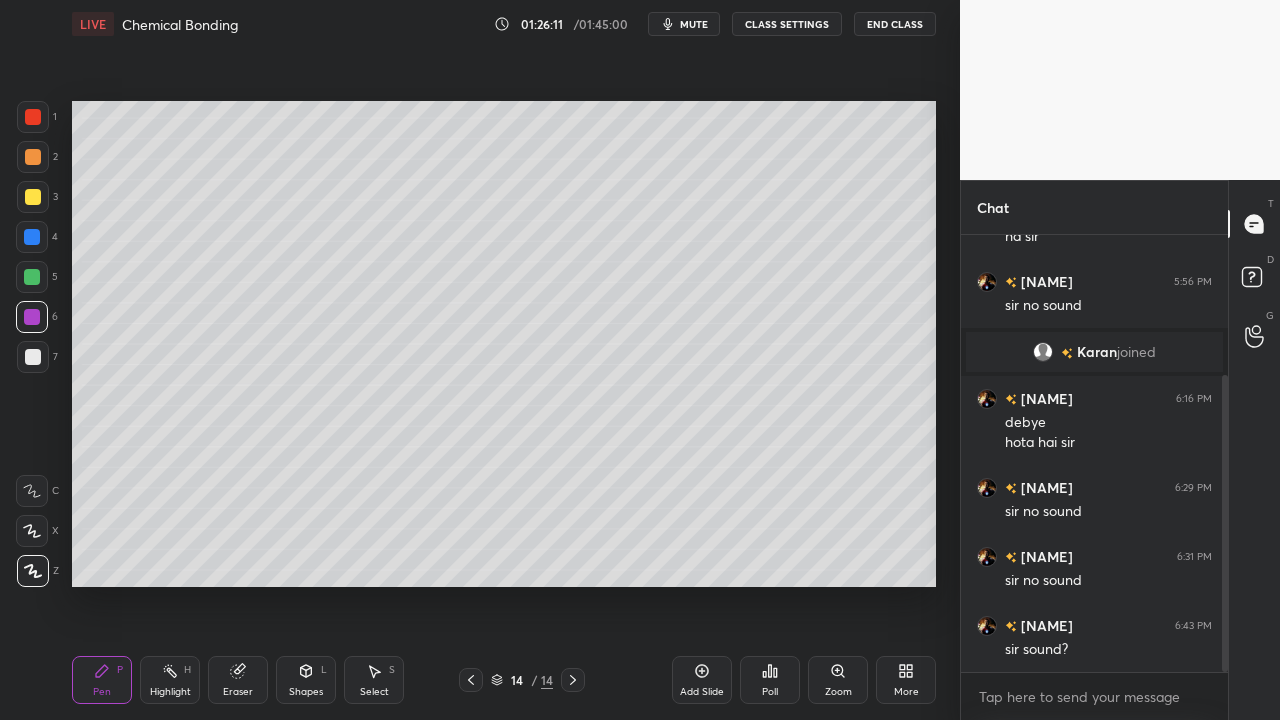 click at bounding box center (32, 277) 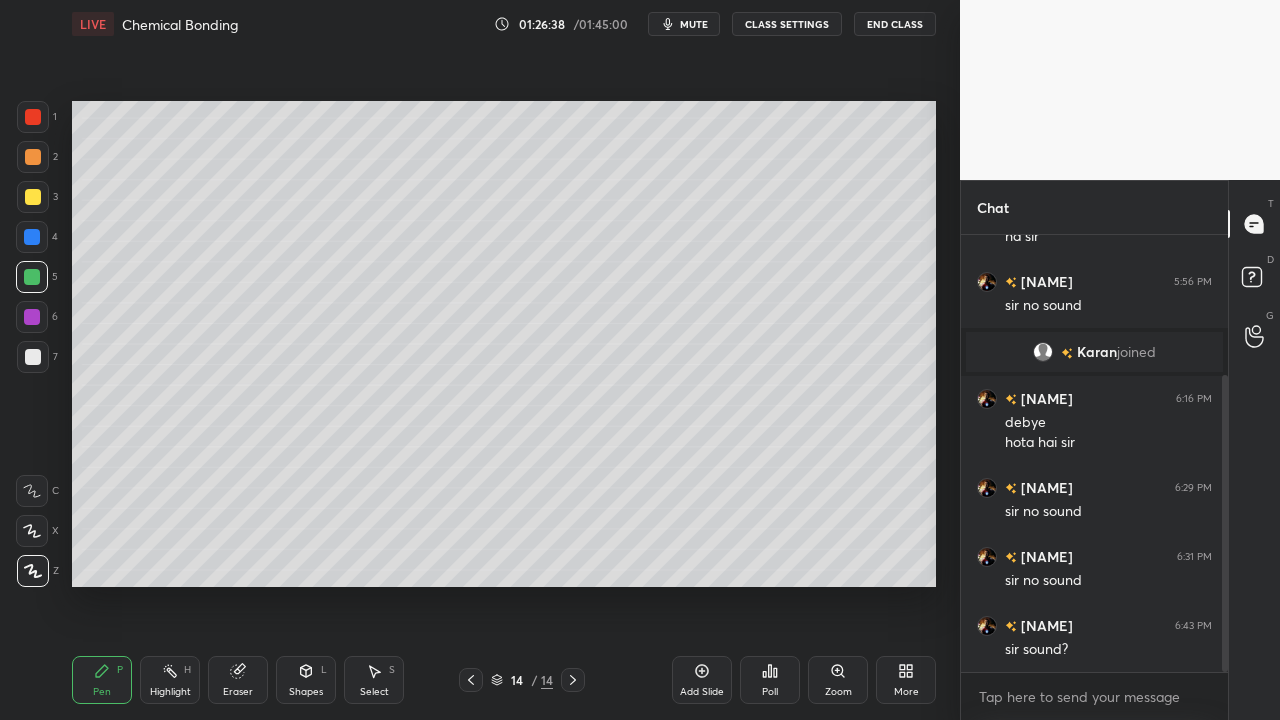 click at bounding box center [33, 357] 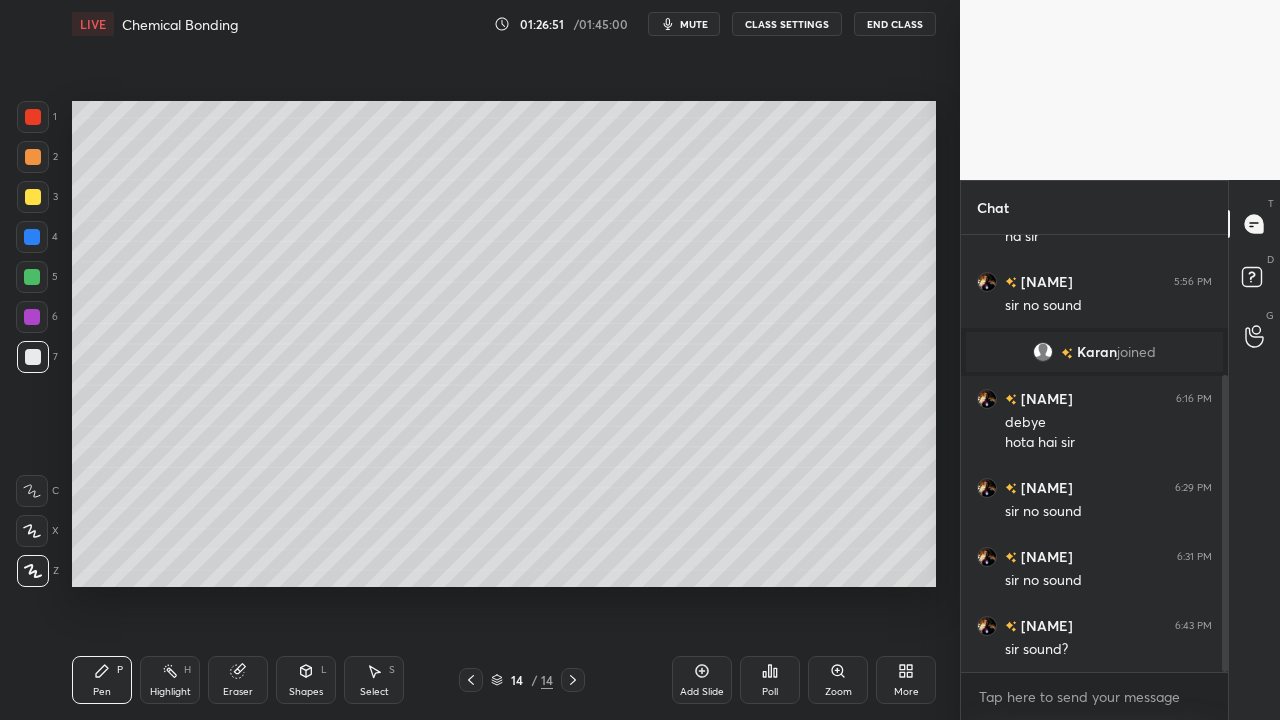 click 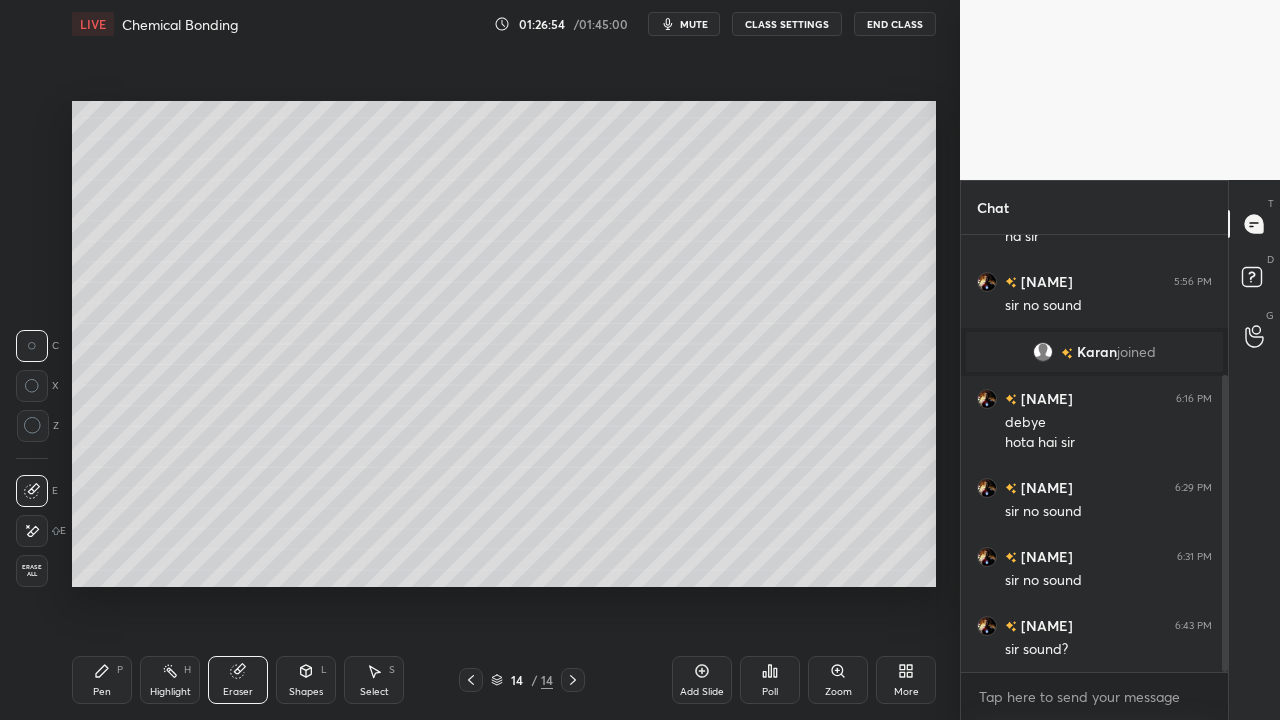 click on "Pen P" at bounding box center (102, 680) 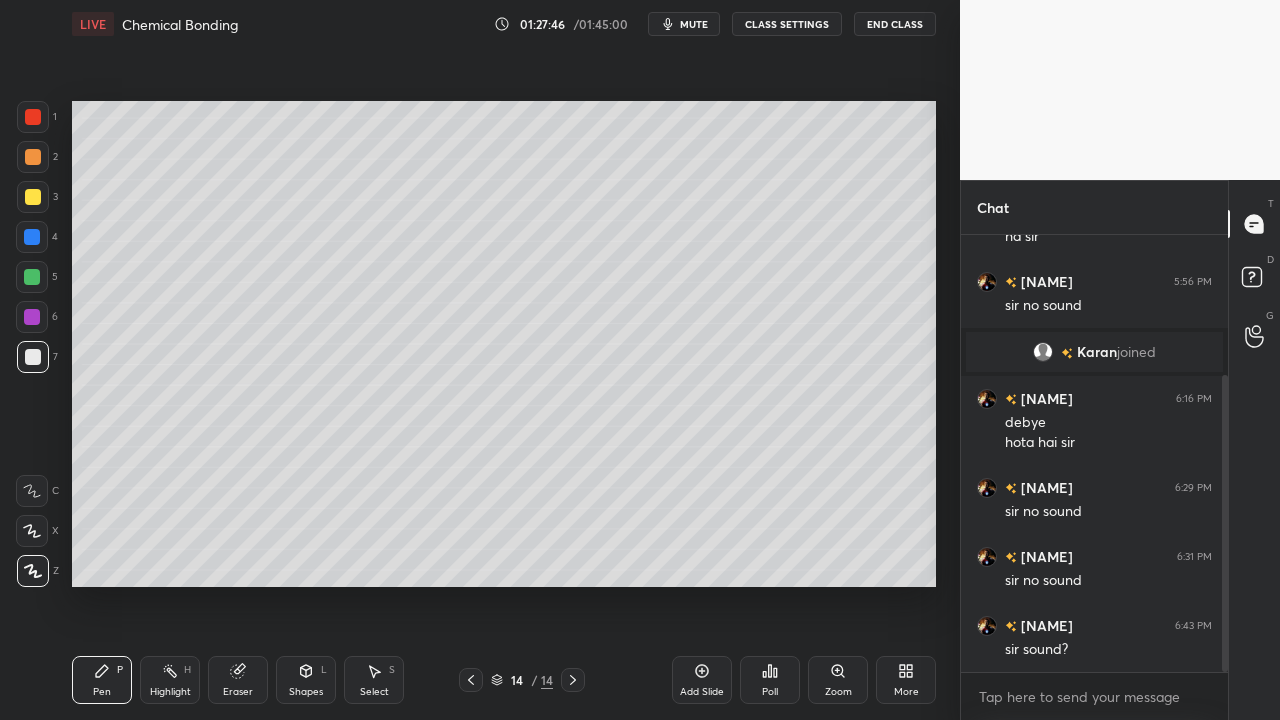 click 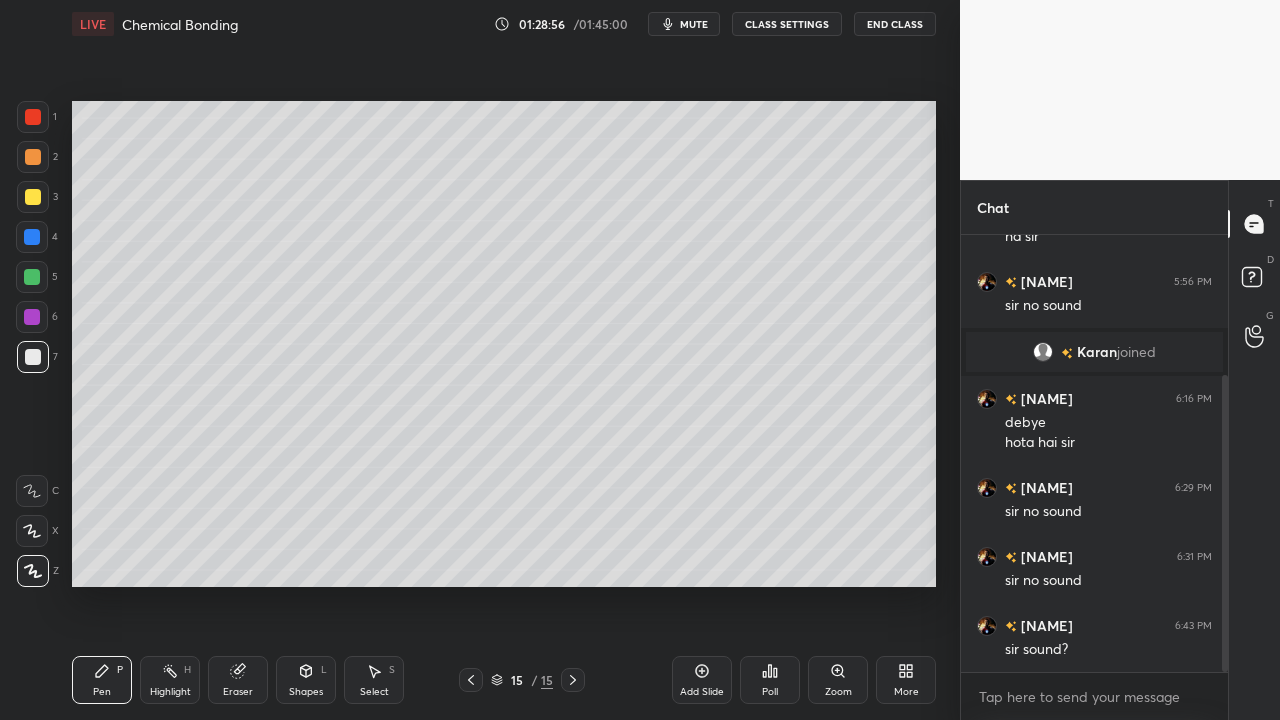 click at bounding box center [32, 277] 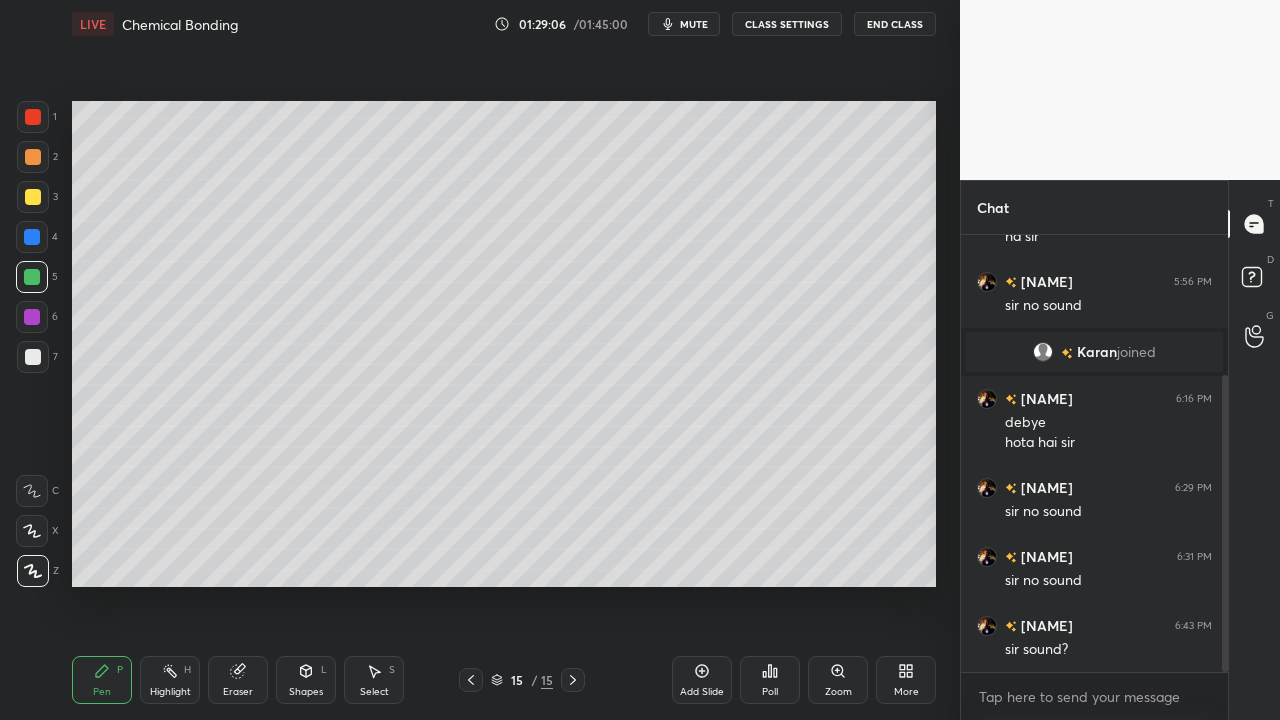 click at bounding box center (33, 357) 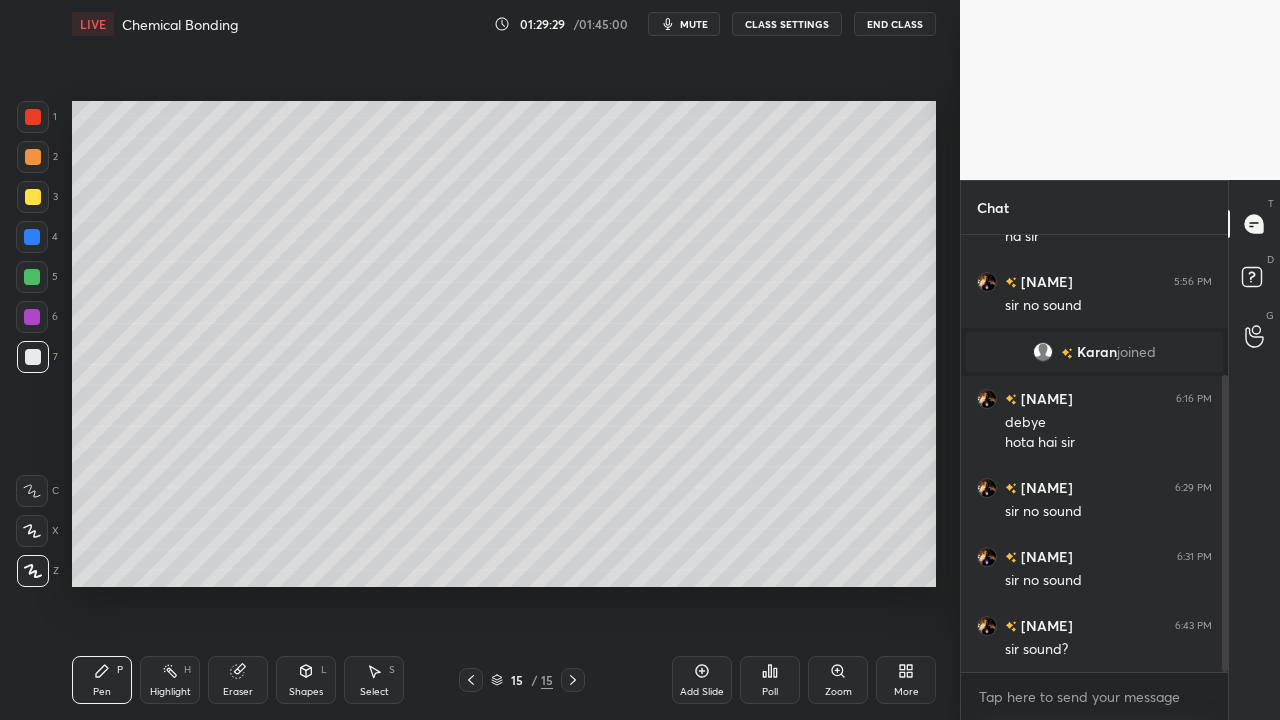 click at bounding box center [33, 197] 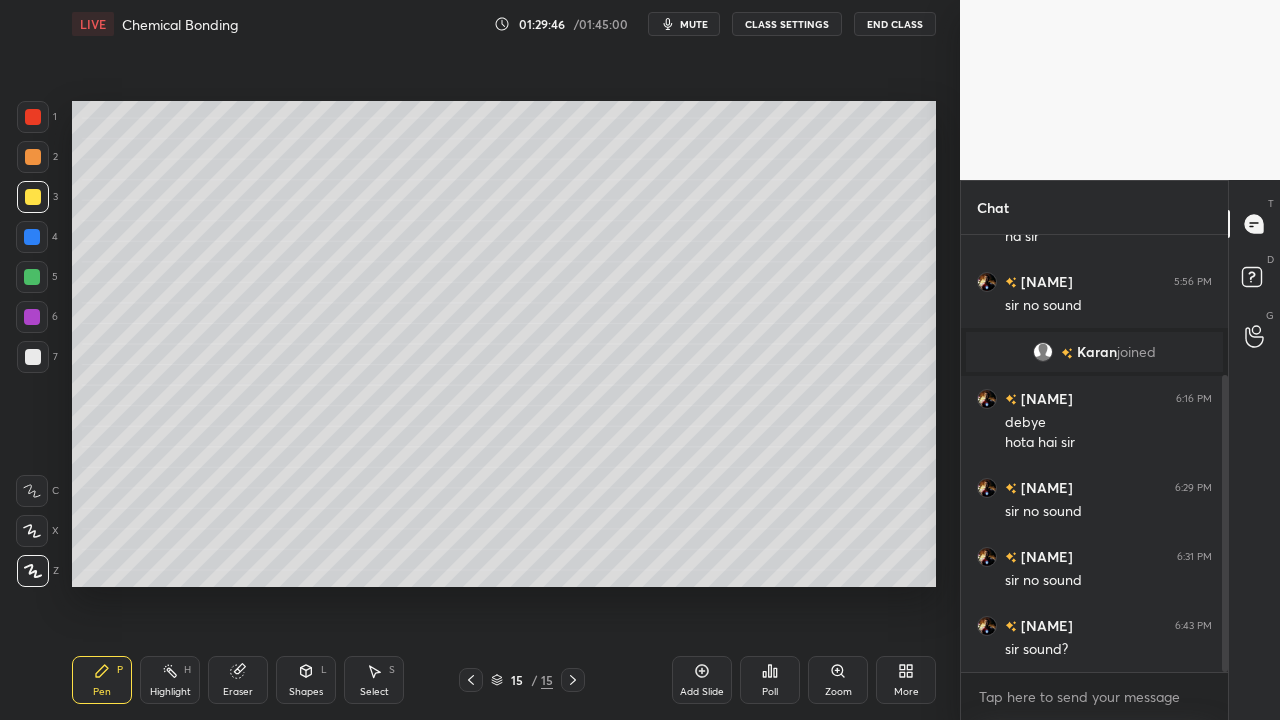click 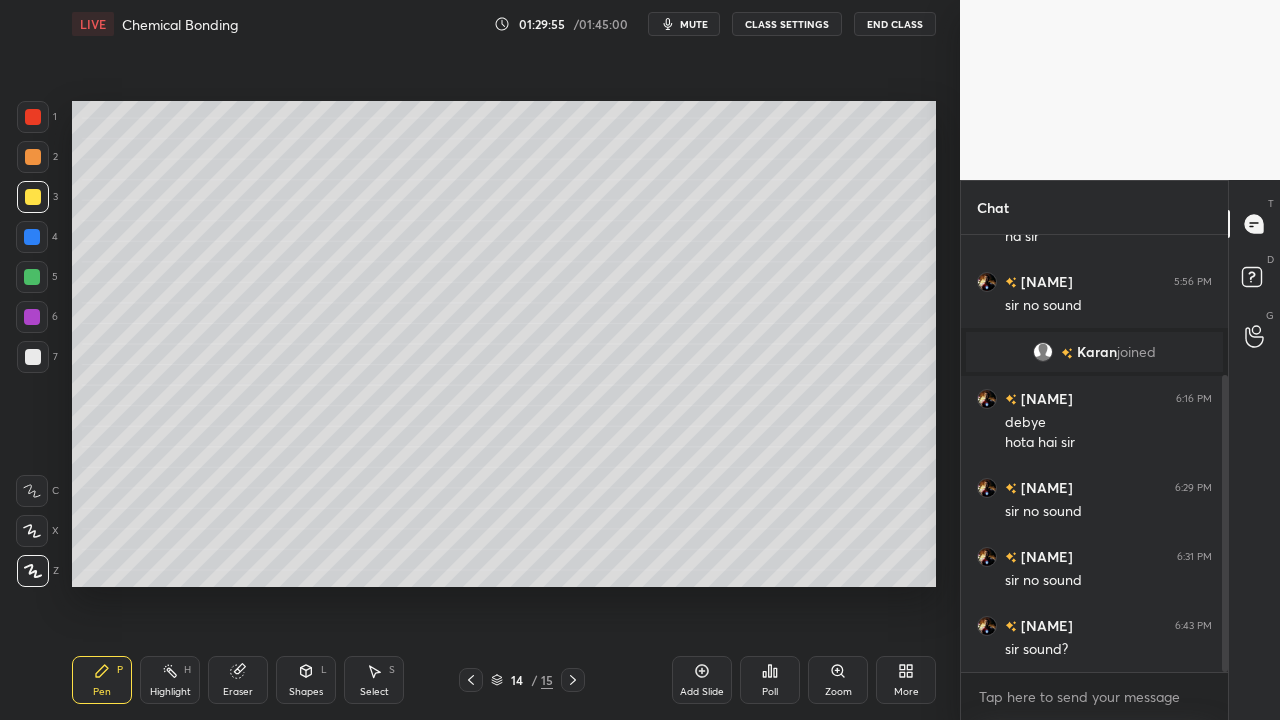 click at bounding box center [573, 680] 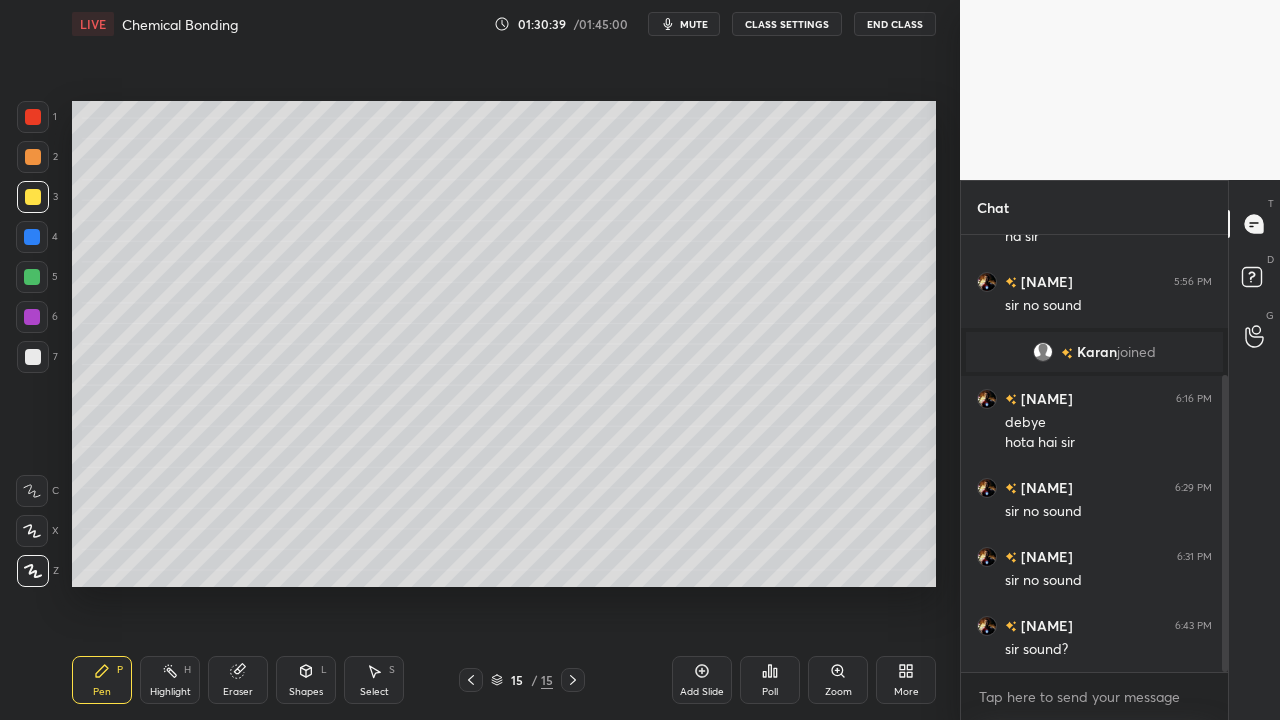 click on "Add Slide" at bounding box center (702, 680) 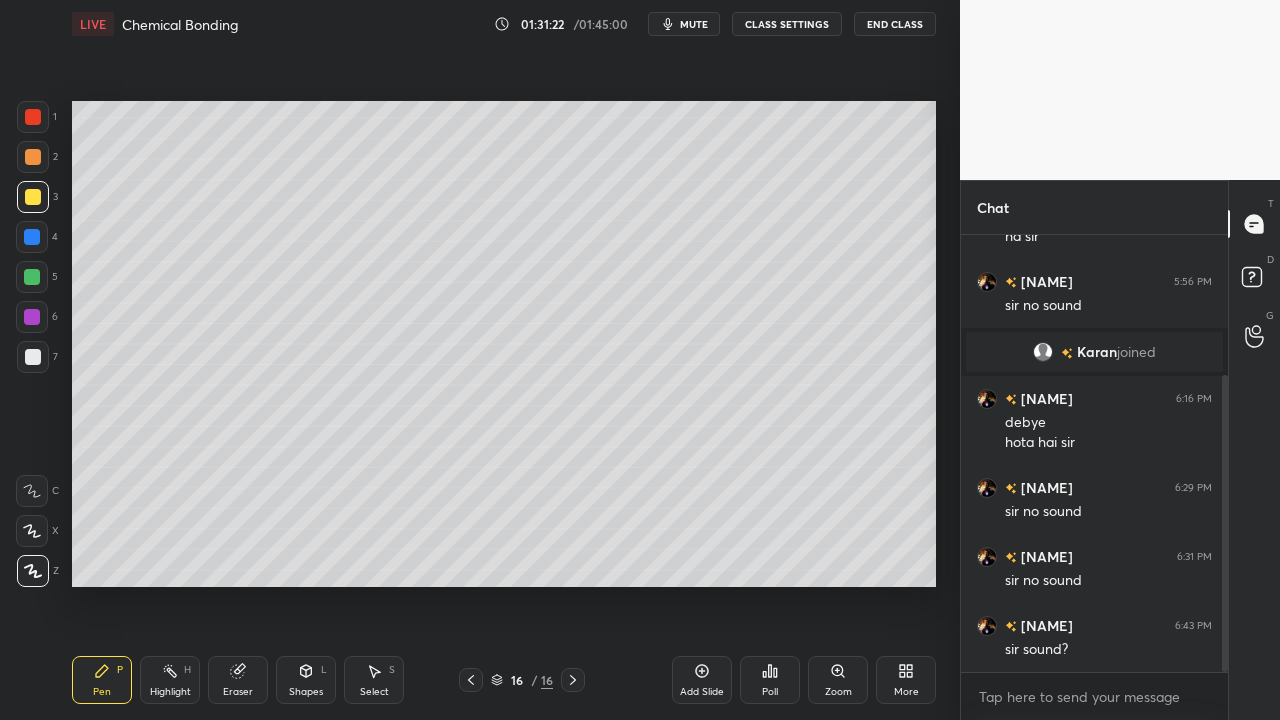click 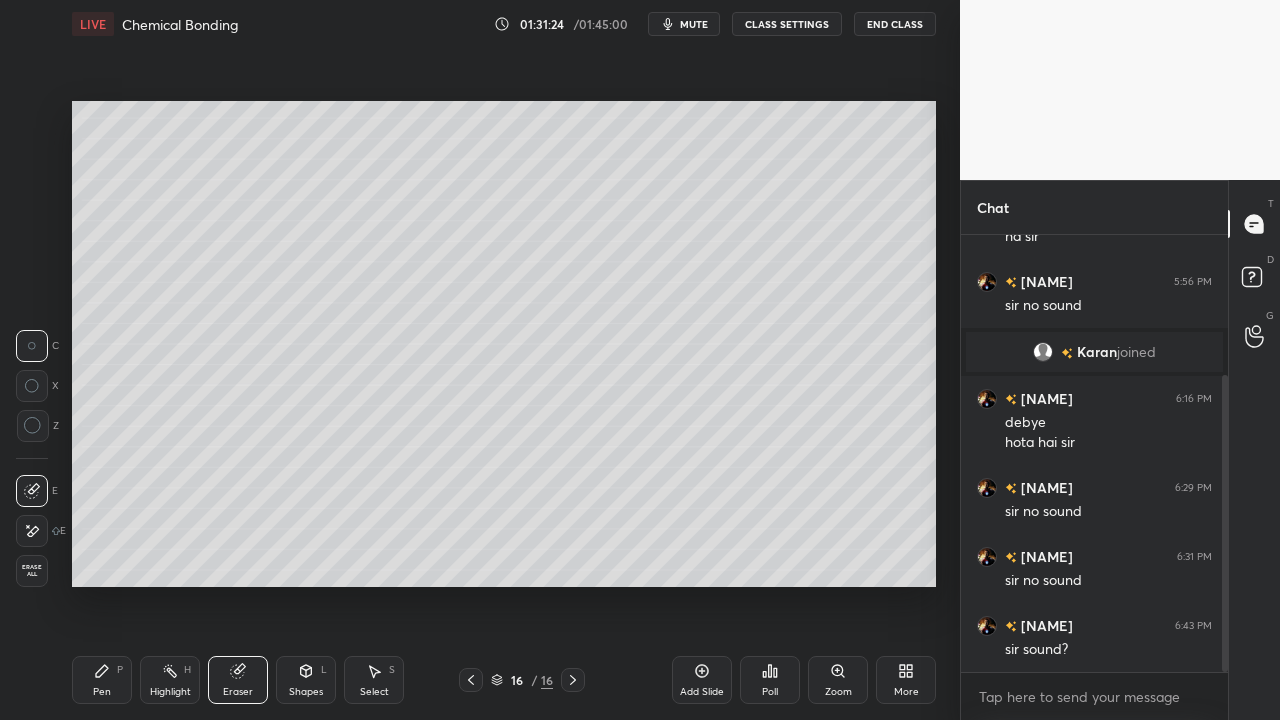 click on "Pen P" at bounding box center (102, 680) 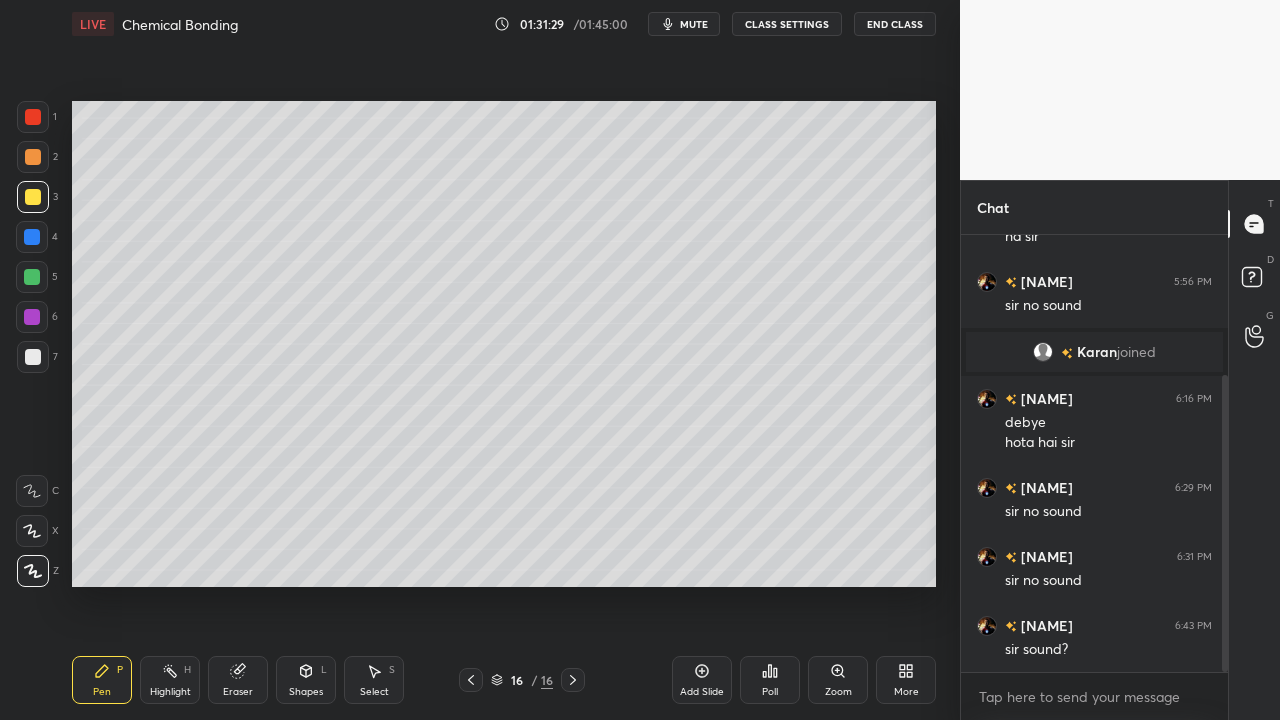 click at bounding box center (33, 357) 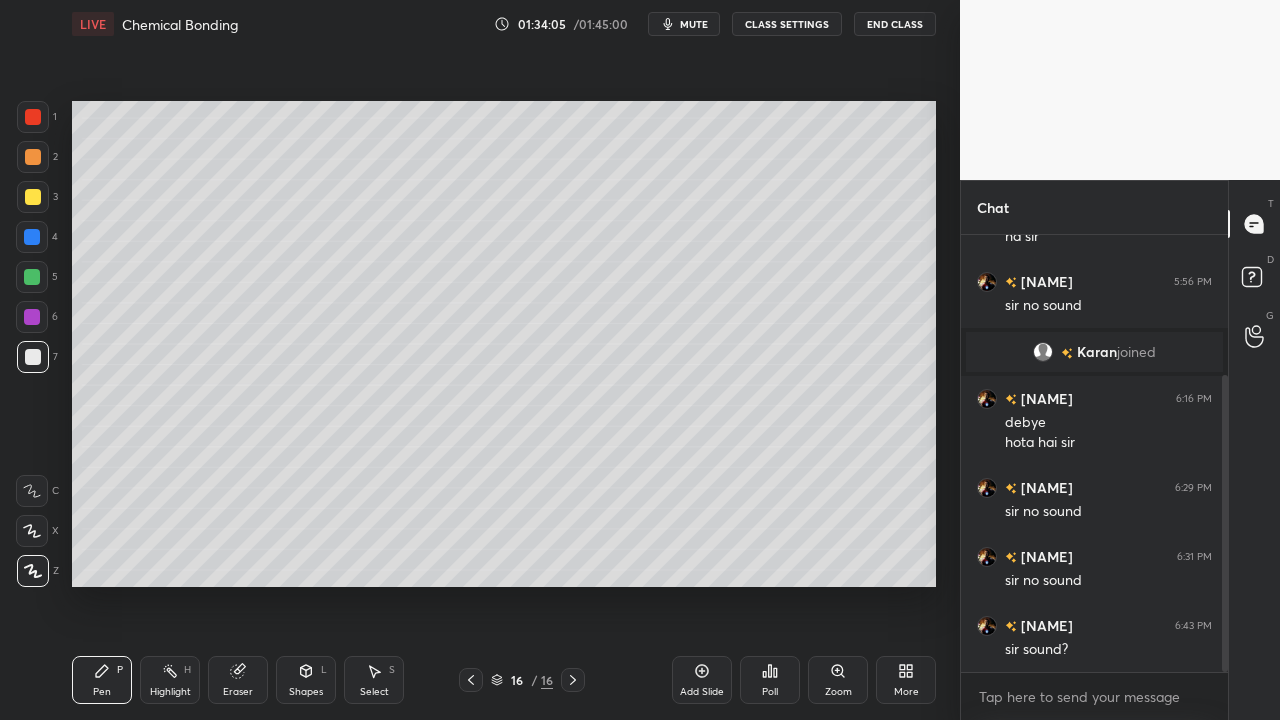 click on "End Class" at bounding box center (895, 24) 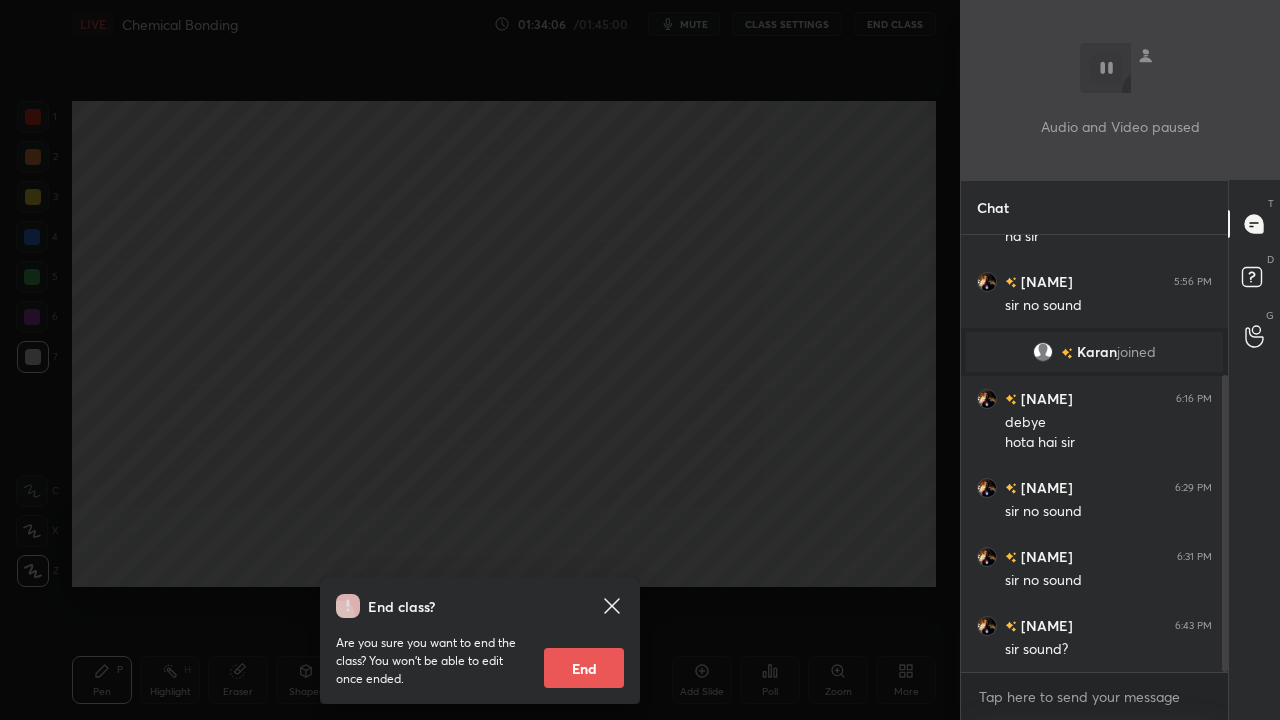 click on "End" at bounding box center (584, 668) 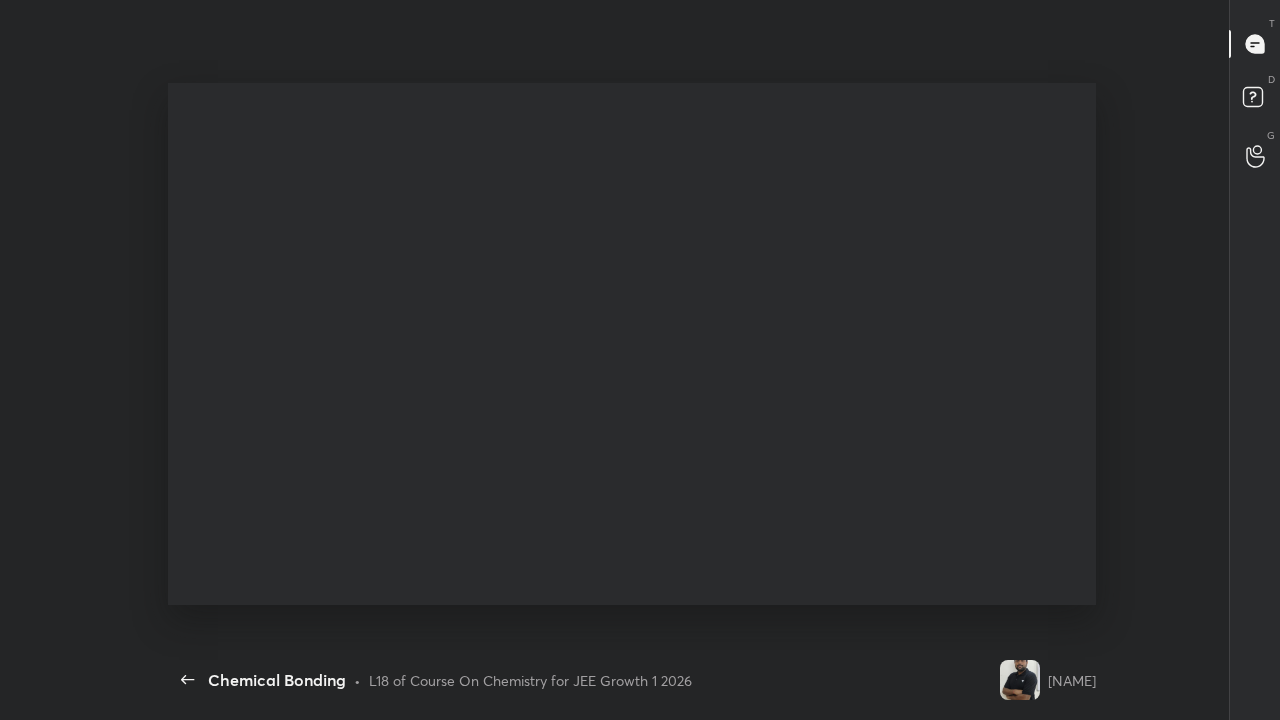 scroll, scrollTop: 99408, scrollLeft: 98896, axis: both 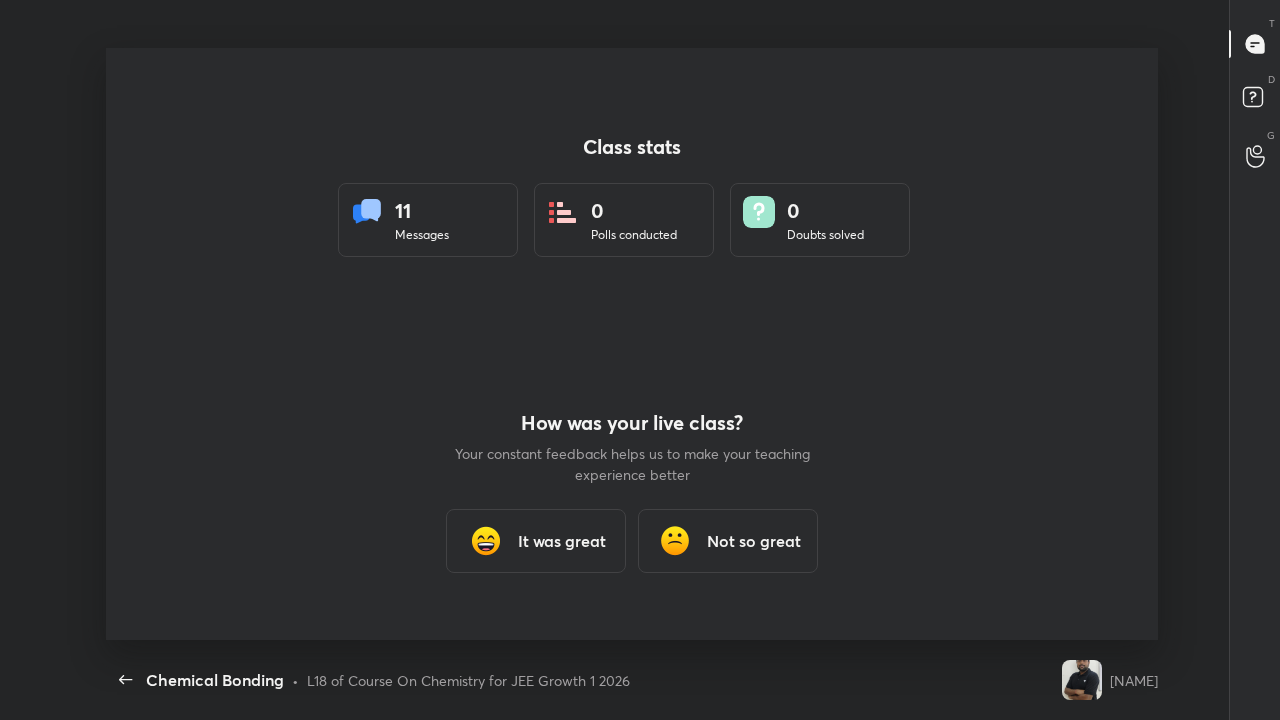 click on "Class stats 11 Messages 0 Polls conducted 0 Doubts solved How was your live class? Your constant feedback helps us to make your teaching experience better It was great Not so great" at bounding box center (632, 344) 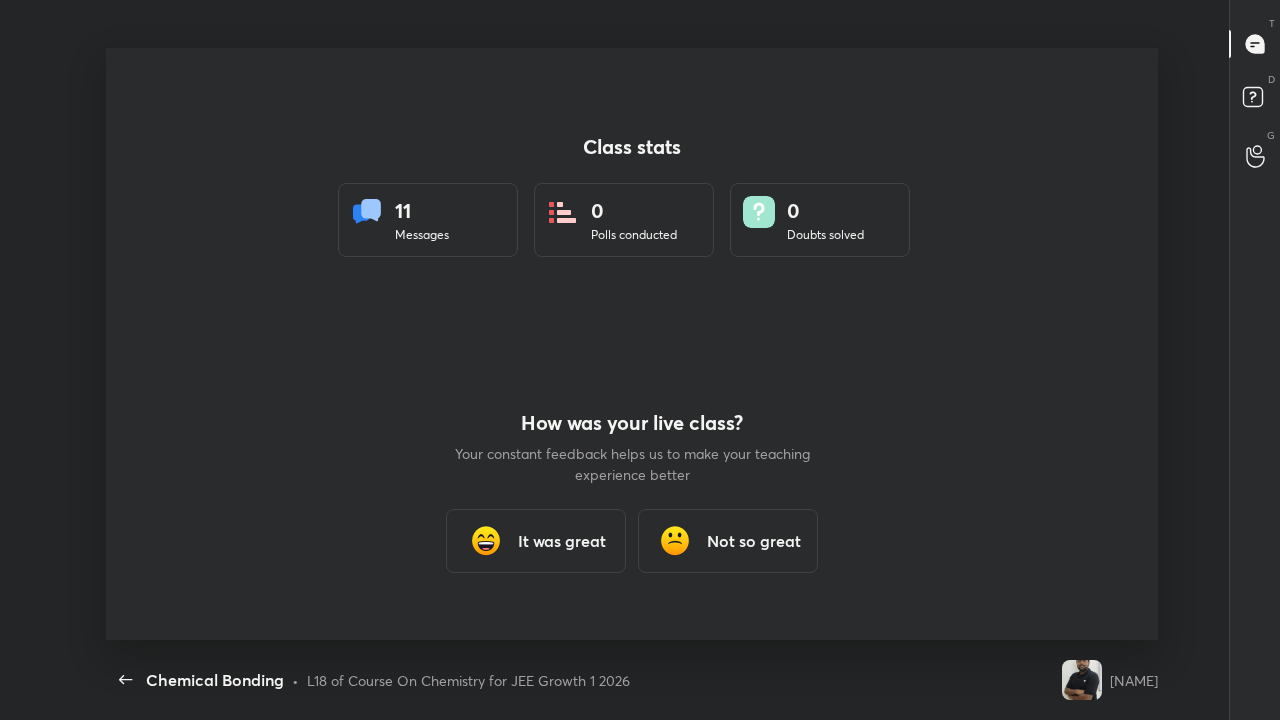 click on "It was great" at bounding box center [536, 541] 